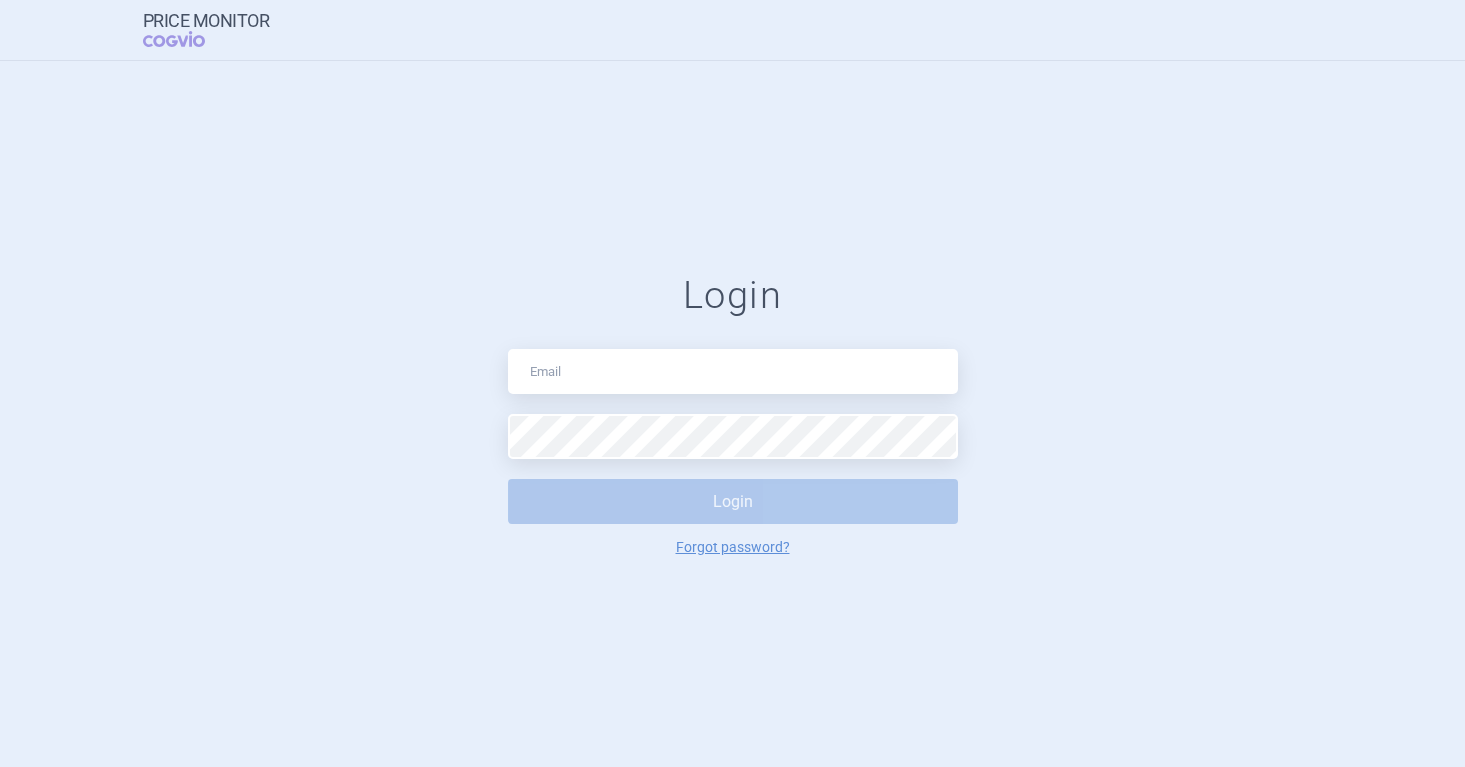 scroll, scrollTop: 0, scrollLeft: 0, axis: both 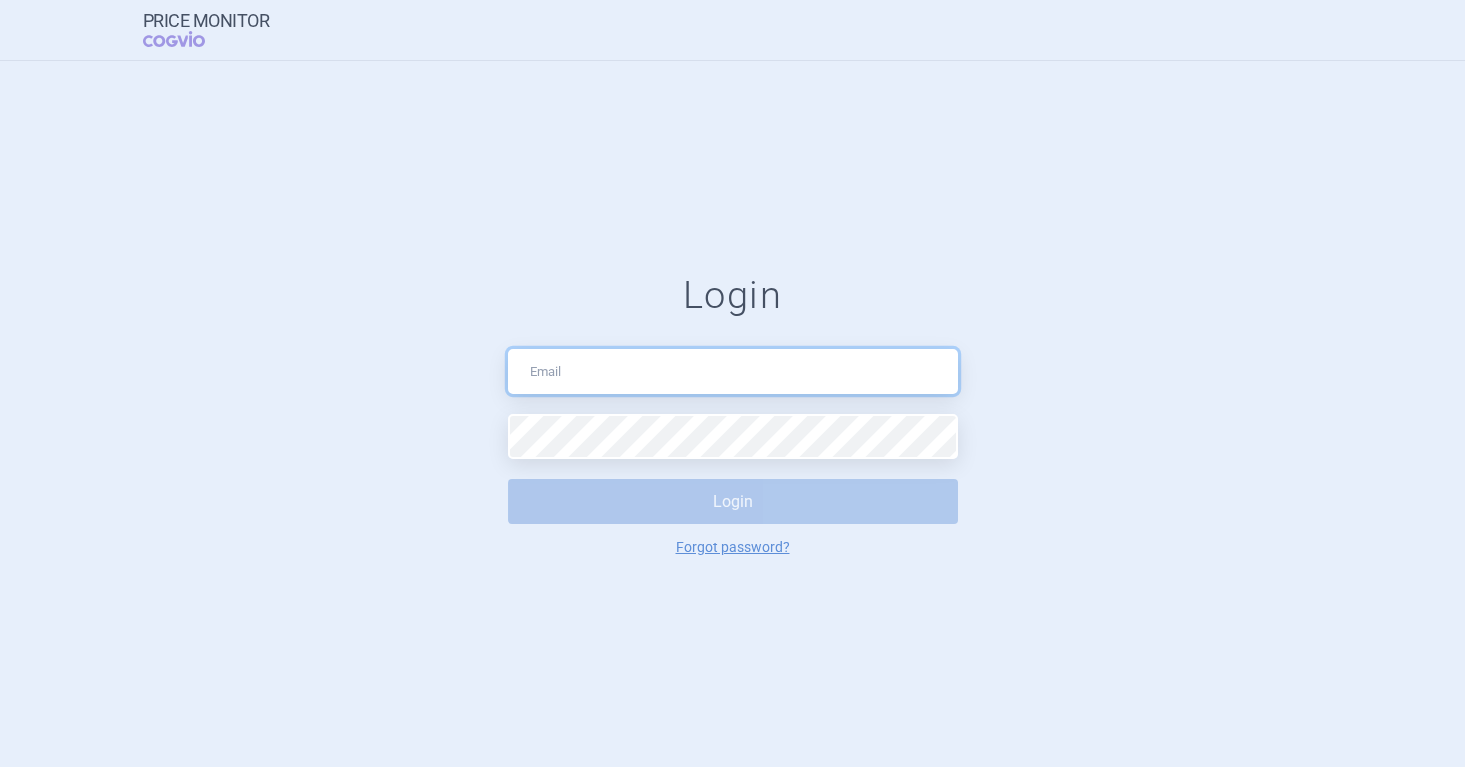 click at bounding box center [733, 371] 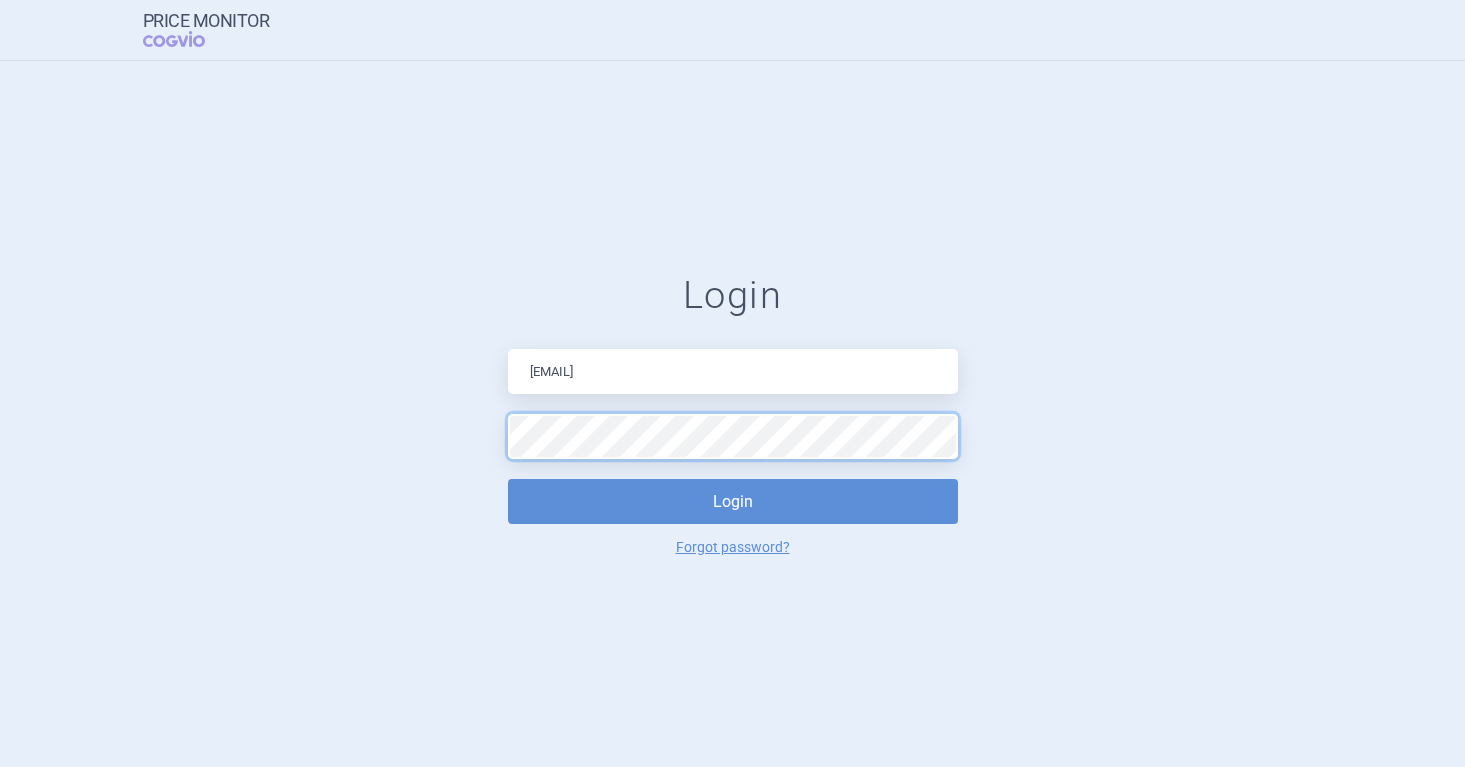 click on "Login" at bounding box center [733, 501] 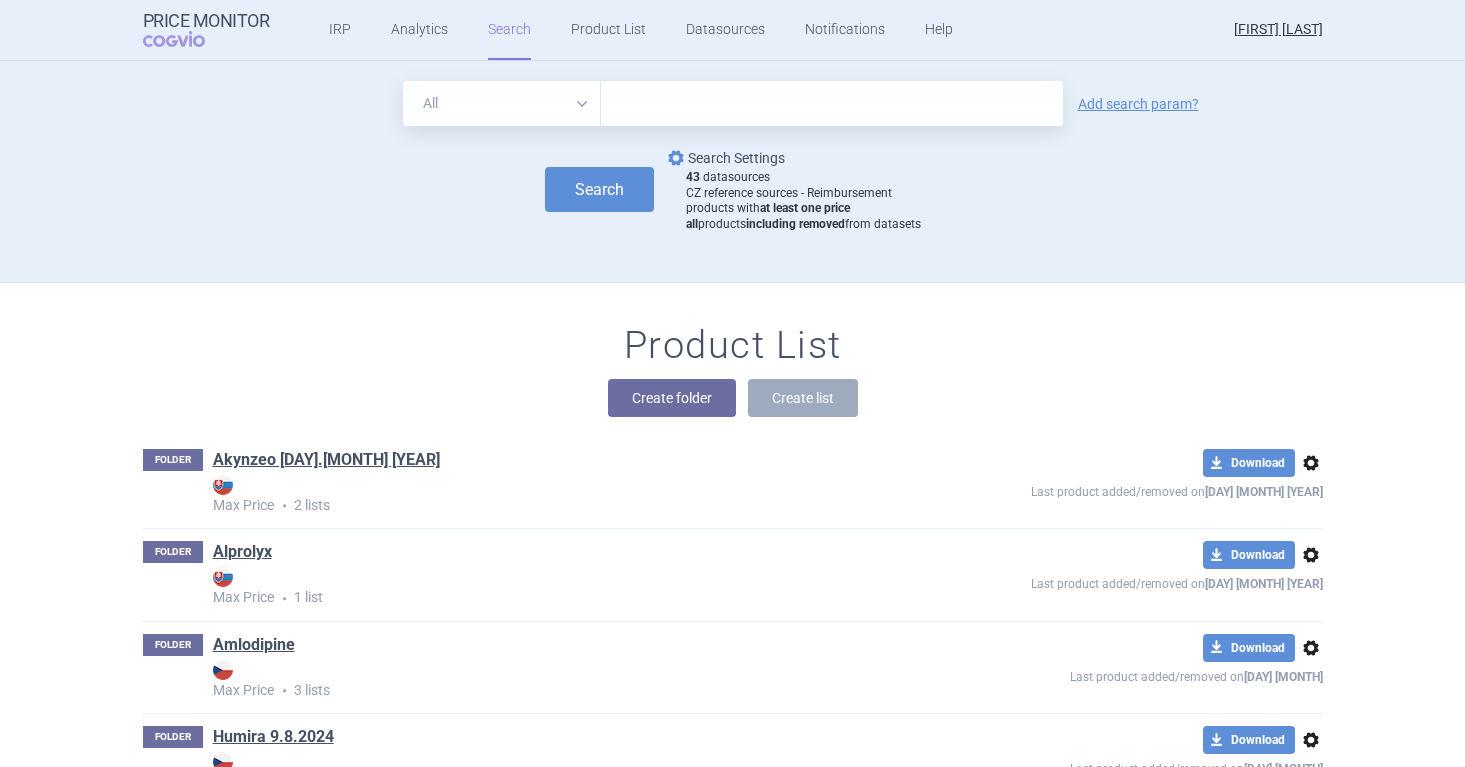 click on "options Search Settings" at bounding box center (724, 158) 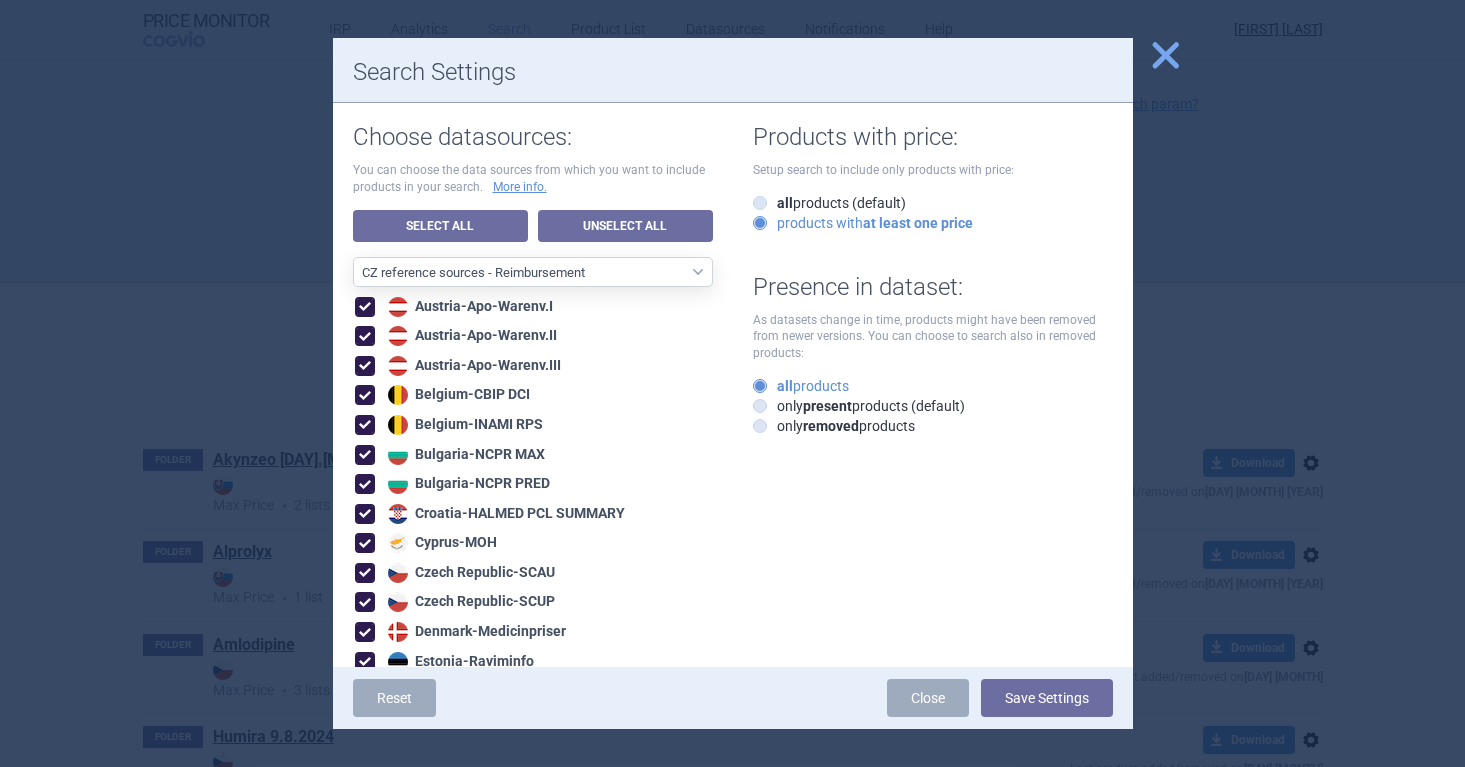 click on "close" at bounding box center [1165, 55] 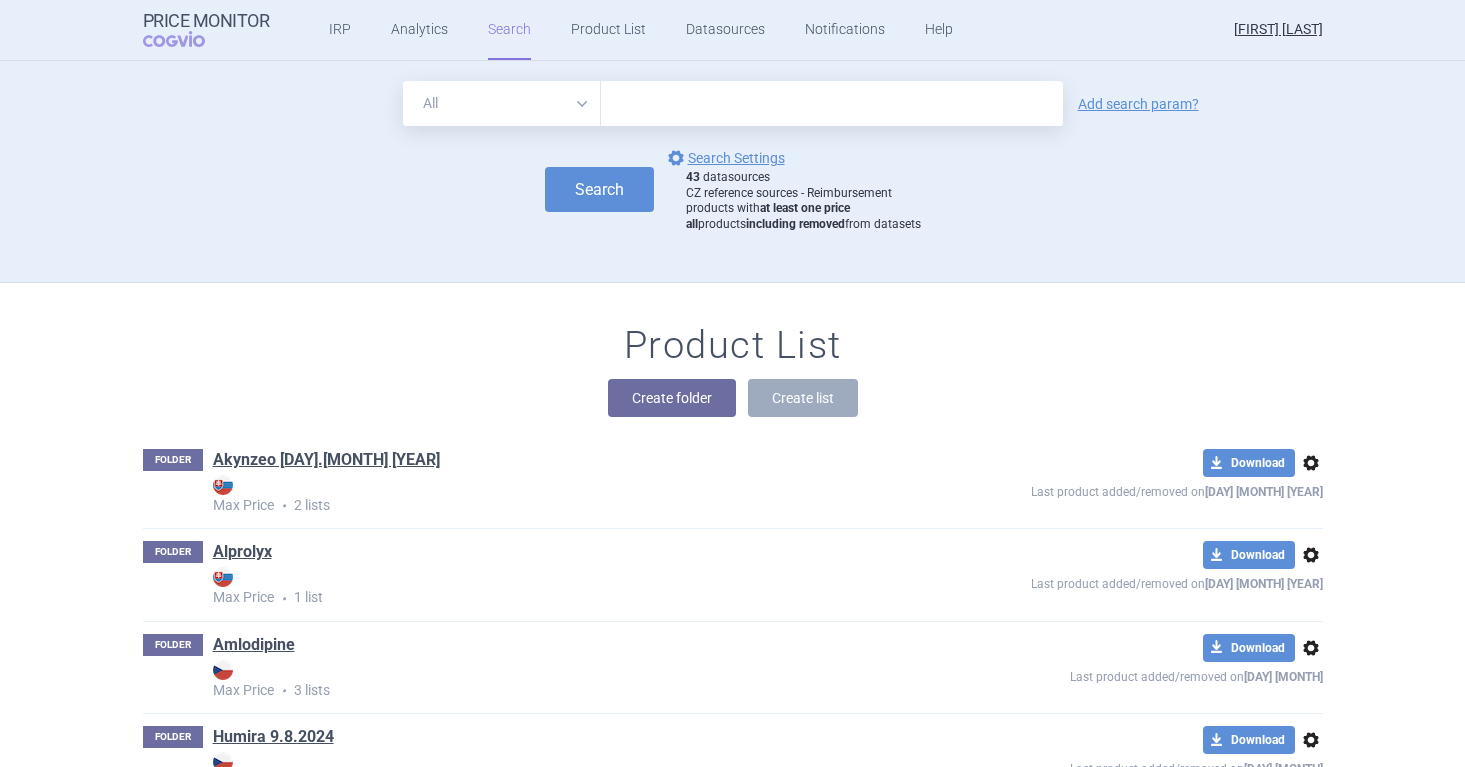 click on "All Brand Name ATC Company Active Substance Country Newer than Add search param? Search options Search Settings [NUMBER] datasources CZ reference sources - Reimbursement products with at least one price all products including removed from datasets" at bounding box center (733, 181) 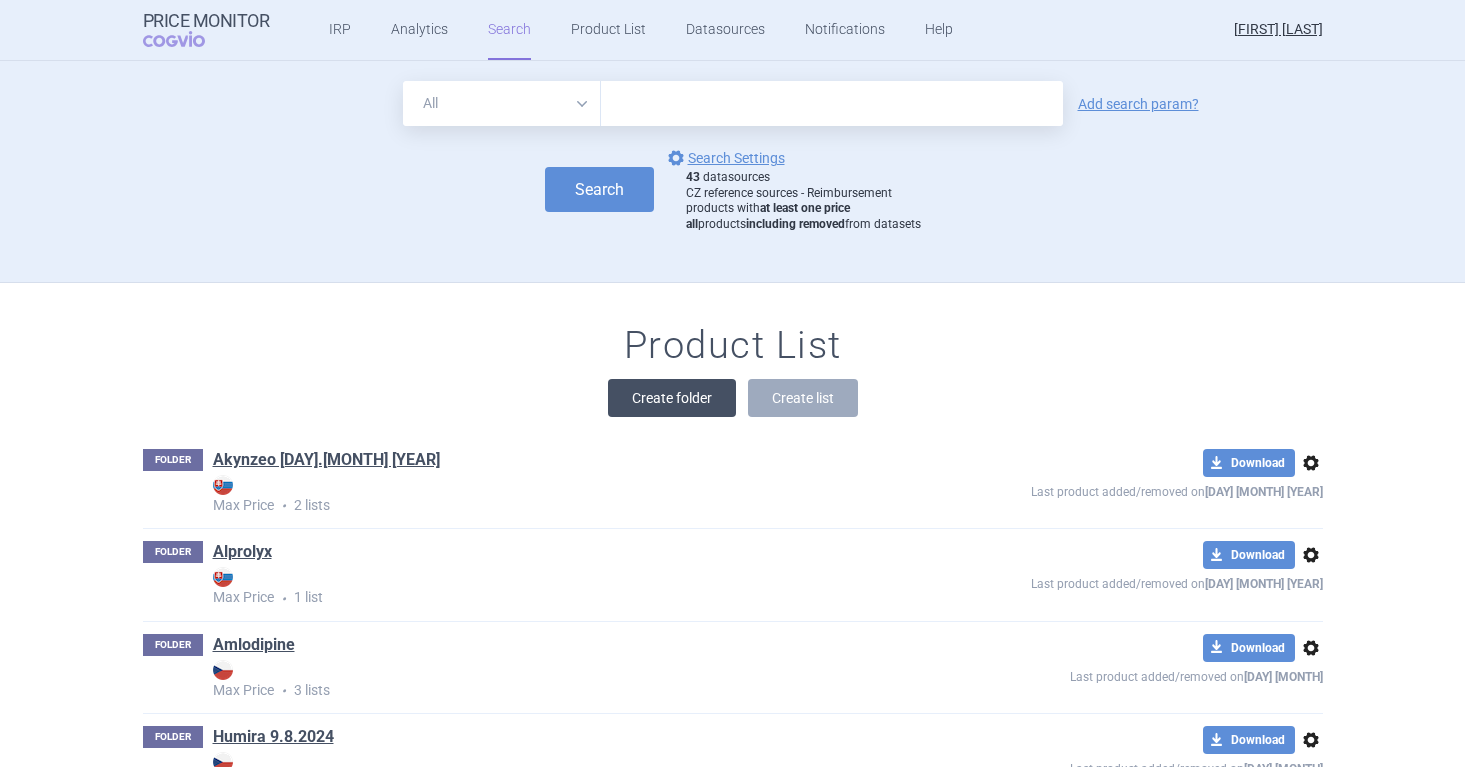click on "Create folder" at bounding box center (672, 398) 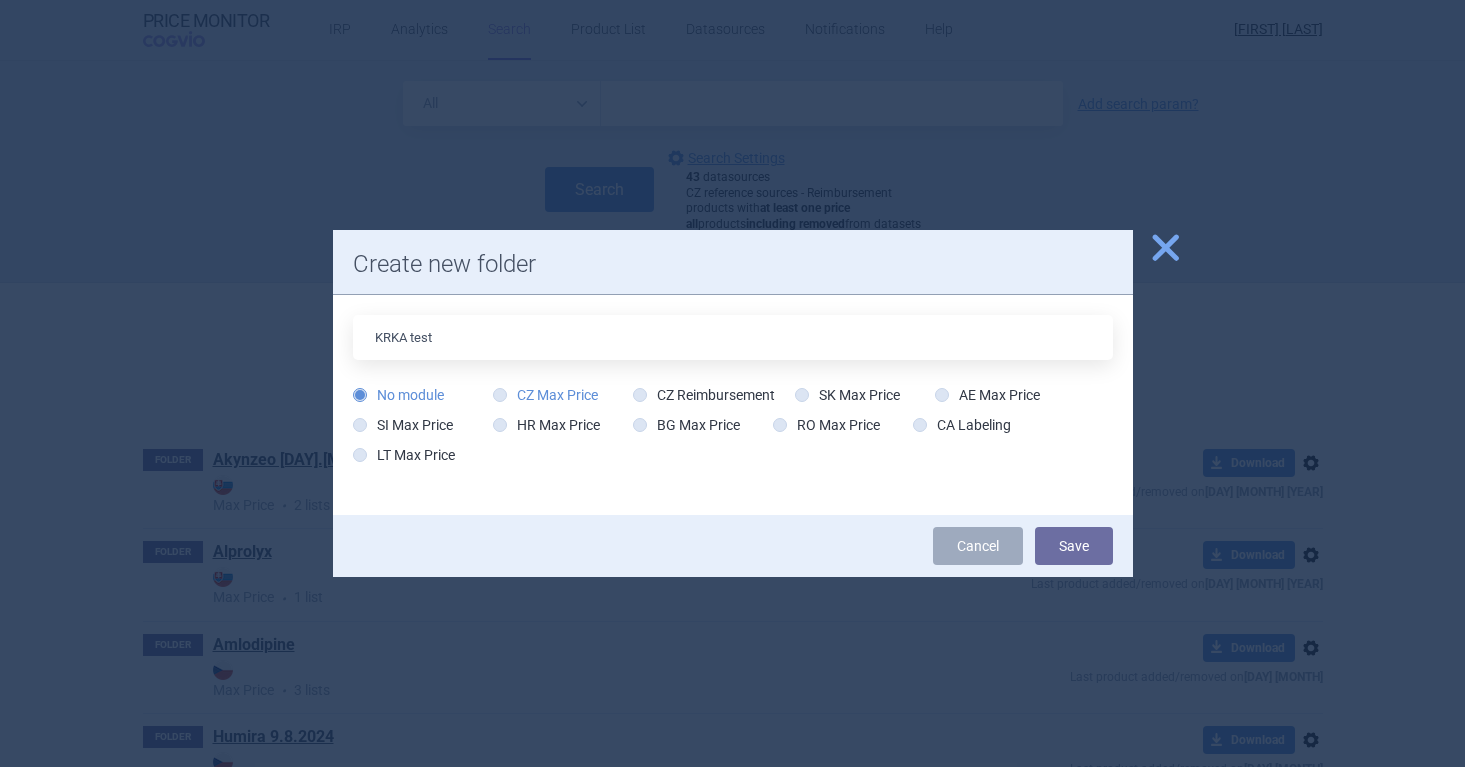 type on "KRKA test" 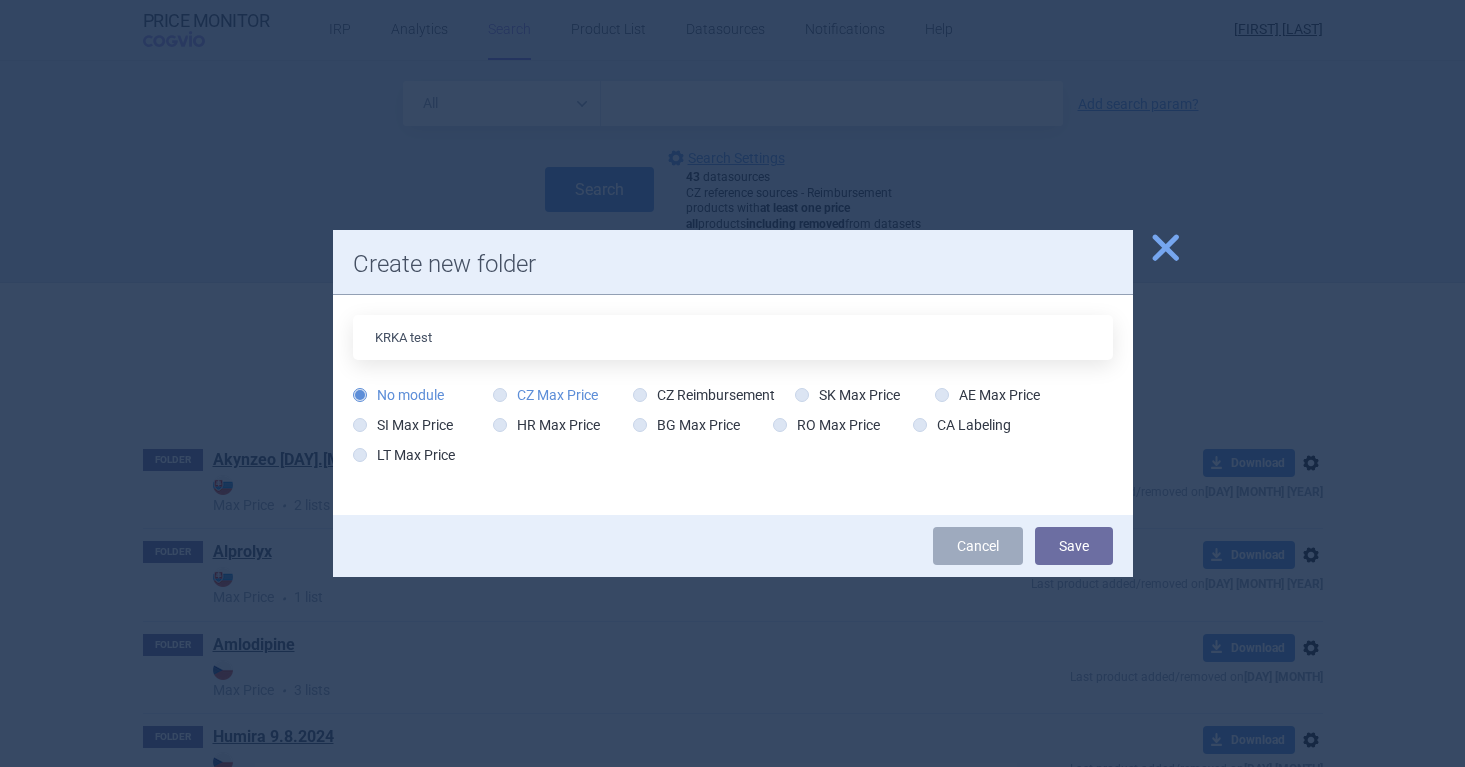 radio on "true" 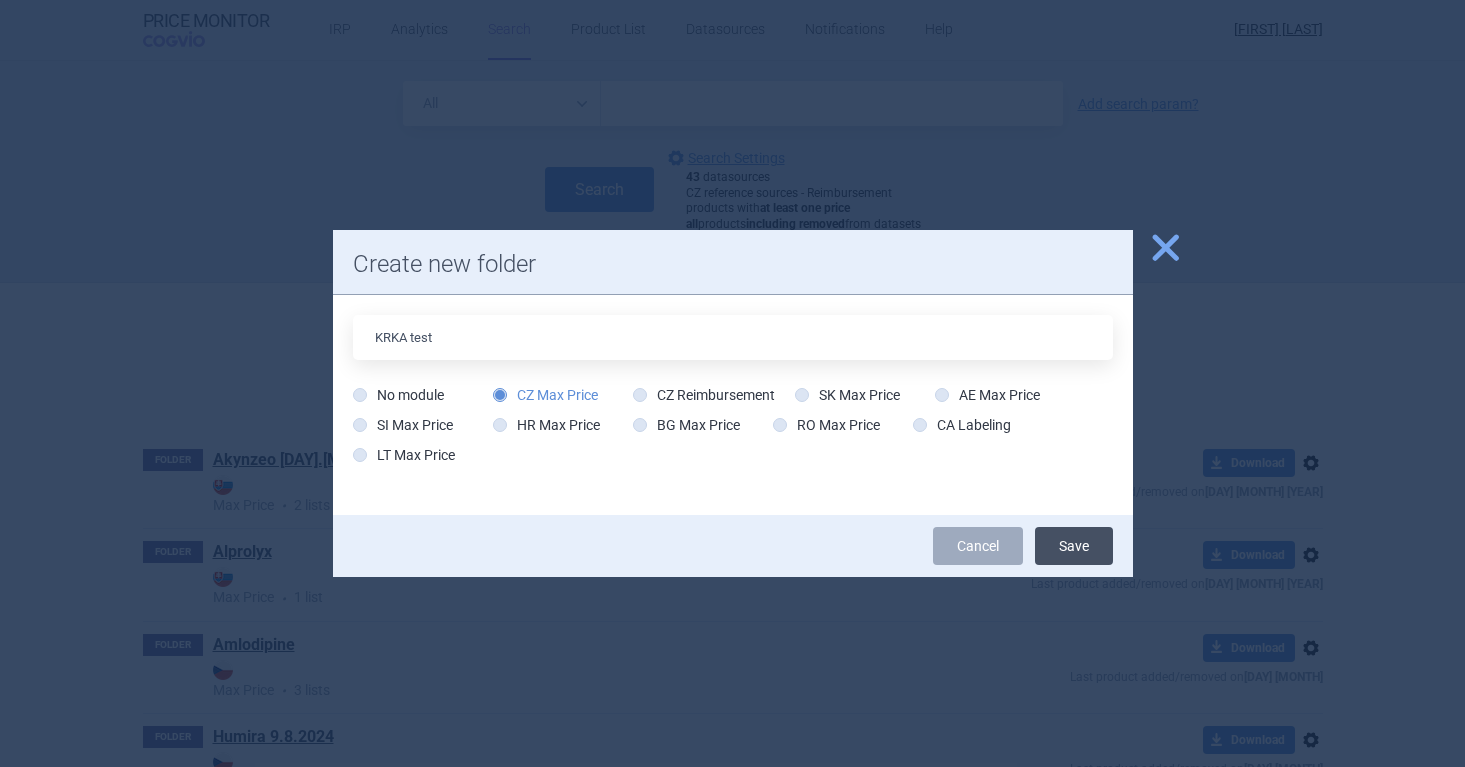 click on "Save" at bounding box center [1074, 546] 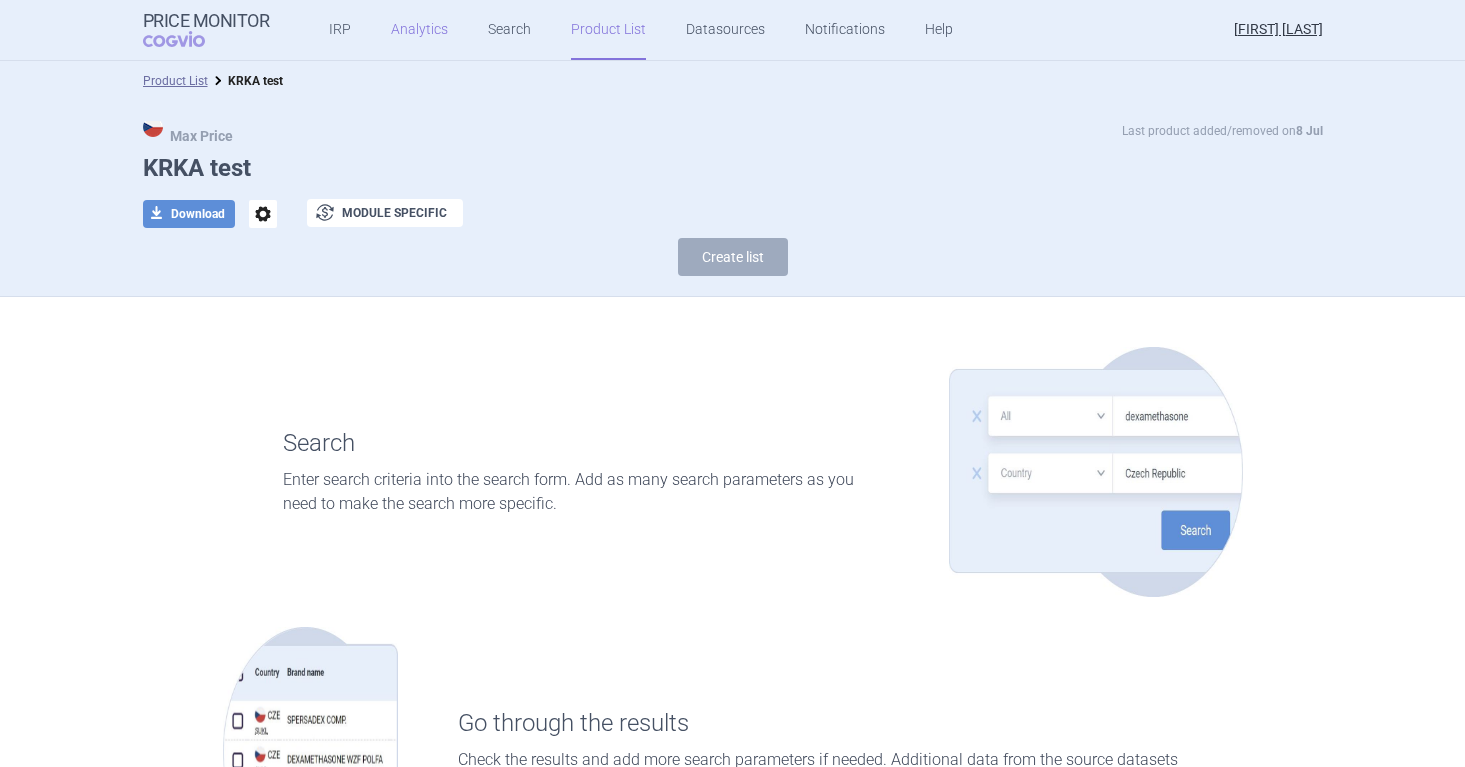 click on "Analytics" at bounding box center (419, 30) 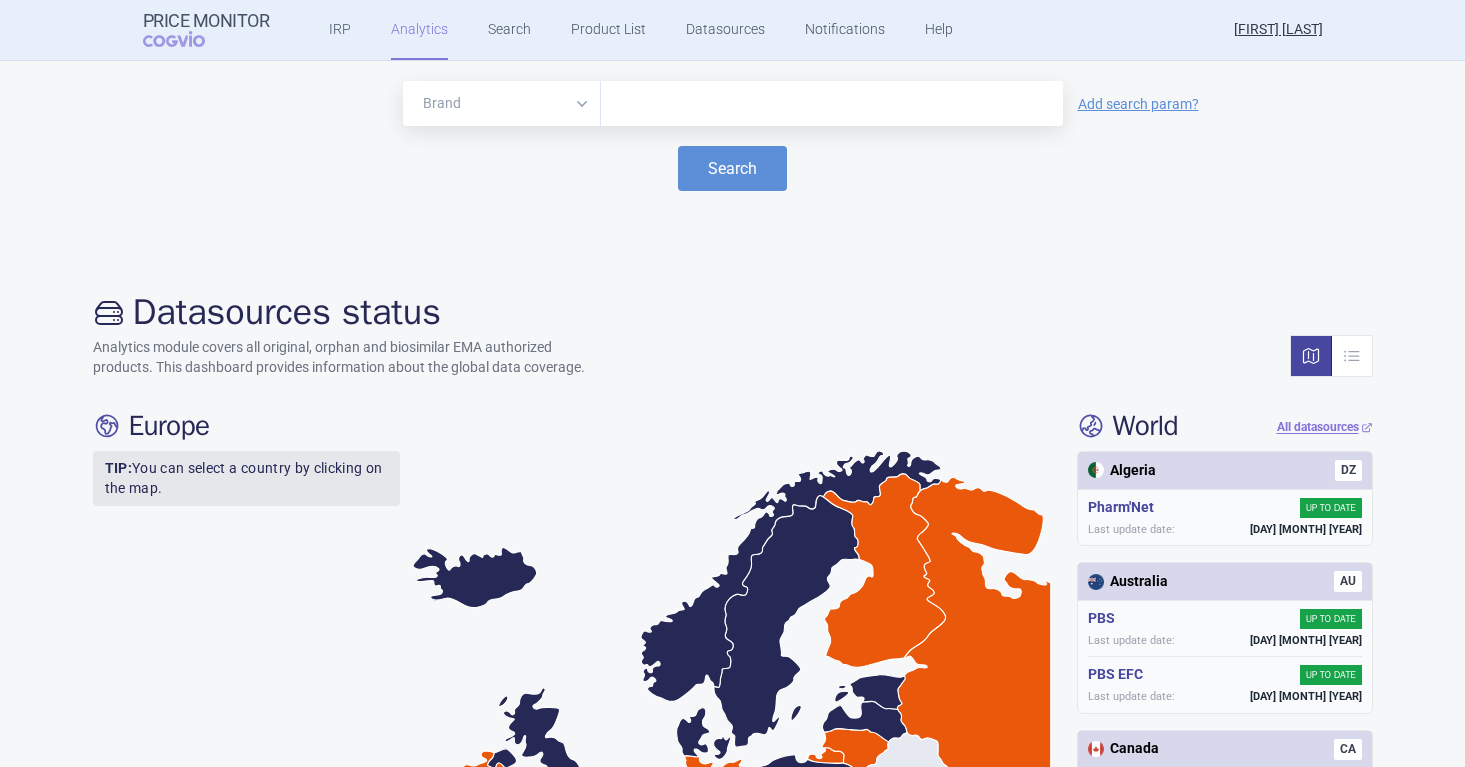 click at bounding box center (832, 104) 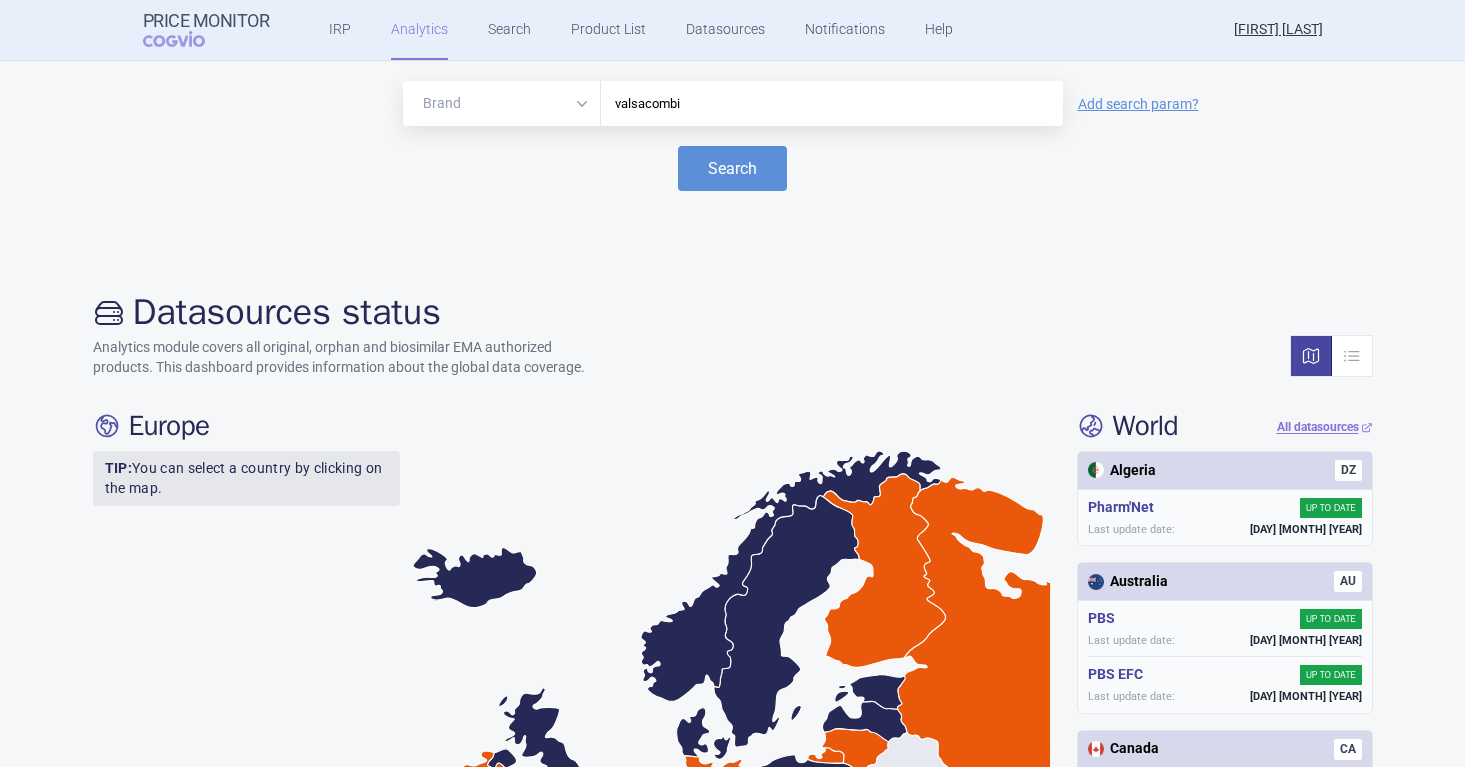 drag, startPoint x: 711, startPoint y: 97, endPoint x: 606, endPoint y: 99, distance: 105.01904 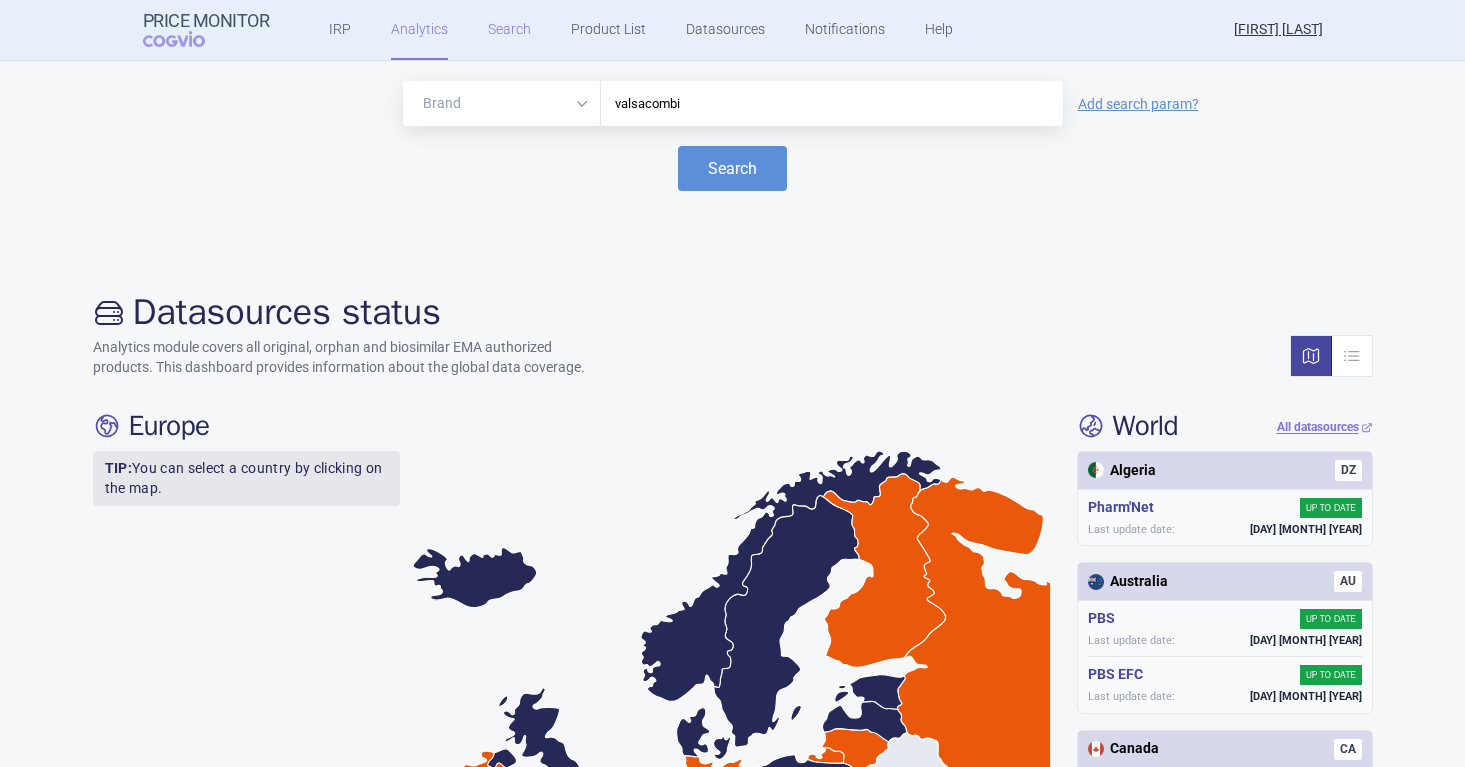 type on "valsacombi" 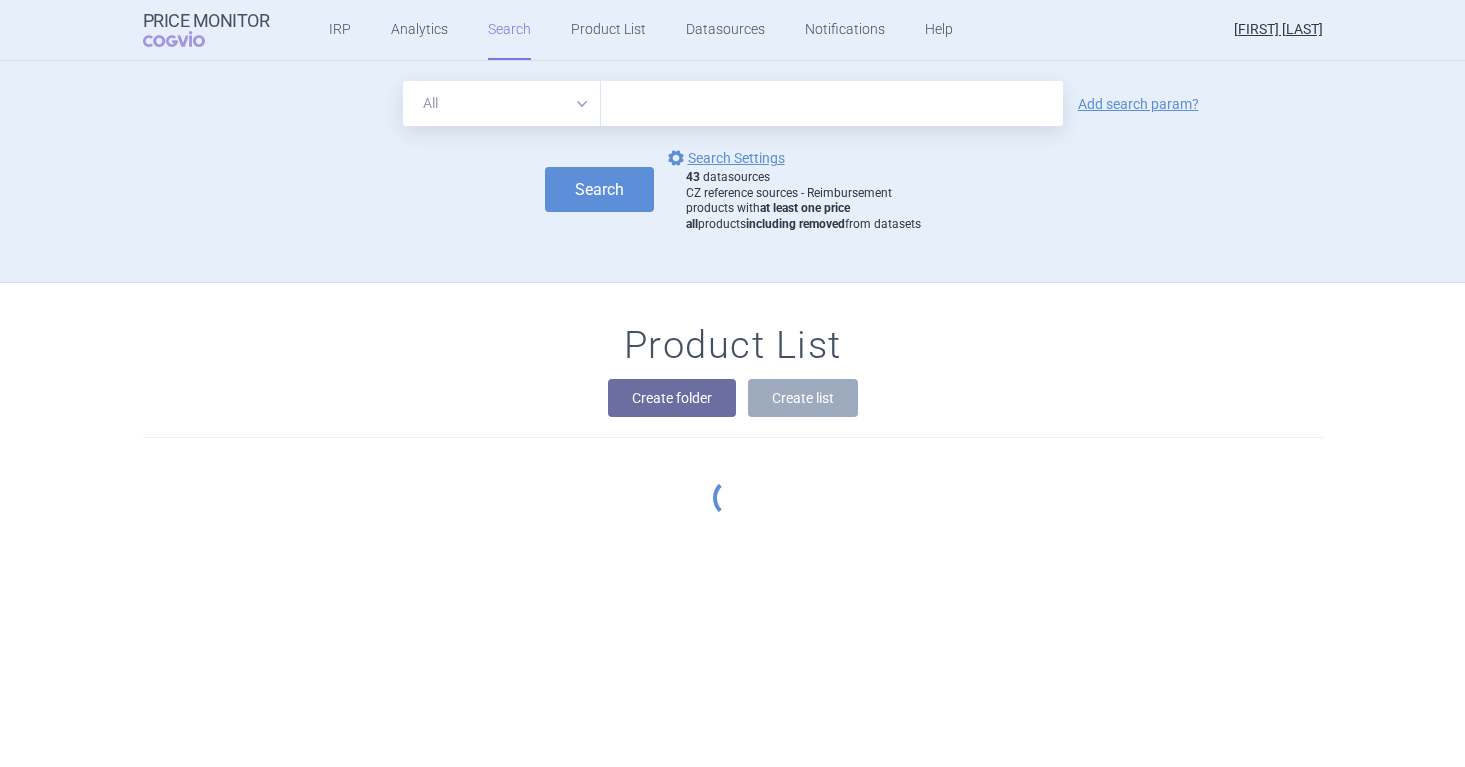 click on "All Brand Name ATC Company Active Substance Country Newer than" at bounding box center [502, 103] 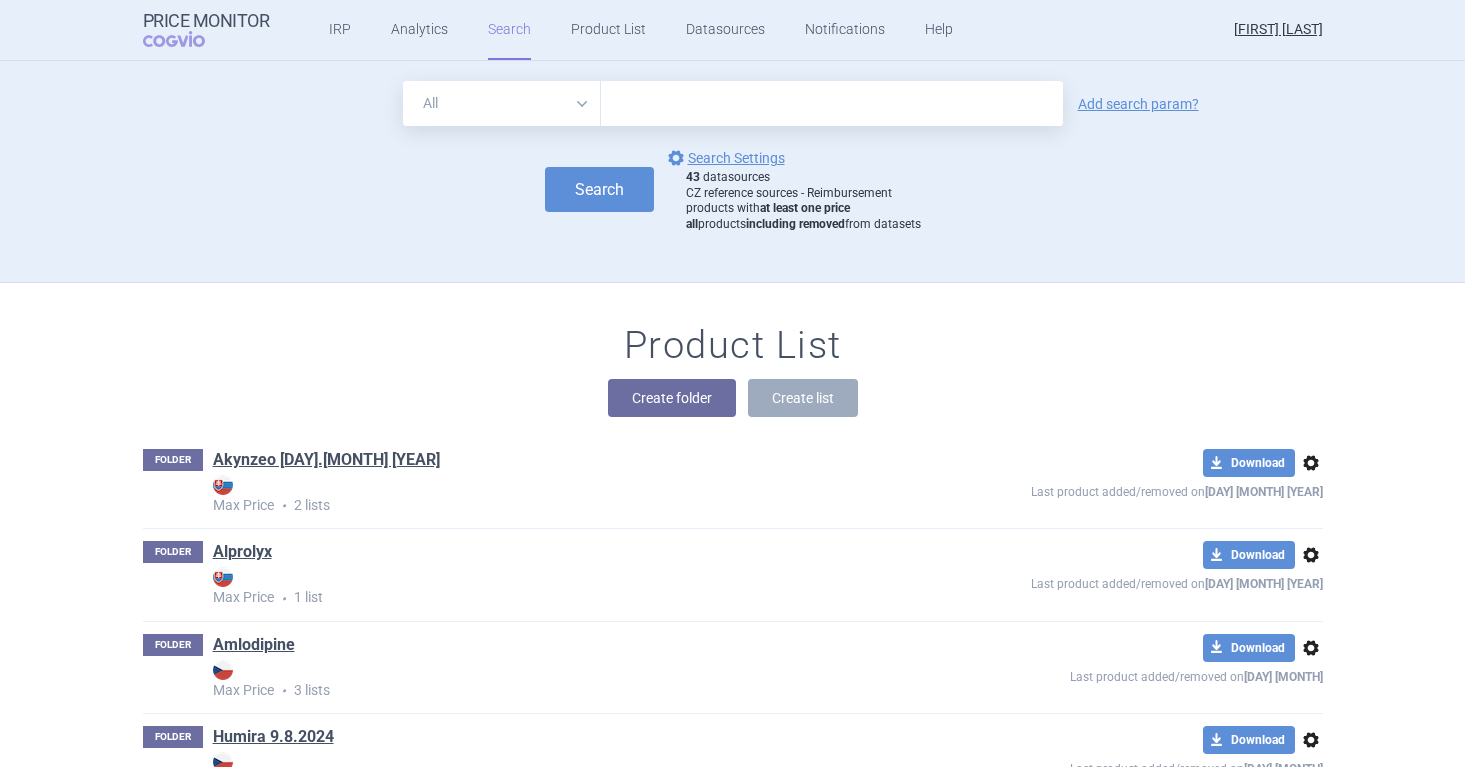 select on "brandName" 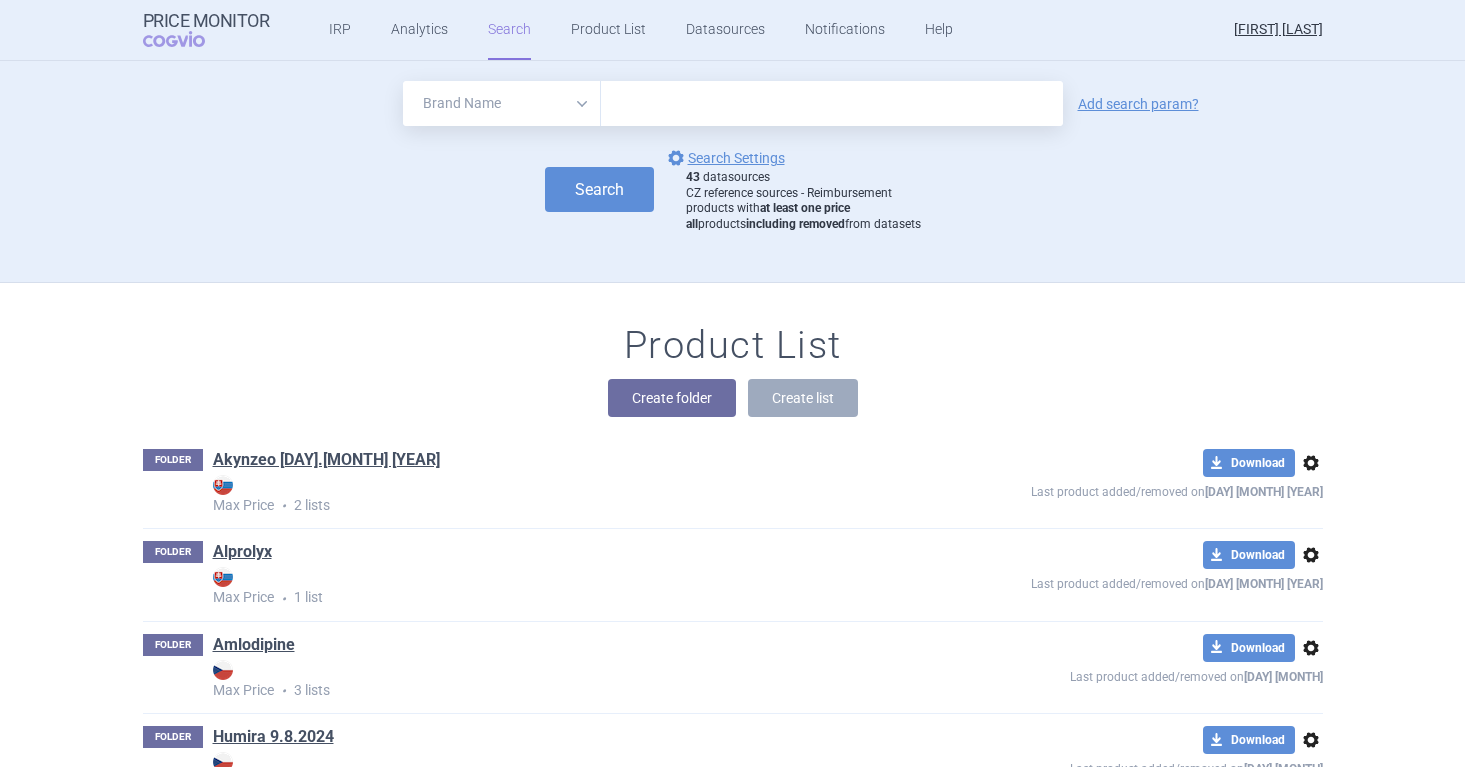 click at bounding box center (832, 103) 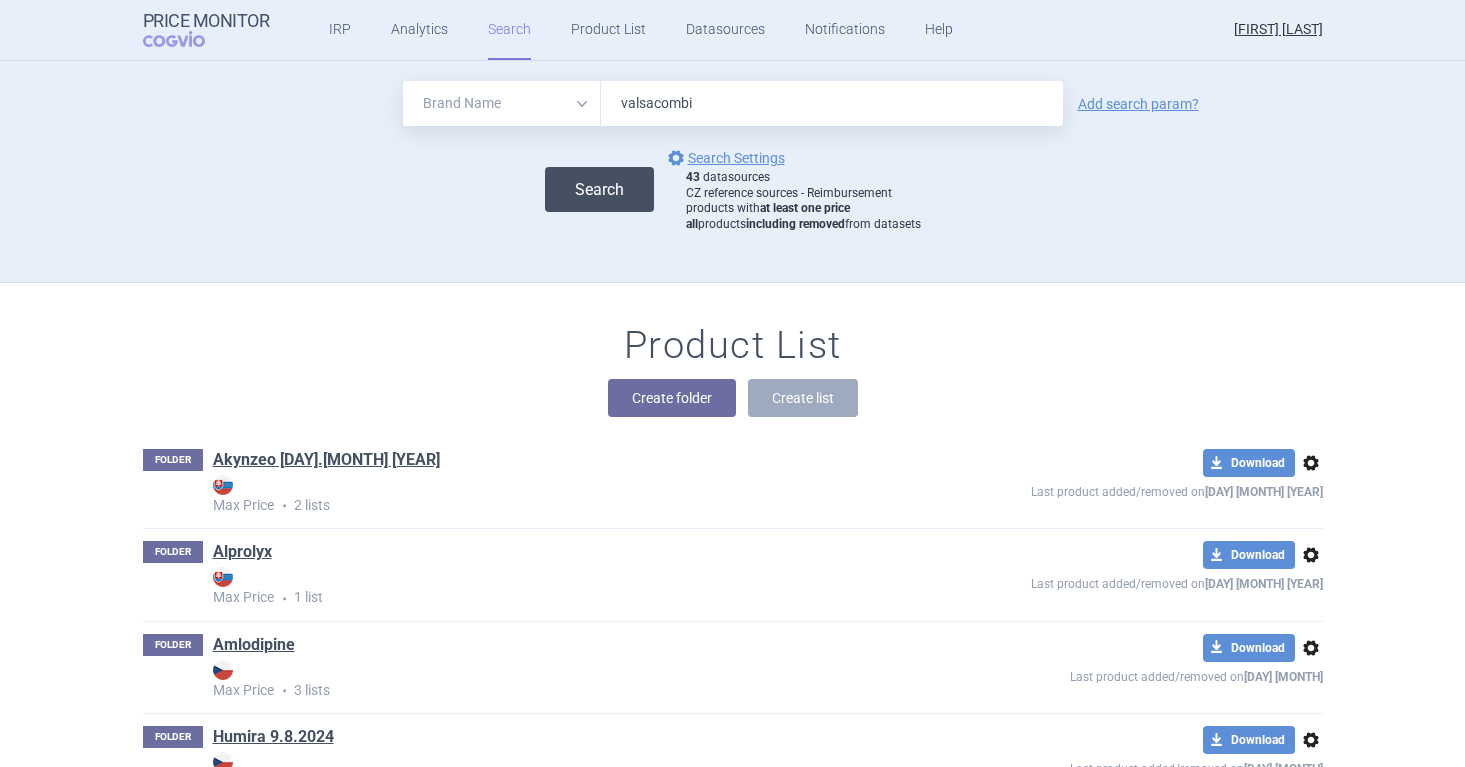 type on "valsacombi" 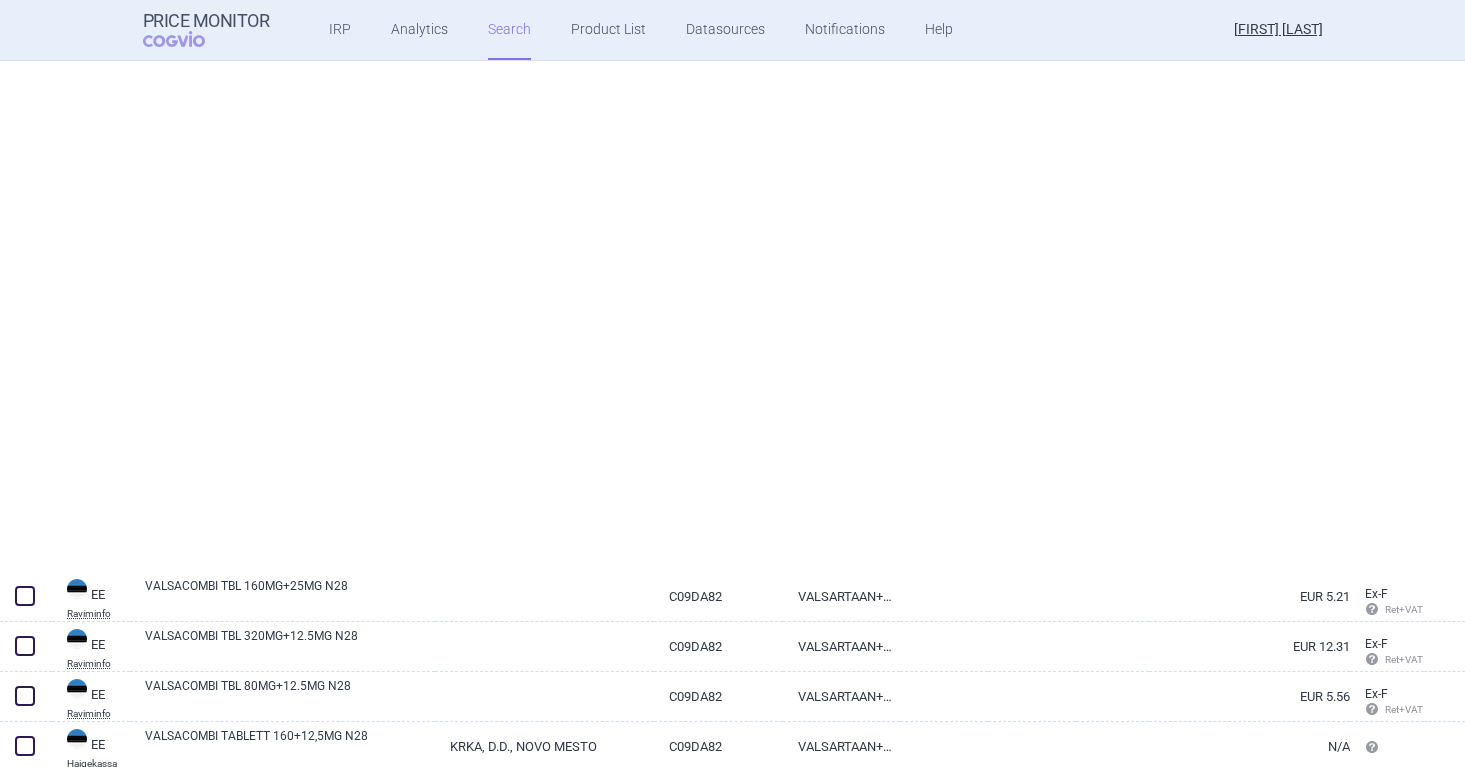 scroll, scrollTop: 0, scrollLeft: 0, axis: both 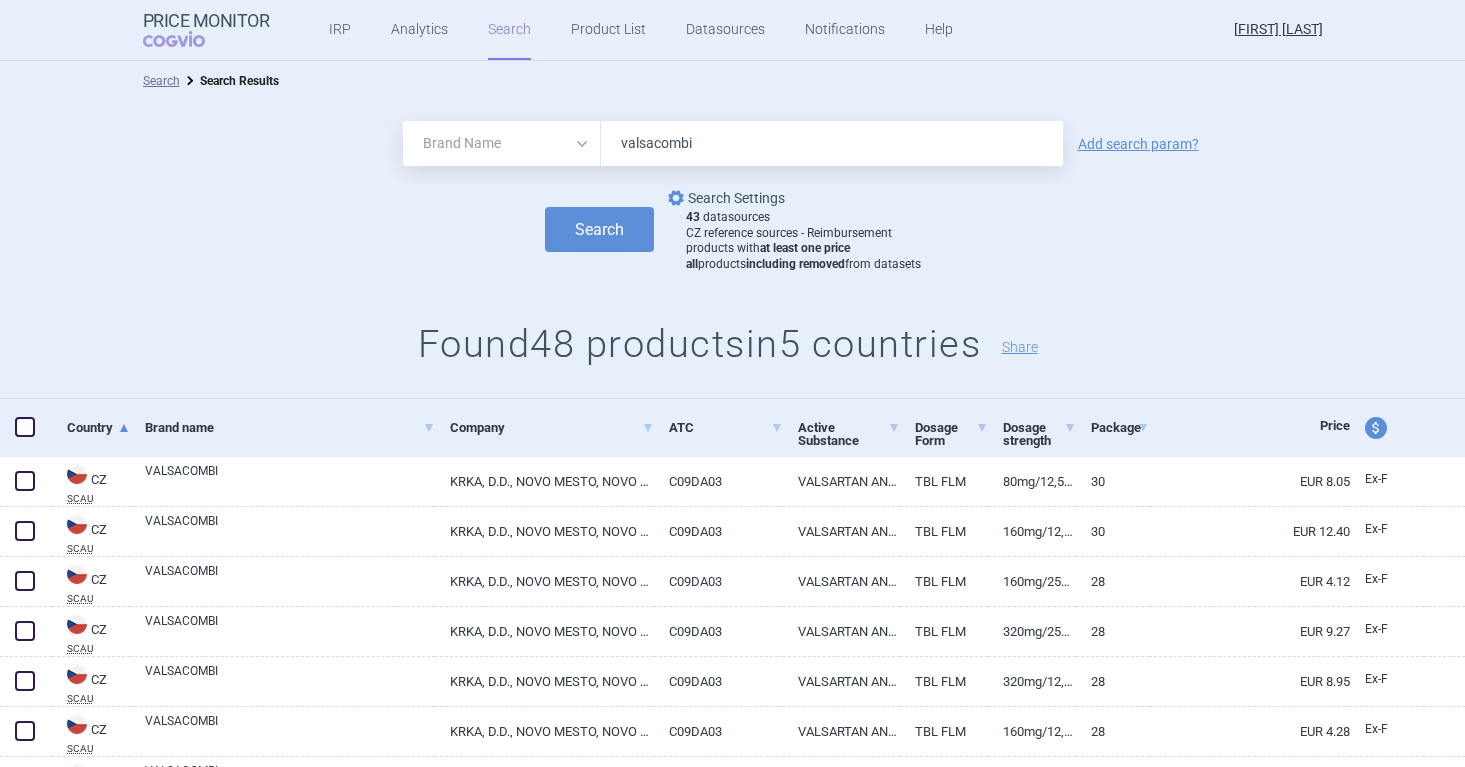 click on "options Search Settings" at bounding box center (724, 198) 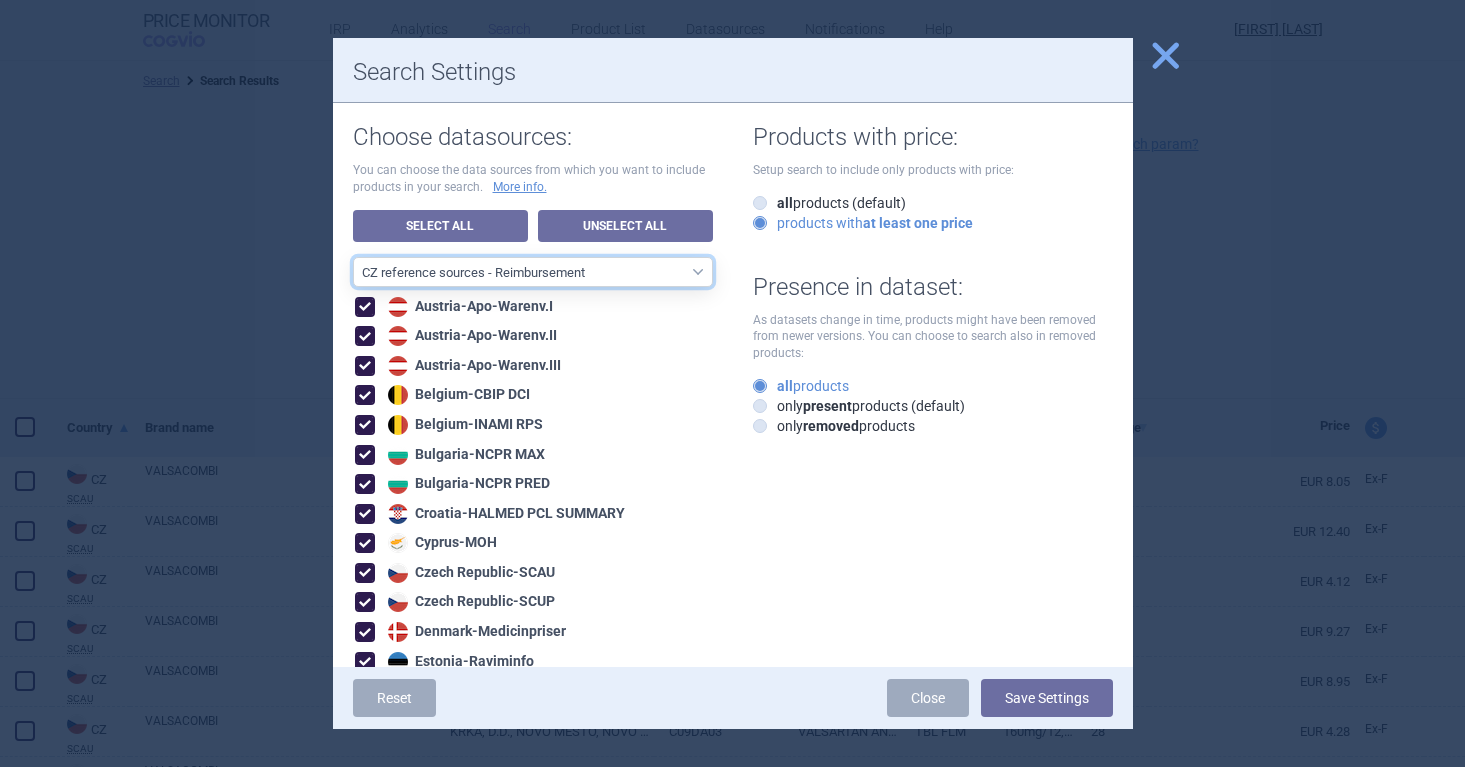 click on "All data sources CZ reference sources - Reimbursement SK reference sources - Official methodology RO reference sources (CGM LauerTaxe included) CZ reference sources - Max price AE recommended reference sources EU4+UK North America EU Europe - all Europe - only recommended sources included Asia and Pacific CA PMPRB7 MENA RO reference sources (LauerTaxe included) RO reference sources SI reference countries BG reference countries HR reference sources LT reference countries CA PMPRB11 LABELING - unit datasources without US LABELING - nonunit datasources without US Labeling - US datasources Nordics Benelux Baltics HU reference countries LV reference countries PL reference countries SK DP reference sources - Official methodology" at bounding box center [533, 272] 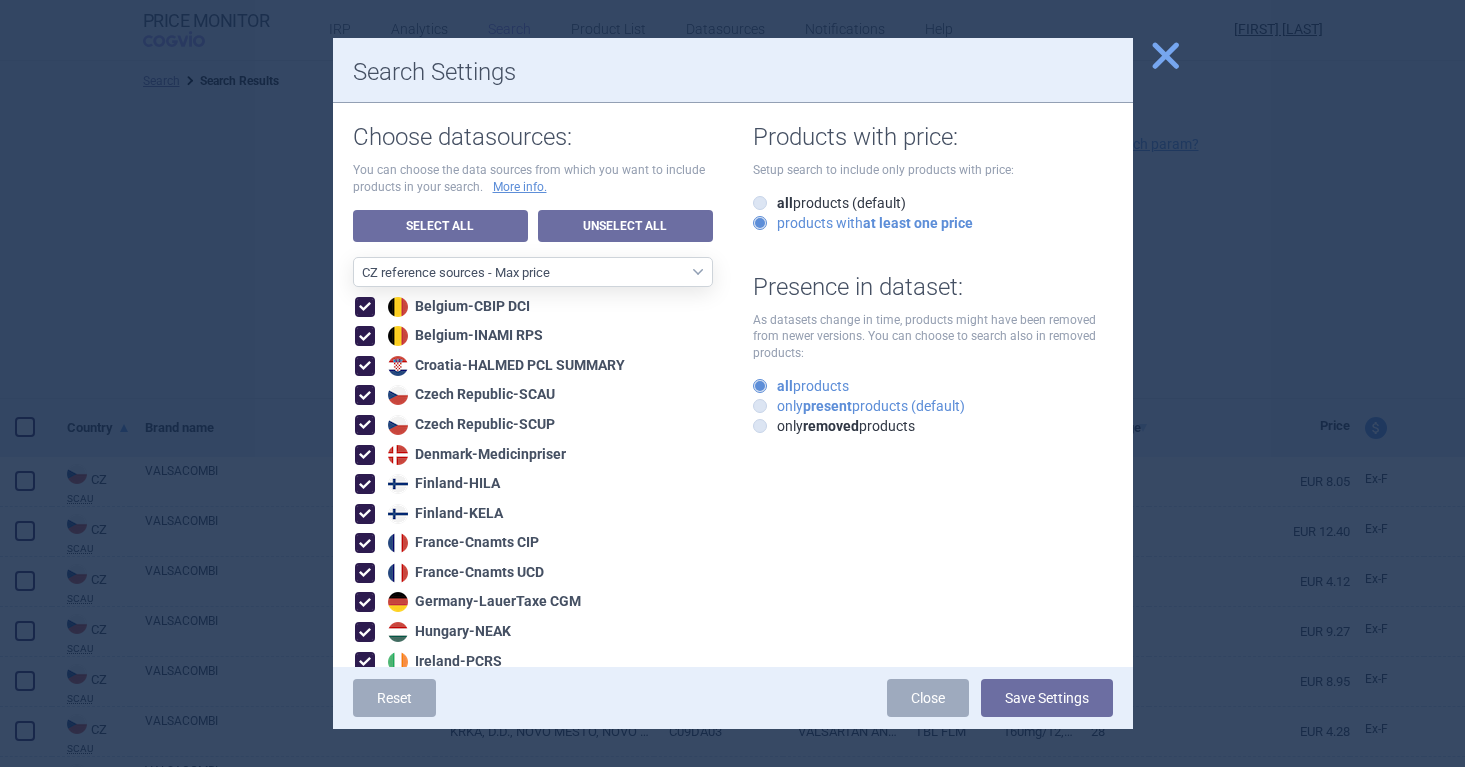 click on "only  present  products (default)" at bounding box center [859, 406] 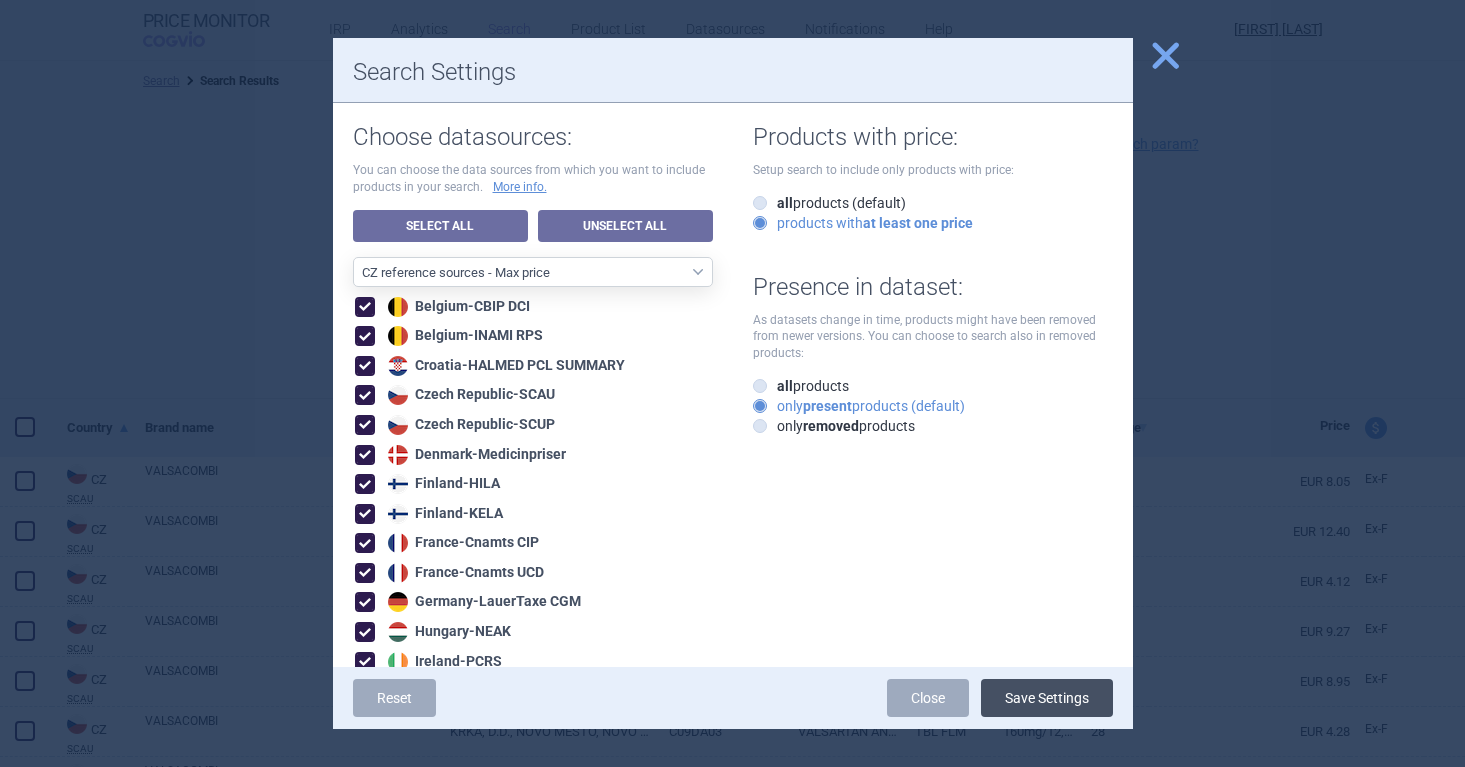 click on "Save Settings" at bounding box center (1047, 698) 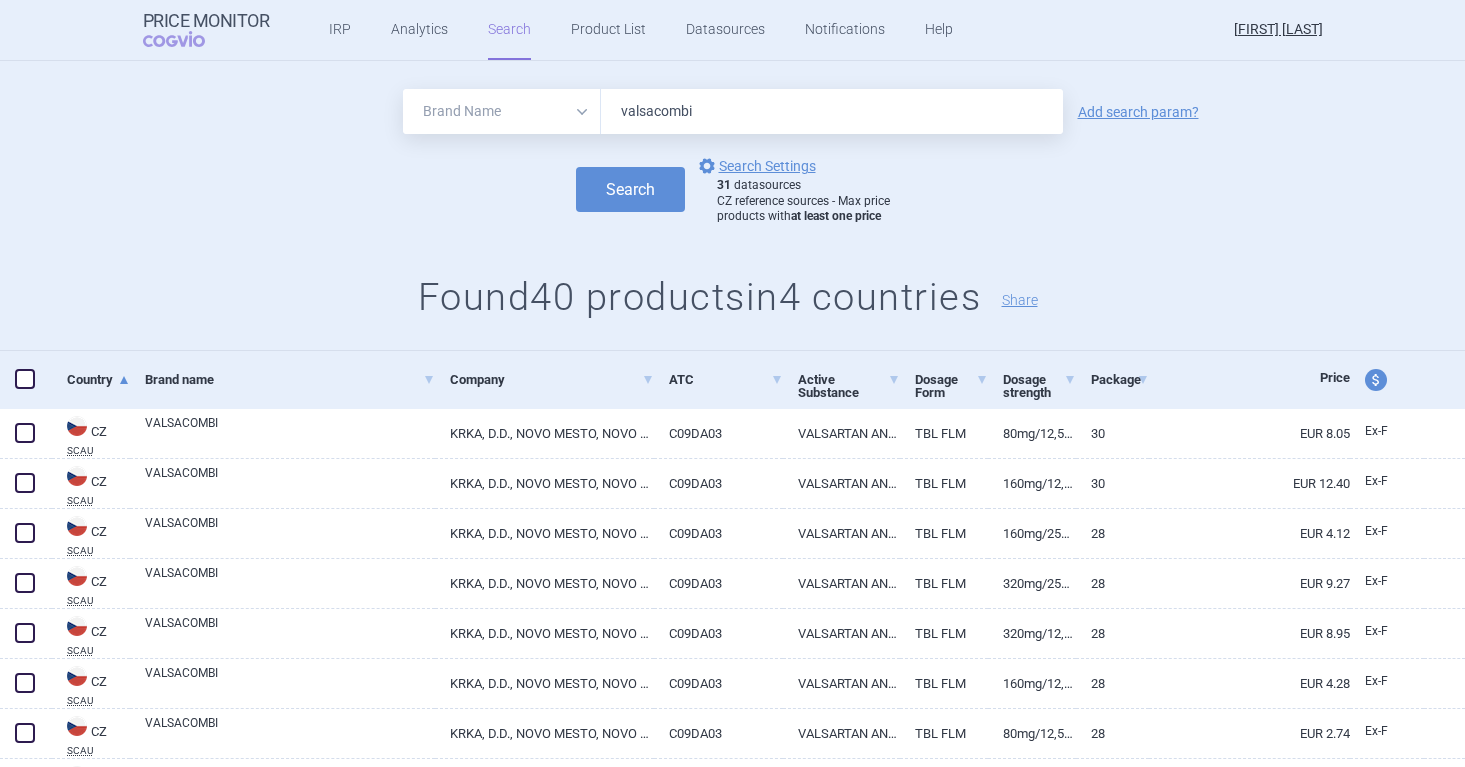 scroll, scrollTop: 22, scrollLeft: 0, axis: vertical 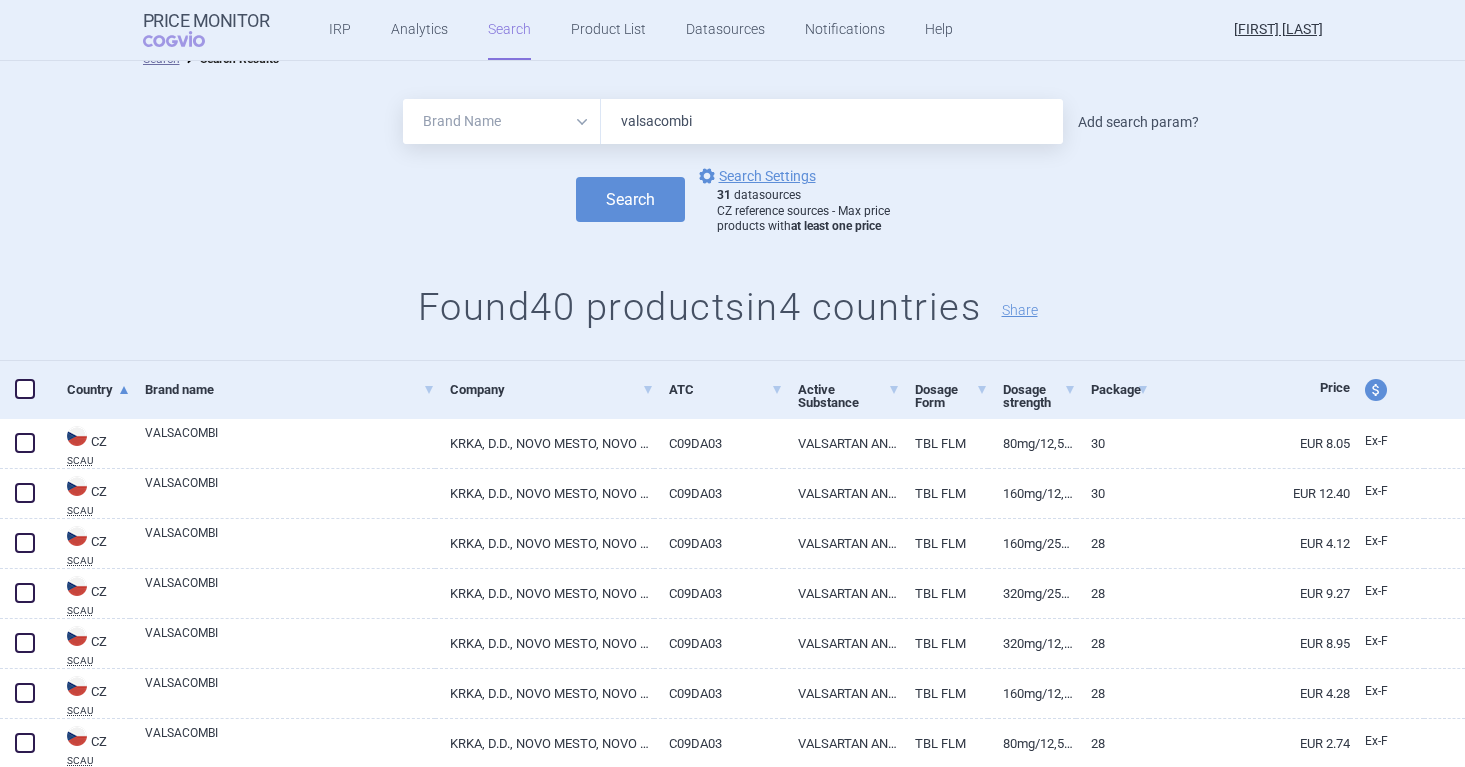 click on "Add search param?" at bounding box center (1138, 122) 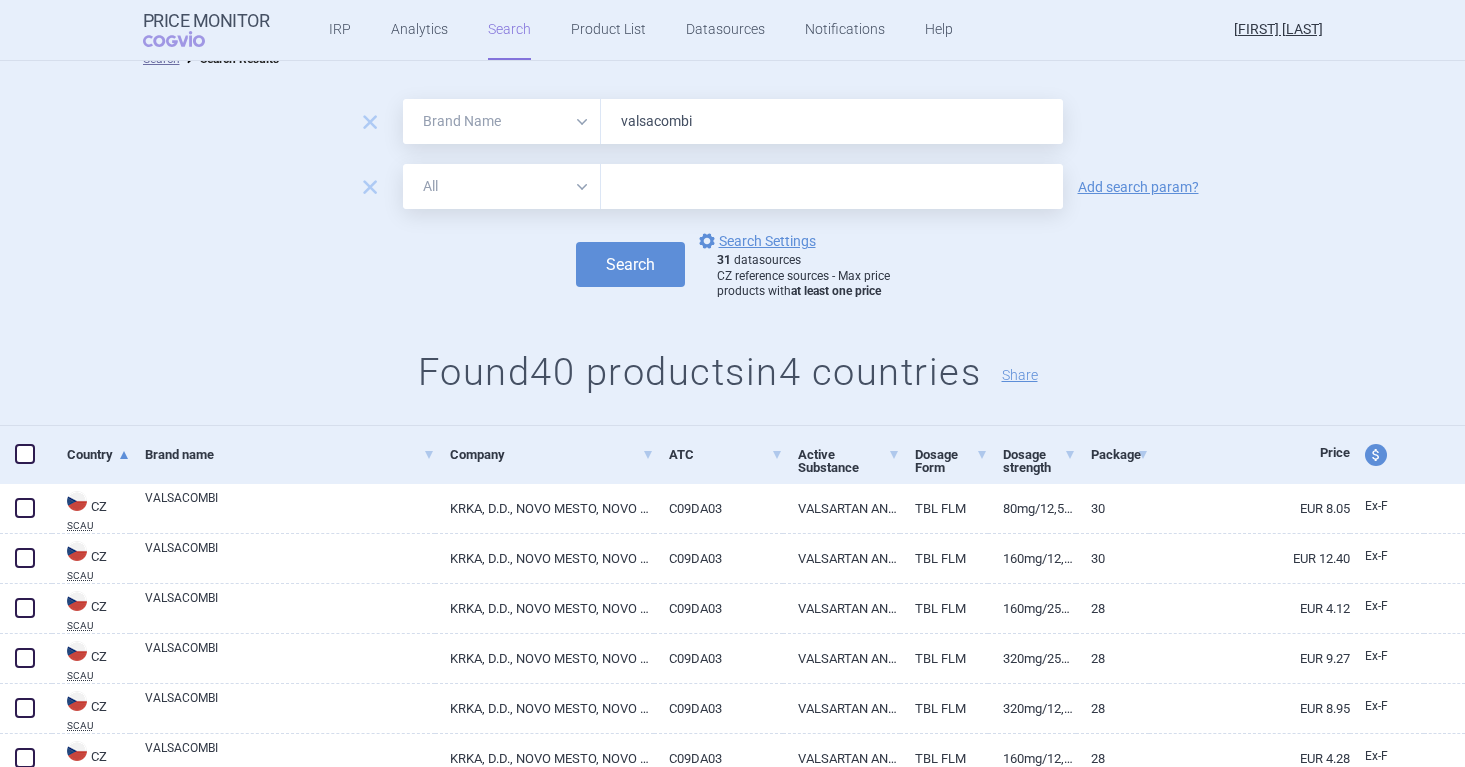 click on "All Brand Name ATC Company Active Substance Country Newer than" at bounding box center (502, 121) 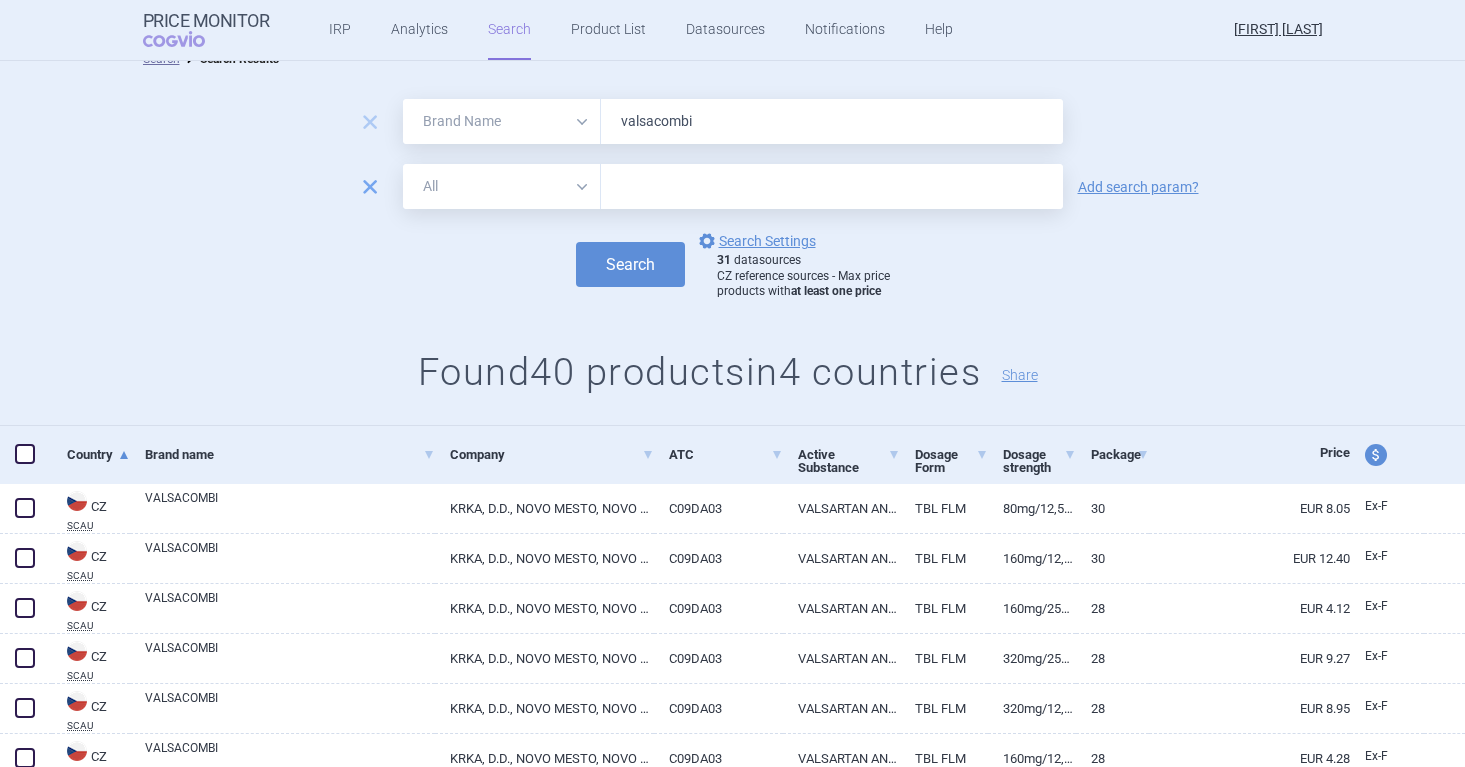click on "remove" at bounding box center [370, 122] 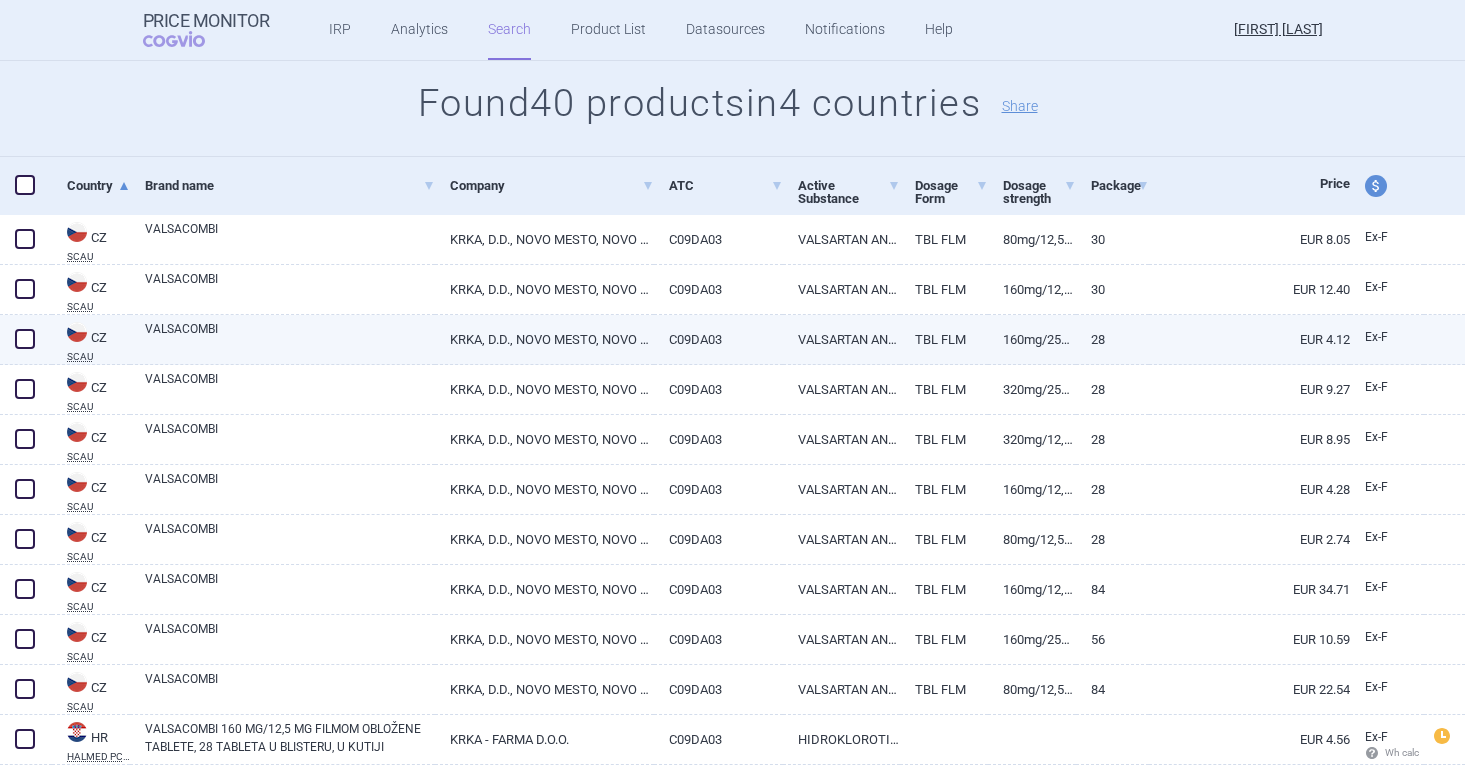 scroll, scrollTop: 227, scrollLeft: 0, axis: vertical 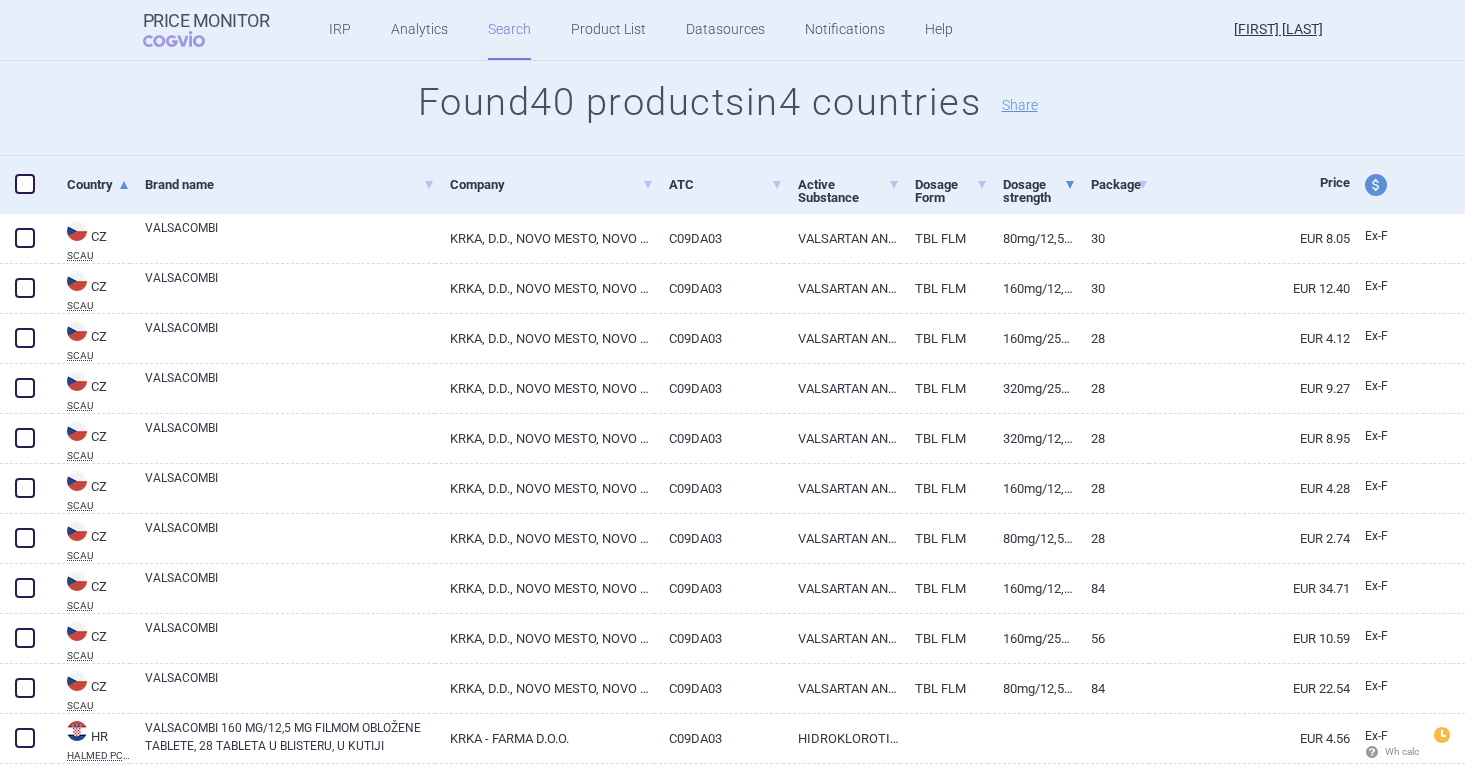 click on "Dosage strength" at bounding box center (1039, 191) 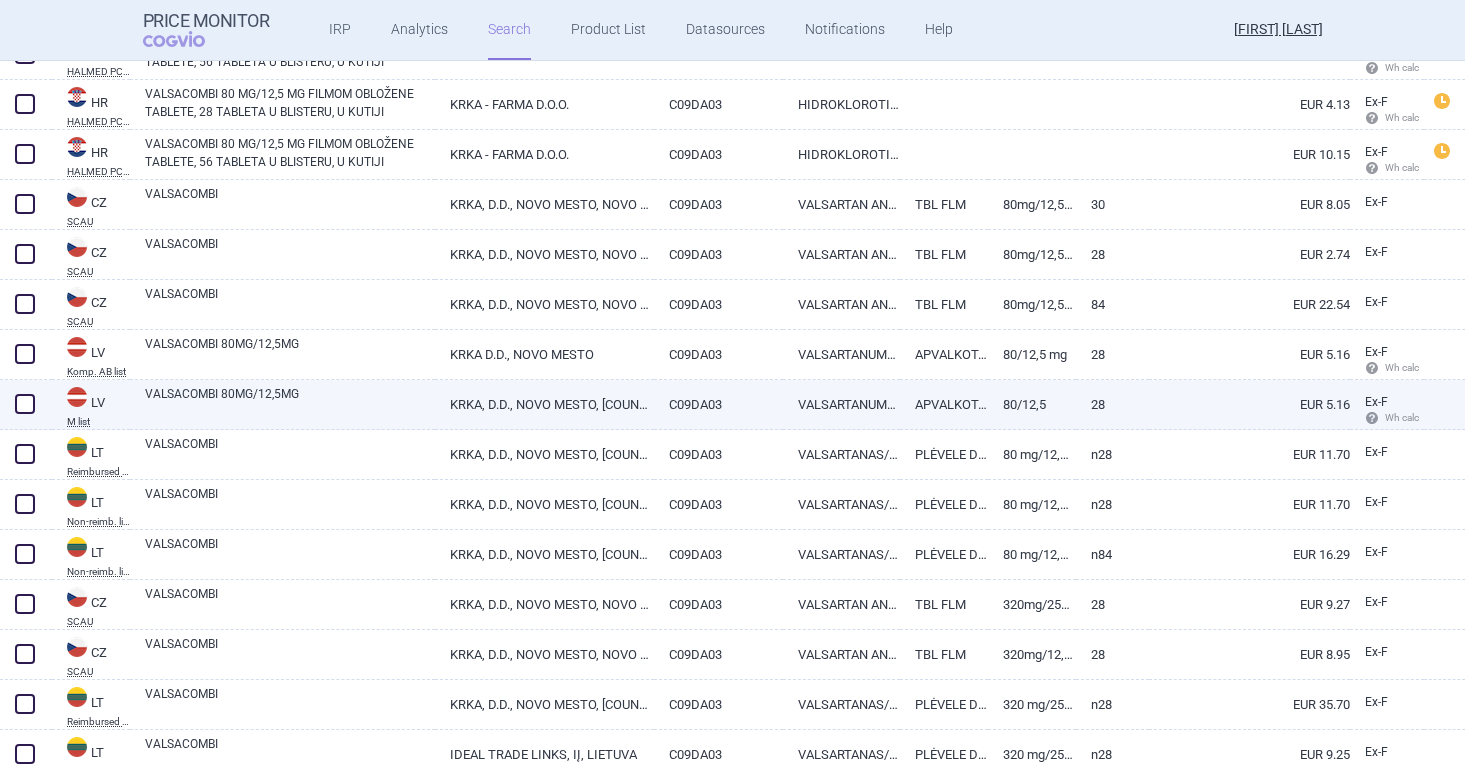 scroll, scrollTop: 762, scrollLeft: 0, axis: vertical 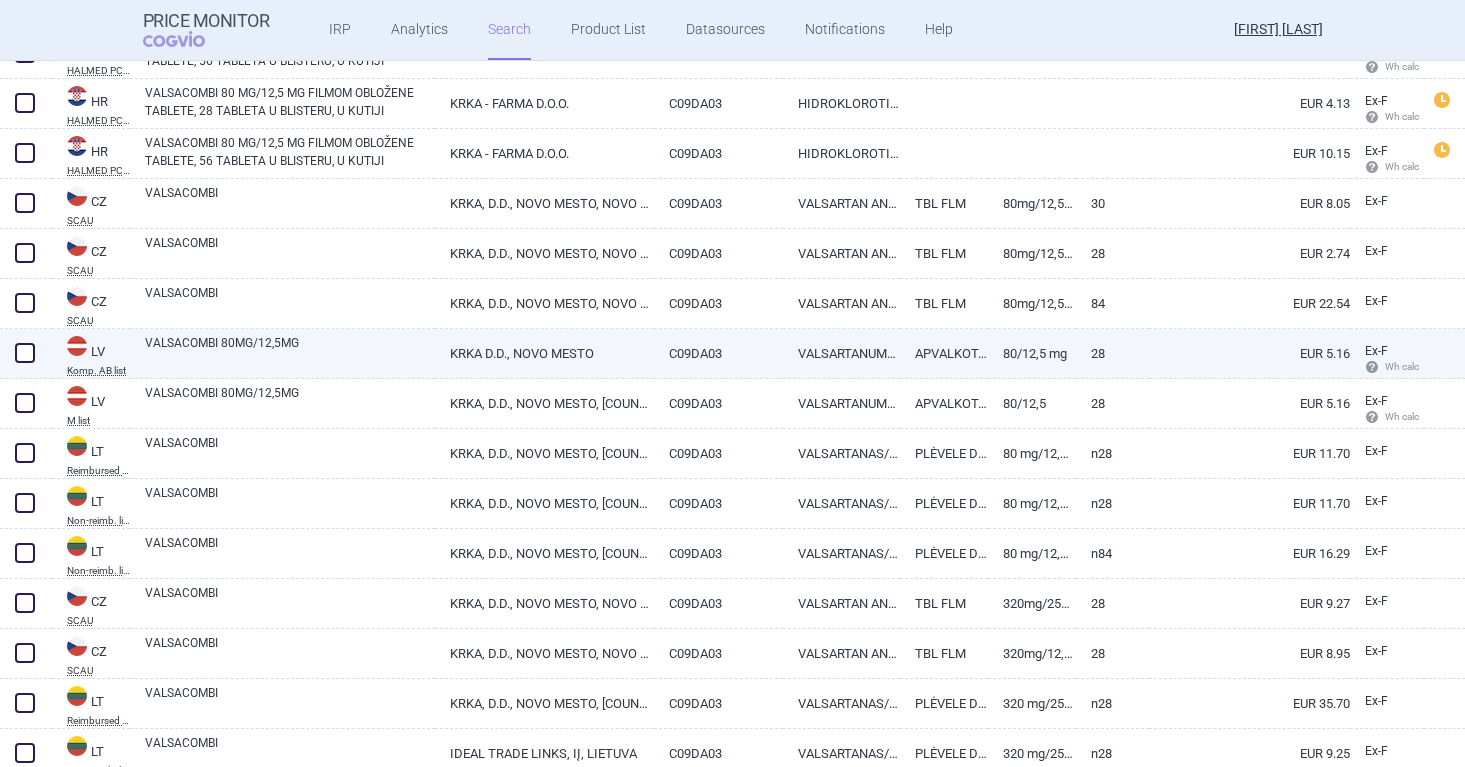 click at bounding box center [25, 353] 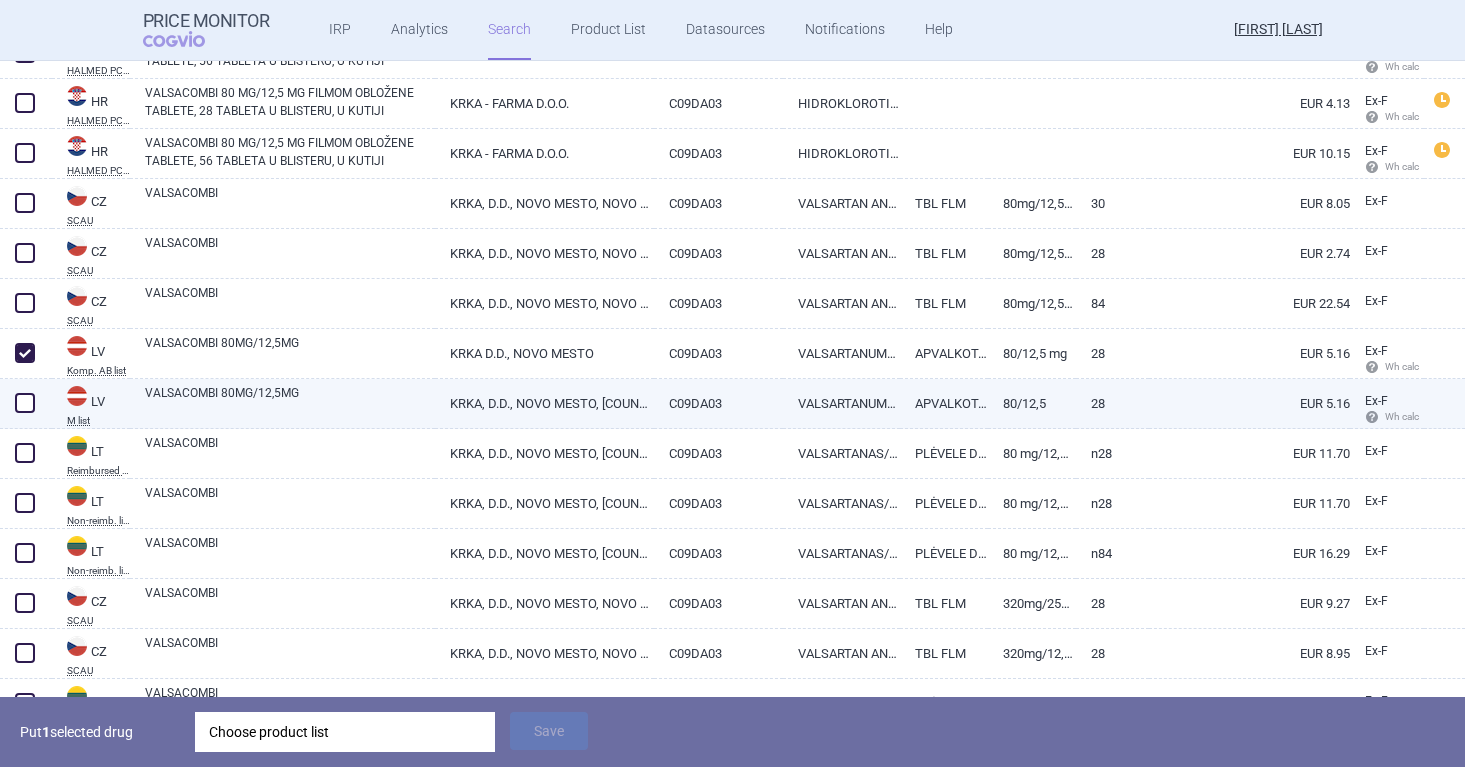 click at bounding box center (25, 403) 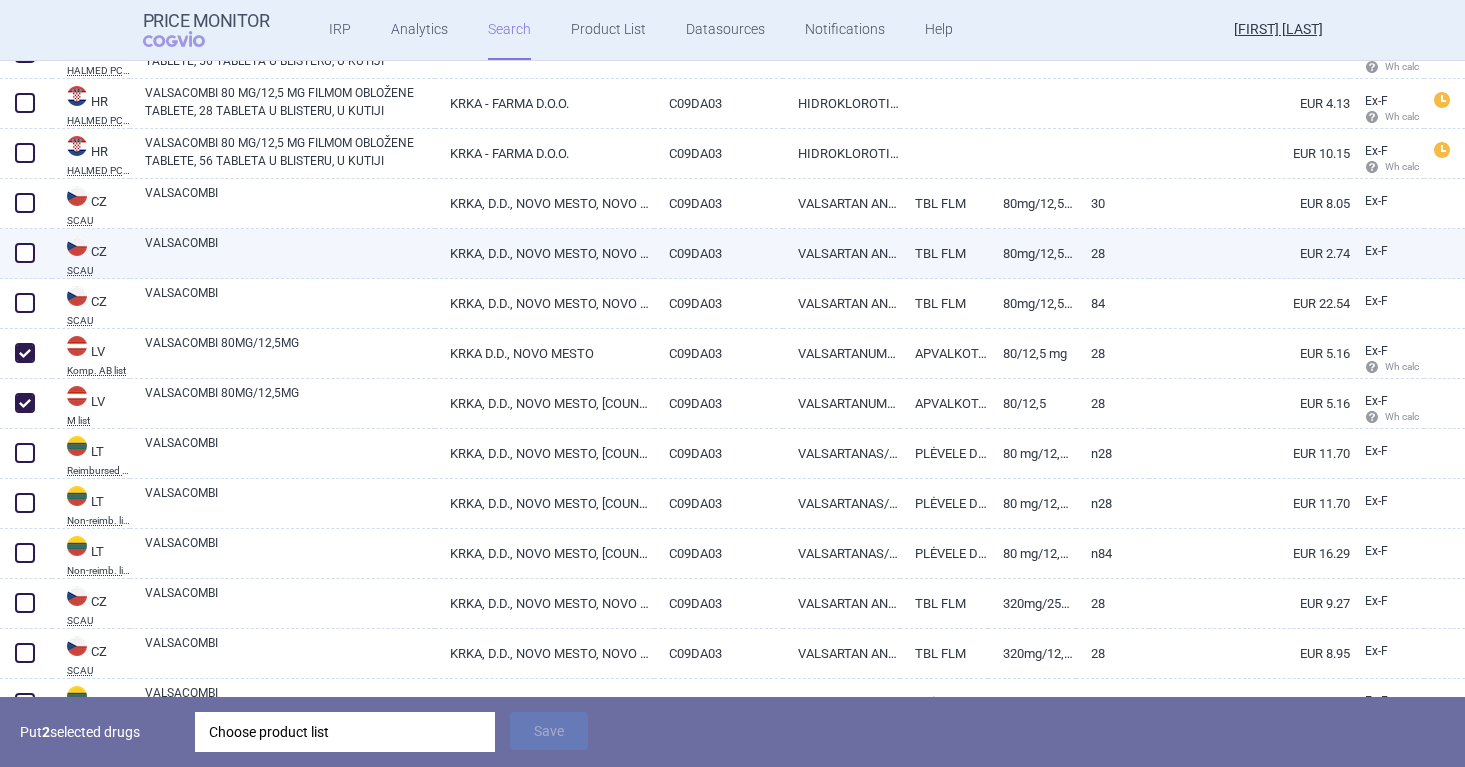 click at bounding box center (25, 253) 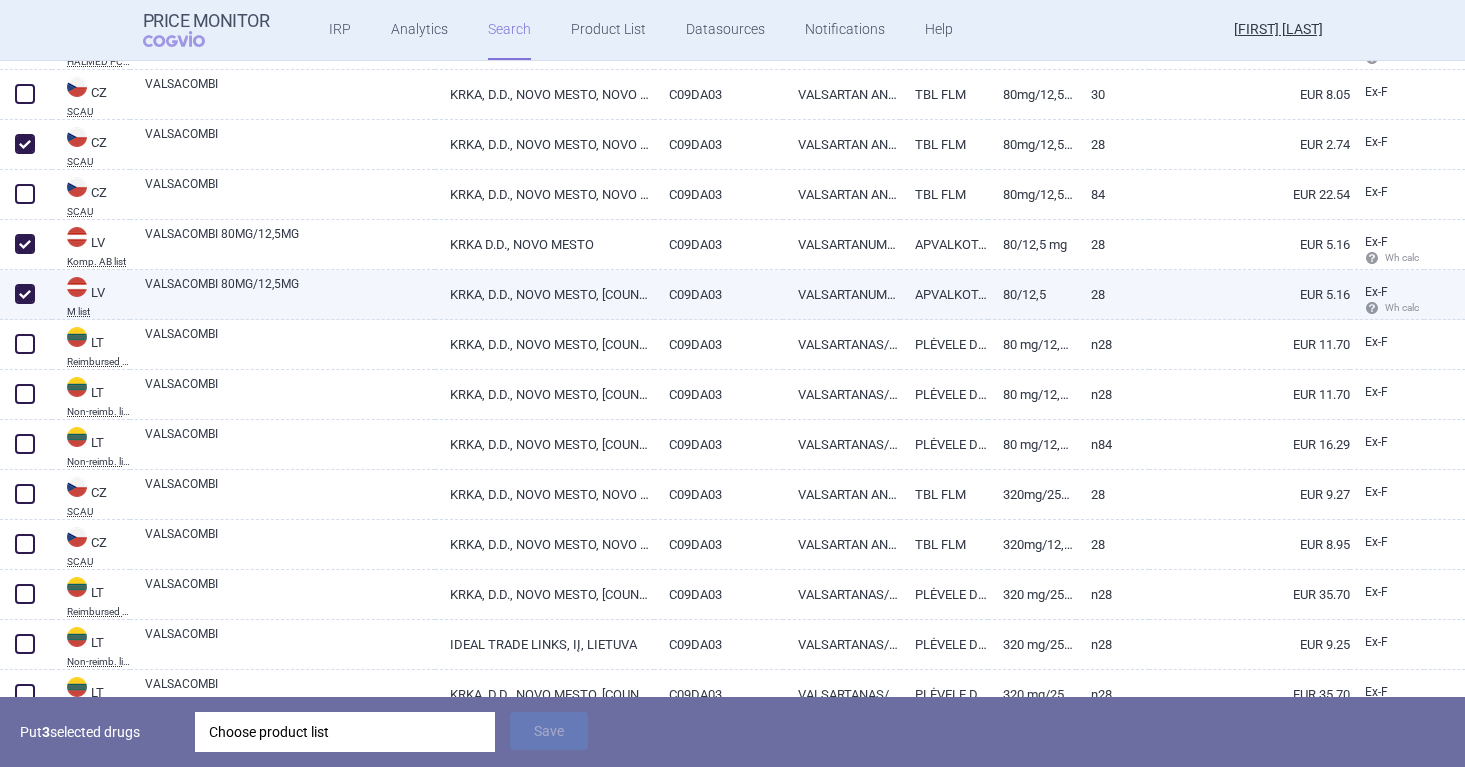 scroll, scrollTop: 872, scrollLeft: 0, axis: vertical 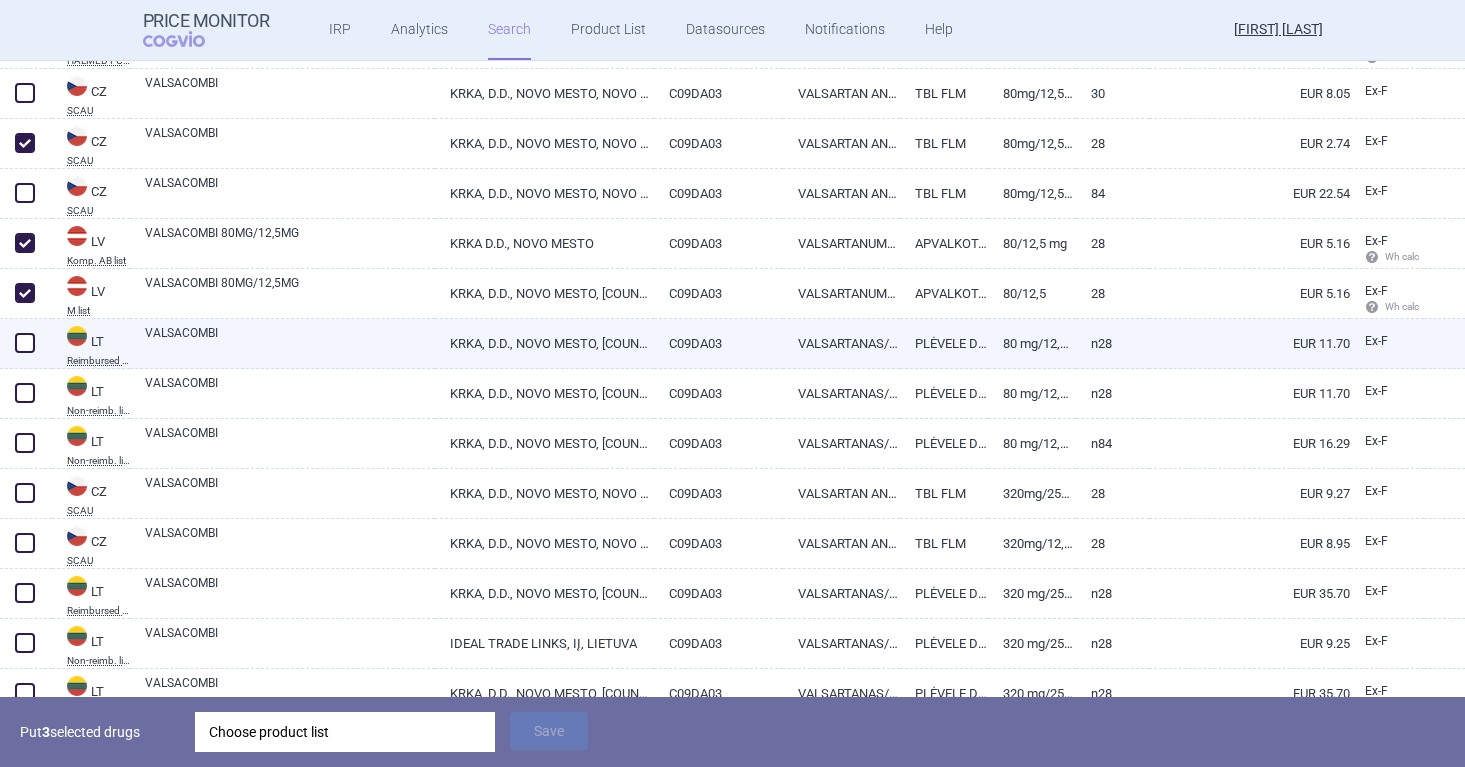 click at bounding box center (25, 343) 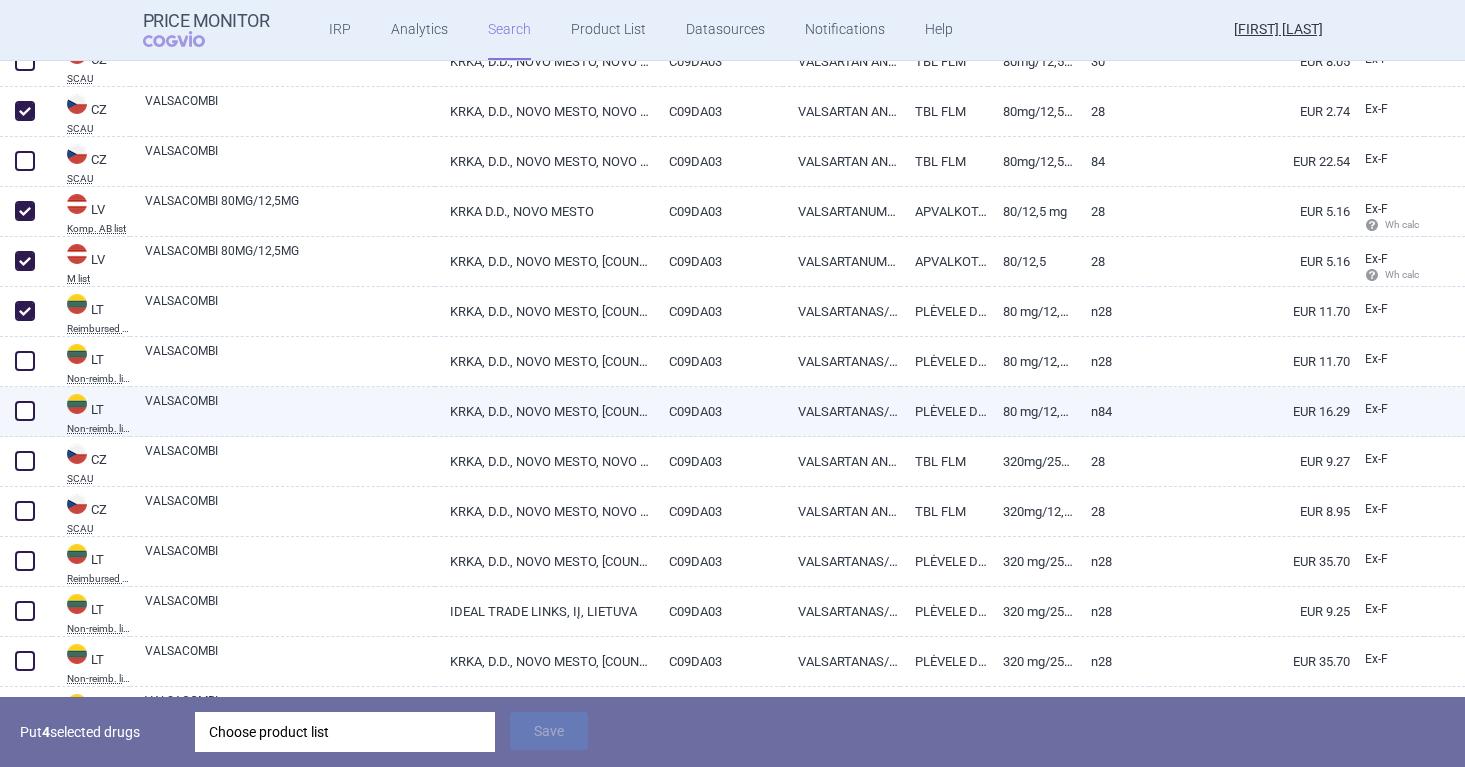 scroll, scrollTop: 914, scrollLeft: 0, axis: vertical 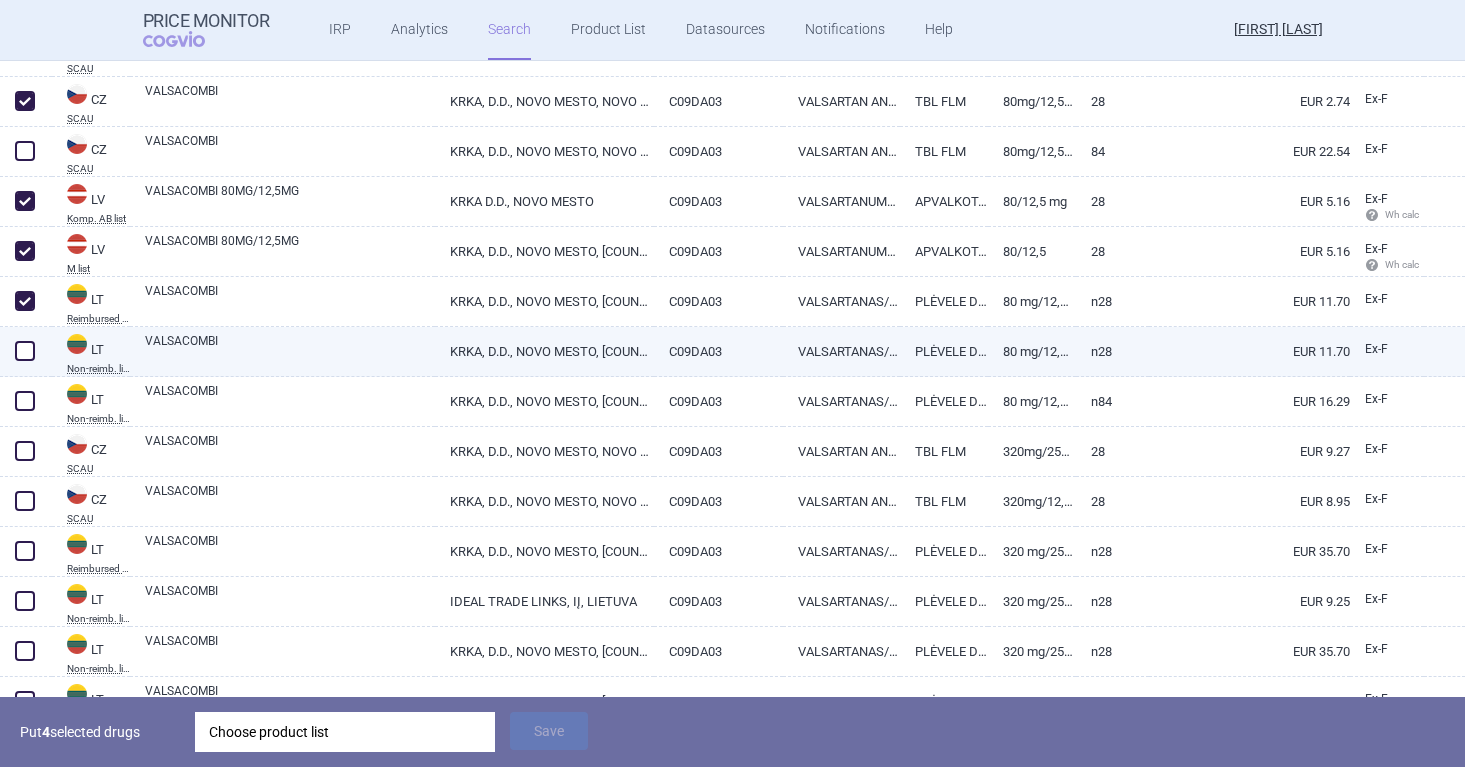 click at bounding box center [25, 351] 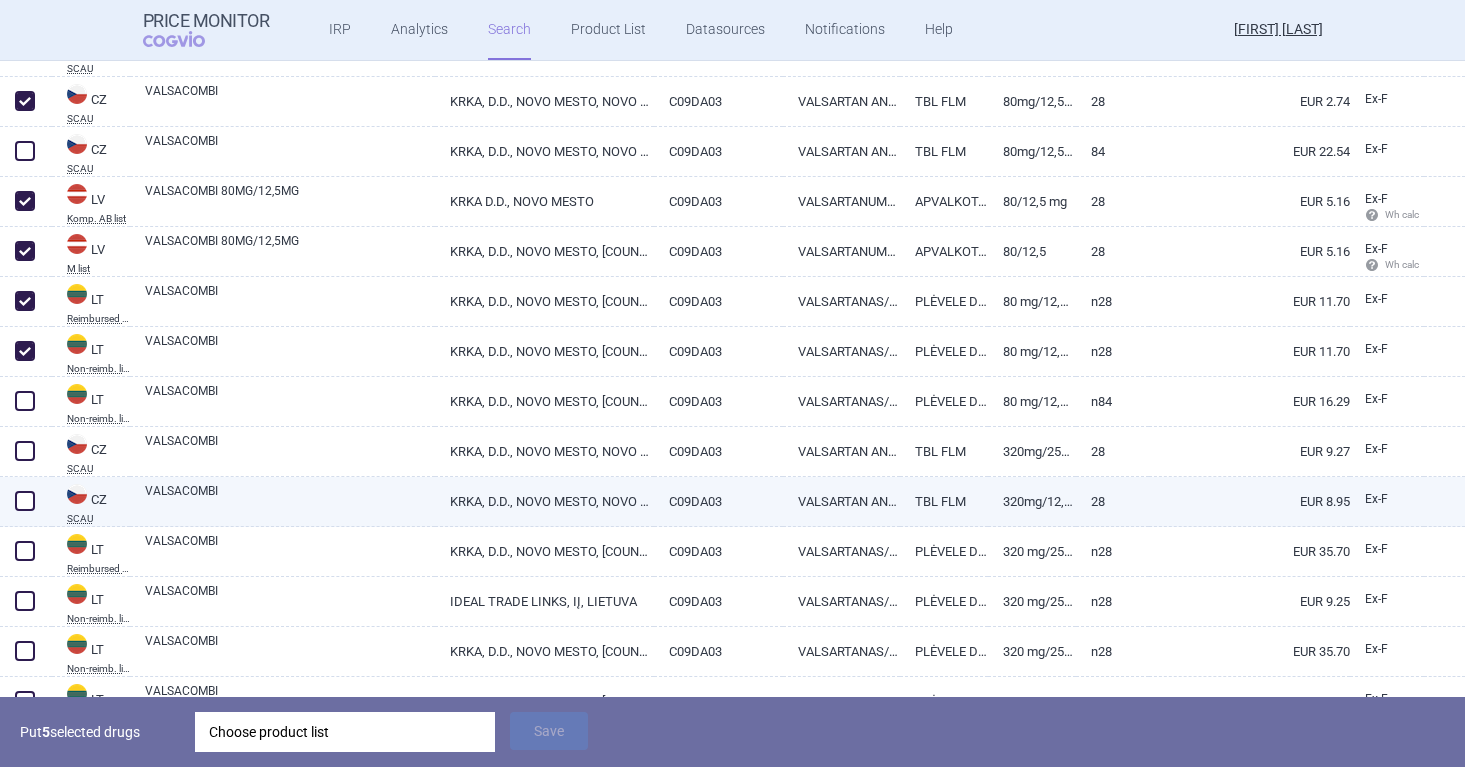 scroll, scrollTop: 994, scrollLeft: 0, axis: vertical 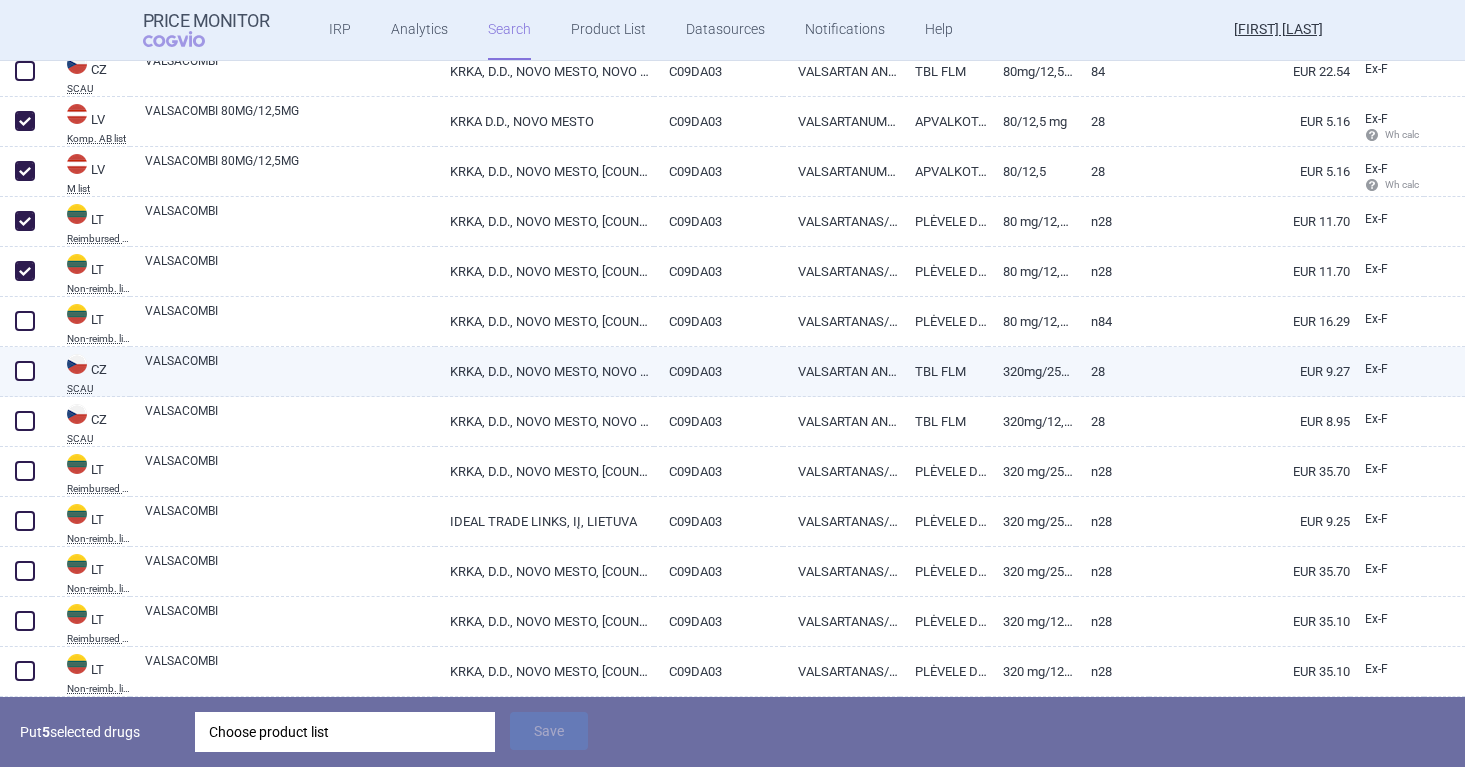 click at bounding box center (25, 371) 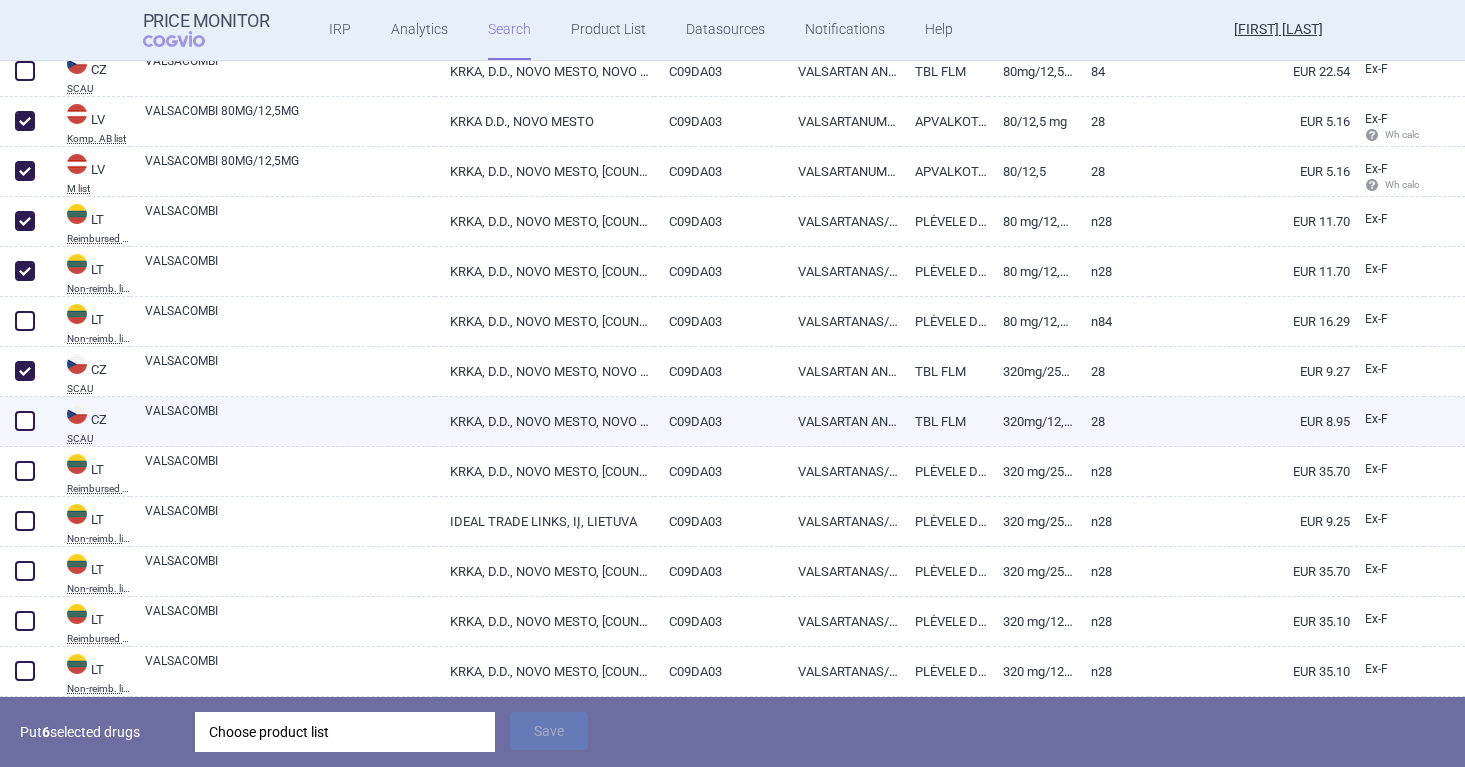 click at bounding box center [25, 421] 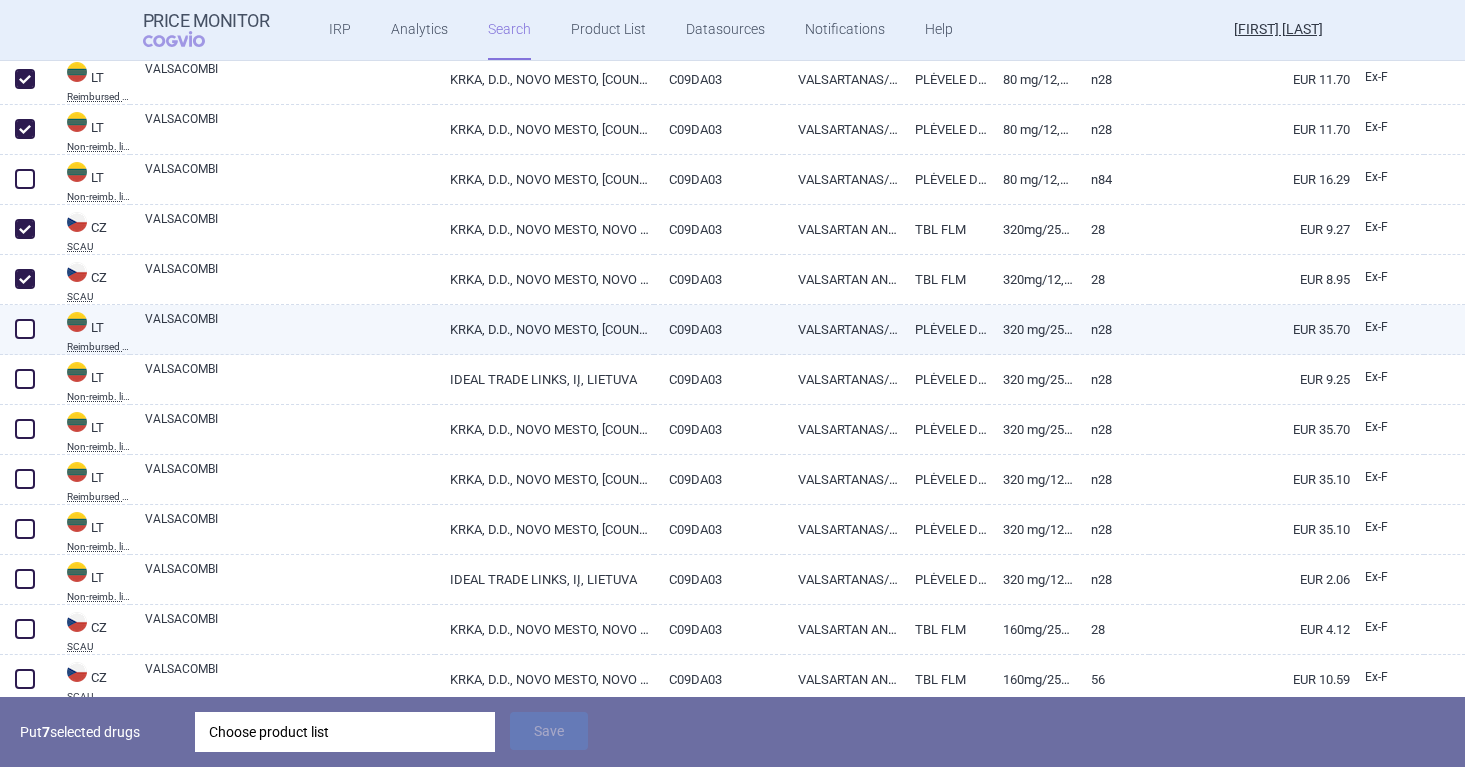 scroll, scrollTop: 1214, scrollLeft: 0, axis: vertical 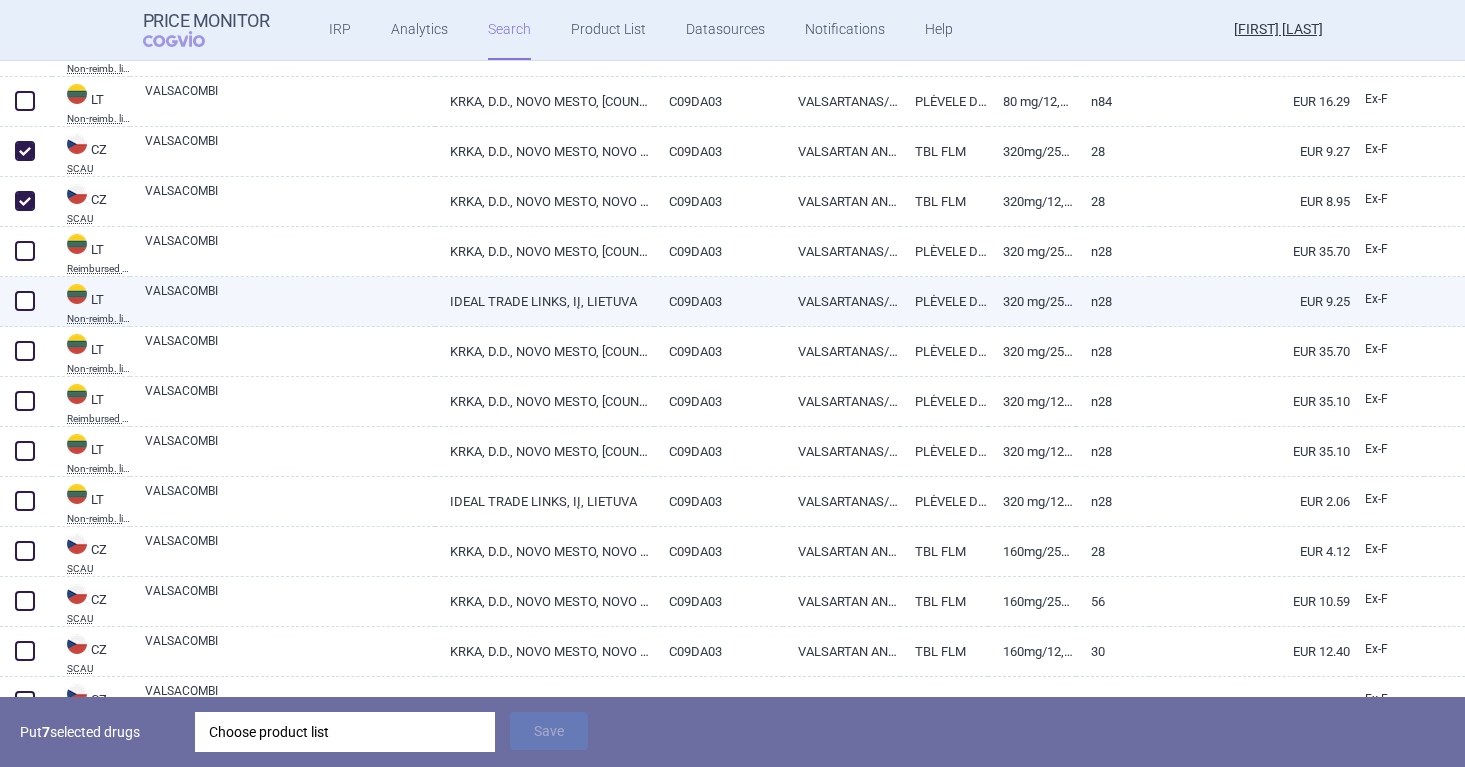 click at bounding box center (25, 301) 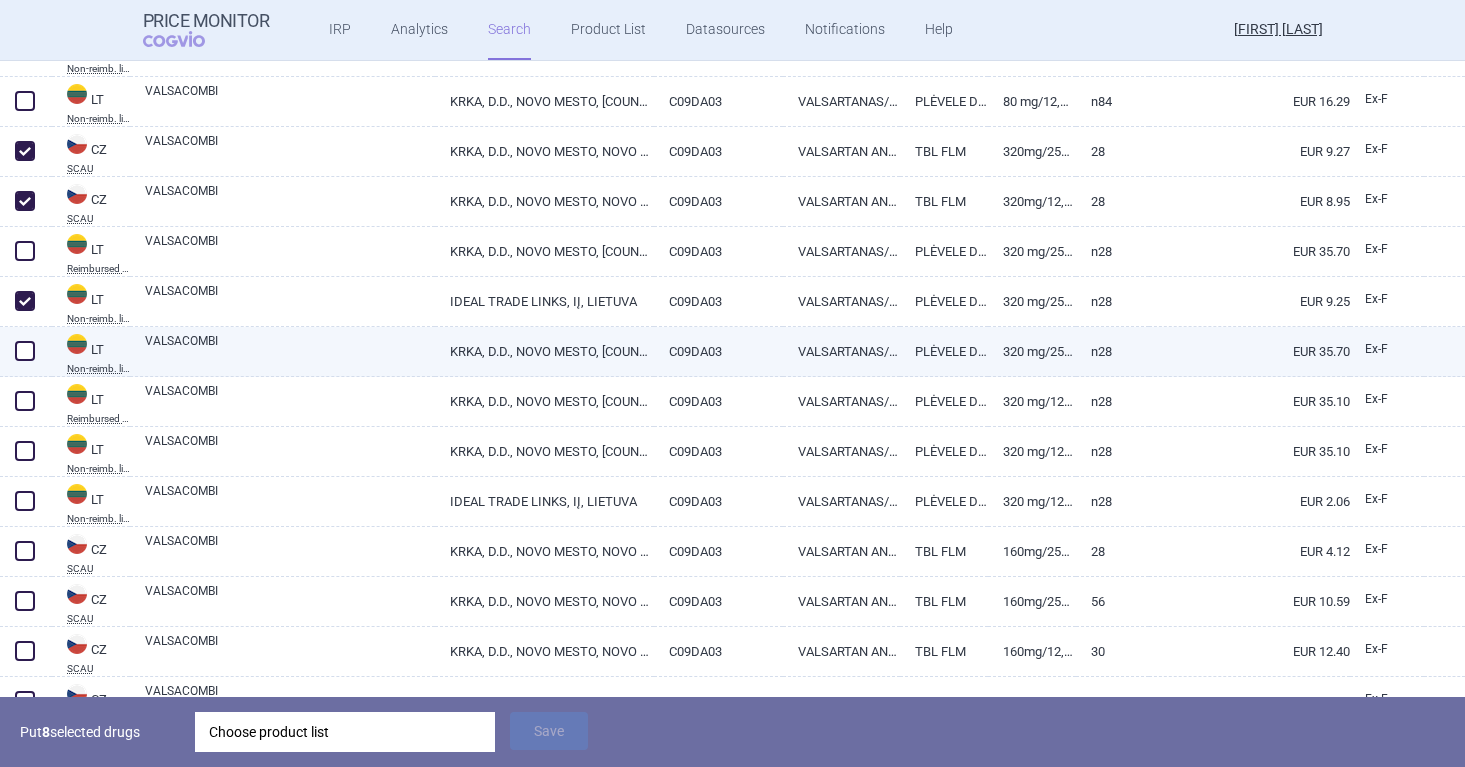 click at bounding box center (25, 351) 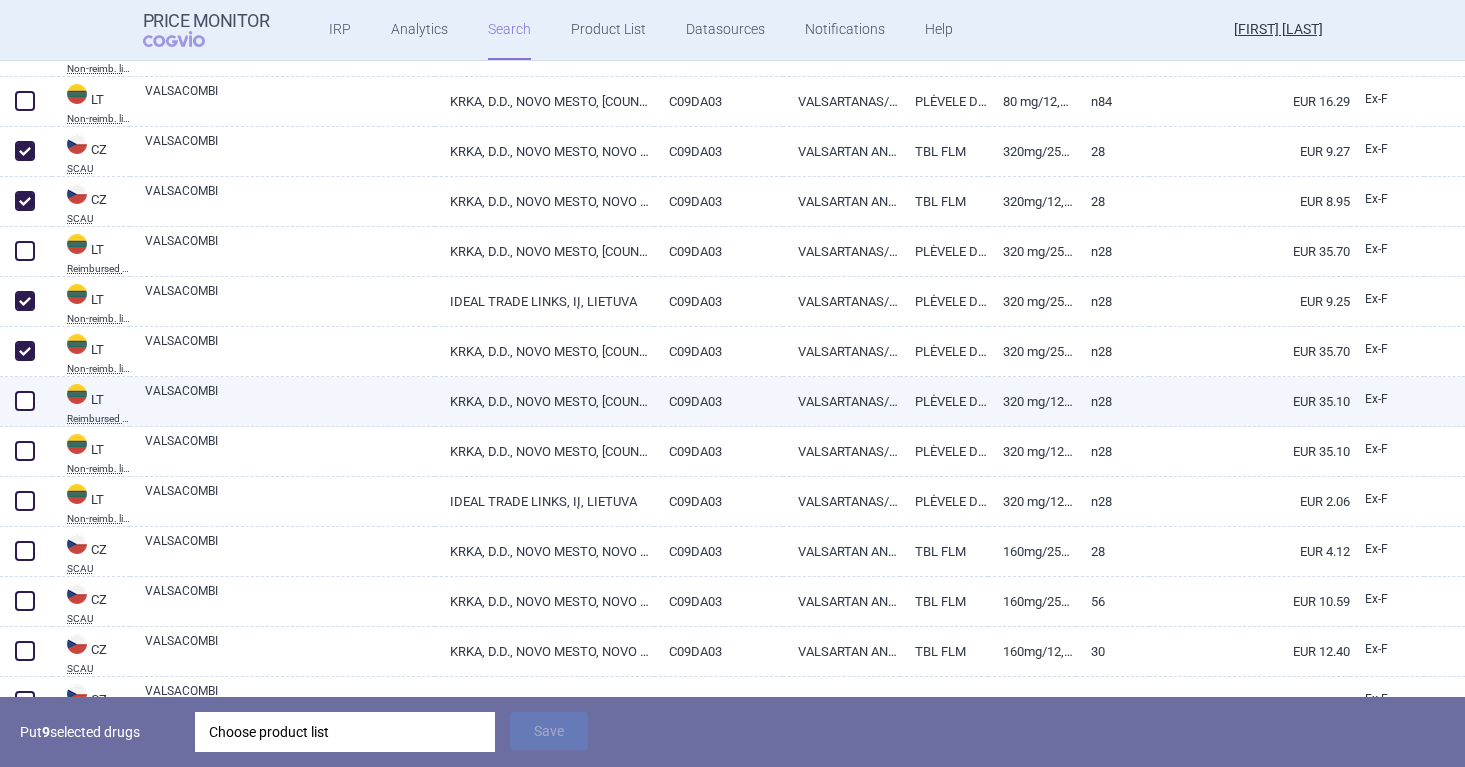 click at bounding box center (25, 401) 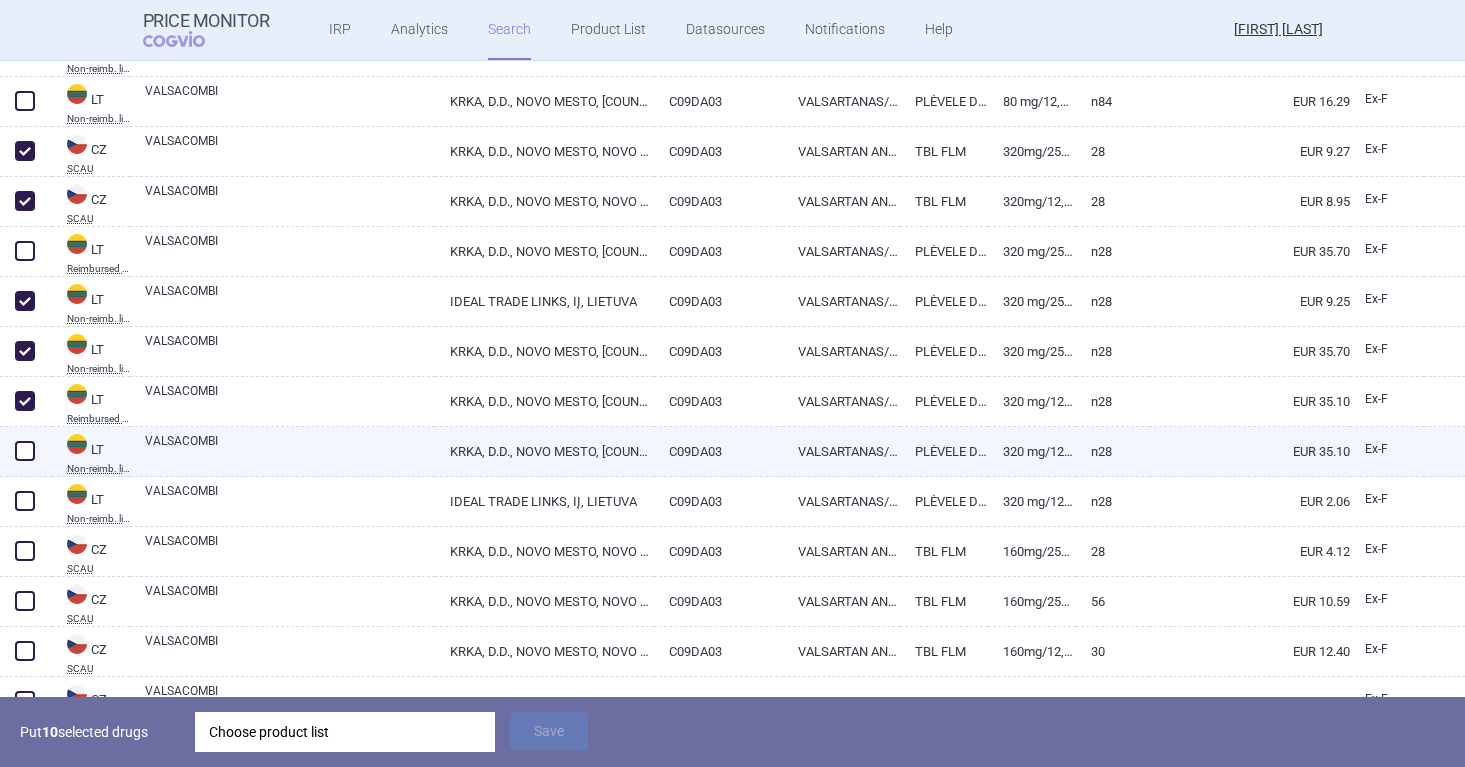 click at bounding box center (25, 451) 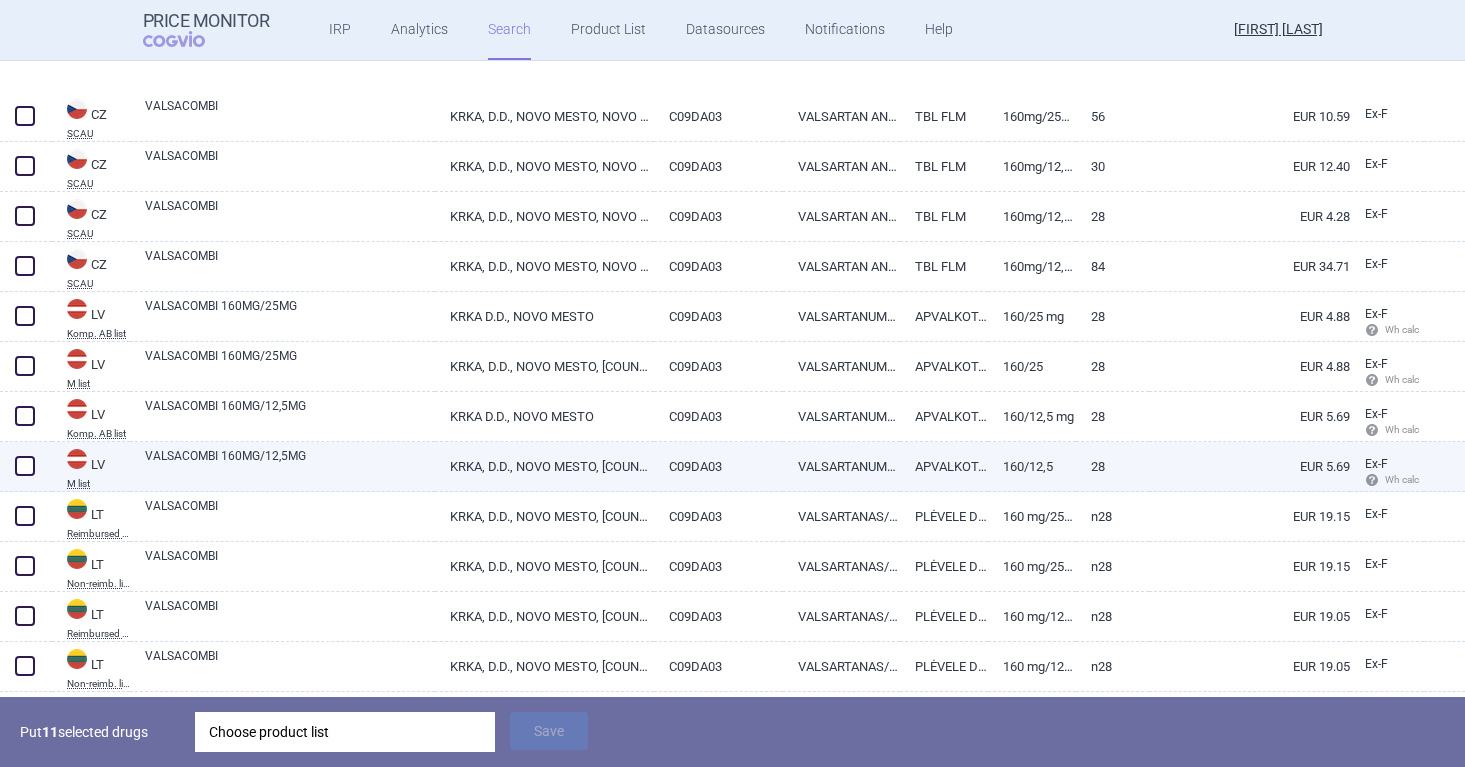 scroll, scrollTop: 1809, scrollLeft: 0, axis: vertical 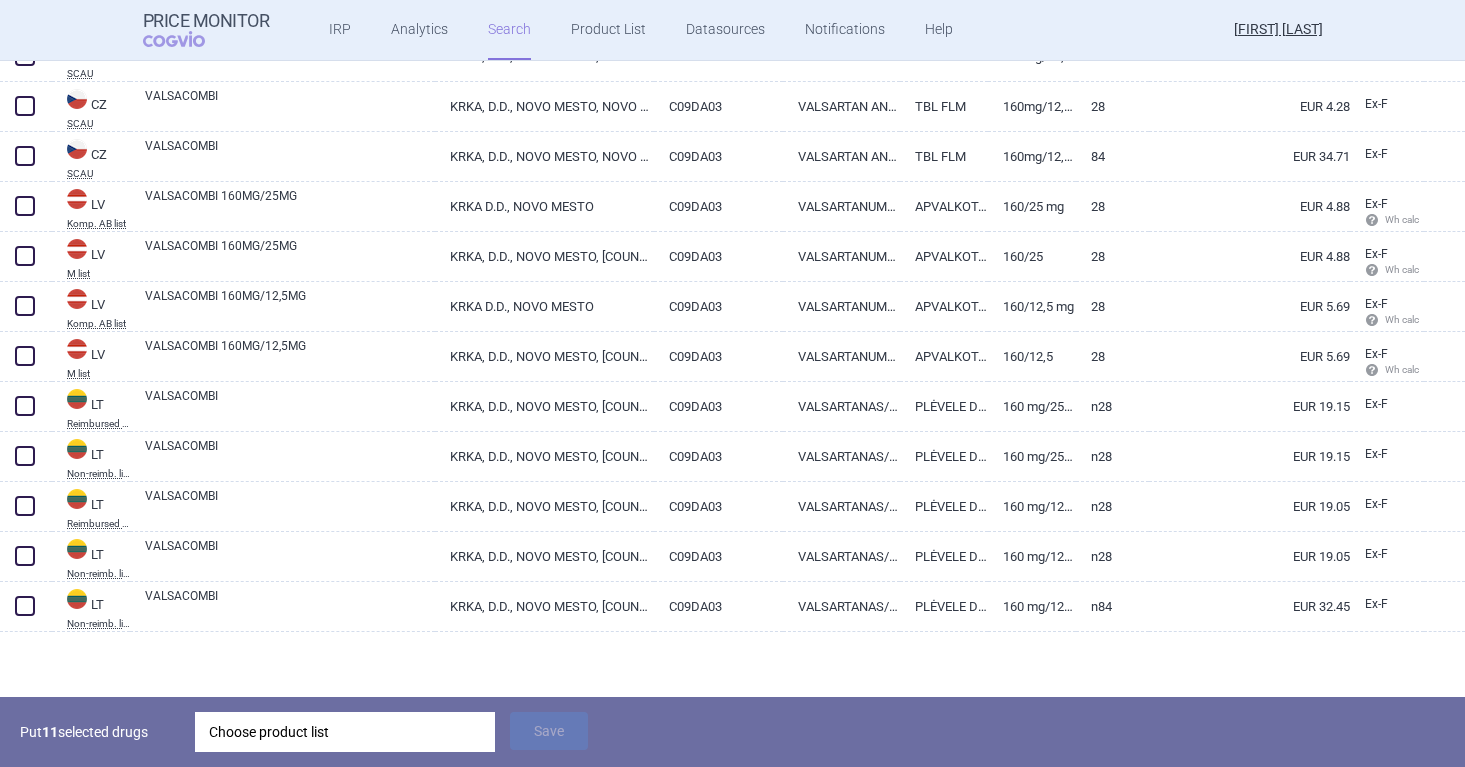 click on "Choose product list" at bounding box center [345, 732] 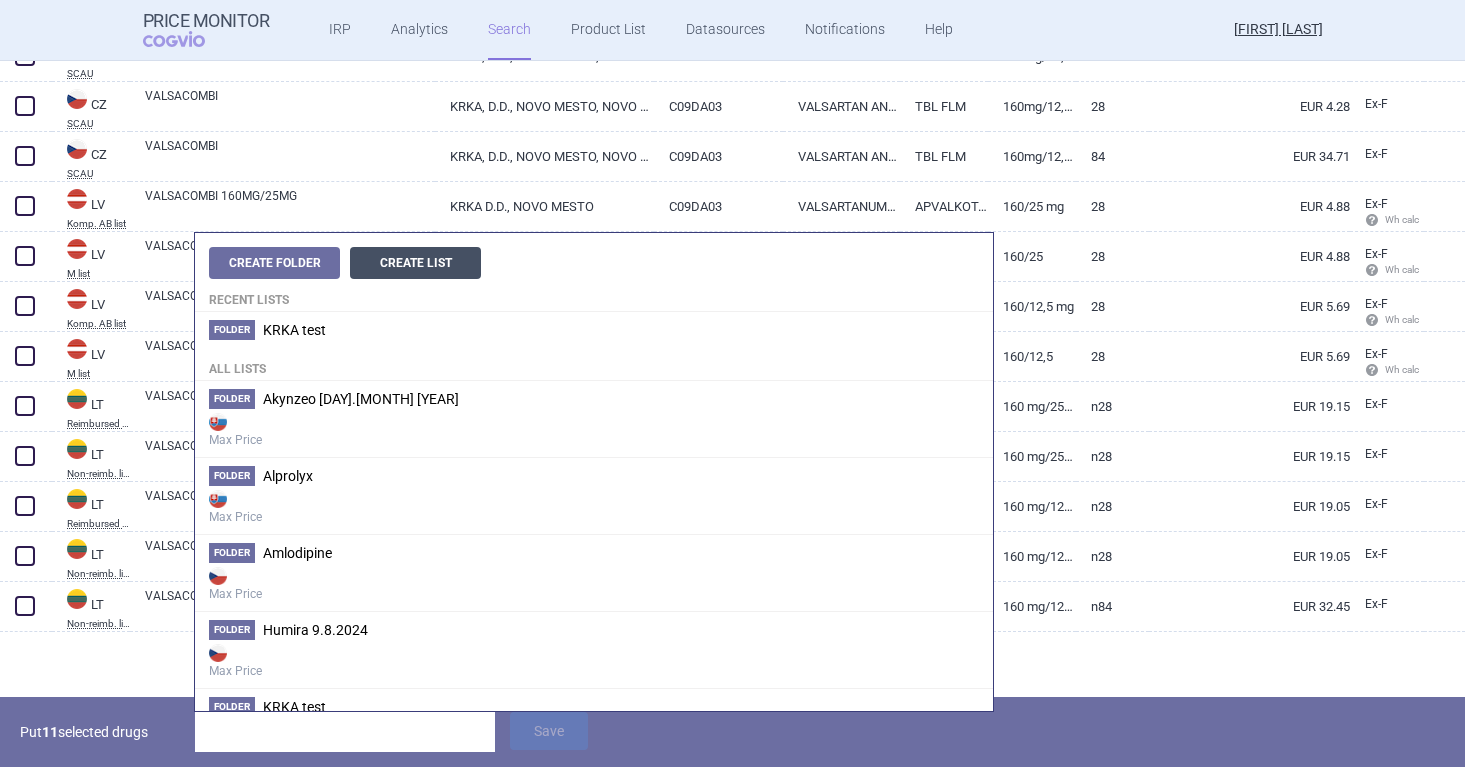 click on "Create List" at bounding box center [415, 263] 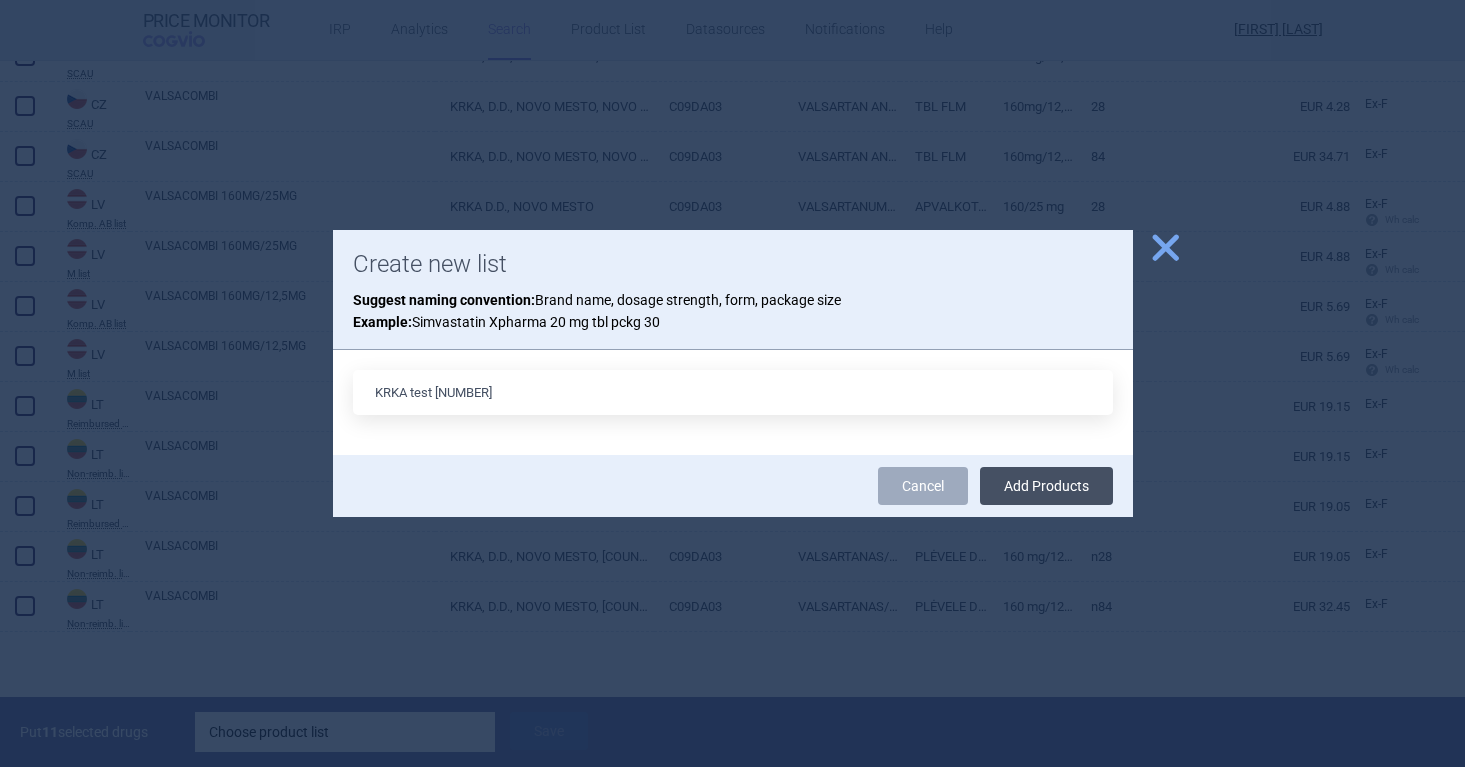 type on "KRKA test [NUMBER]" 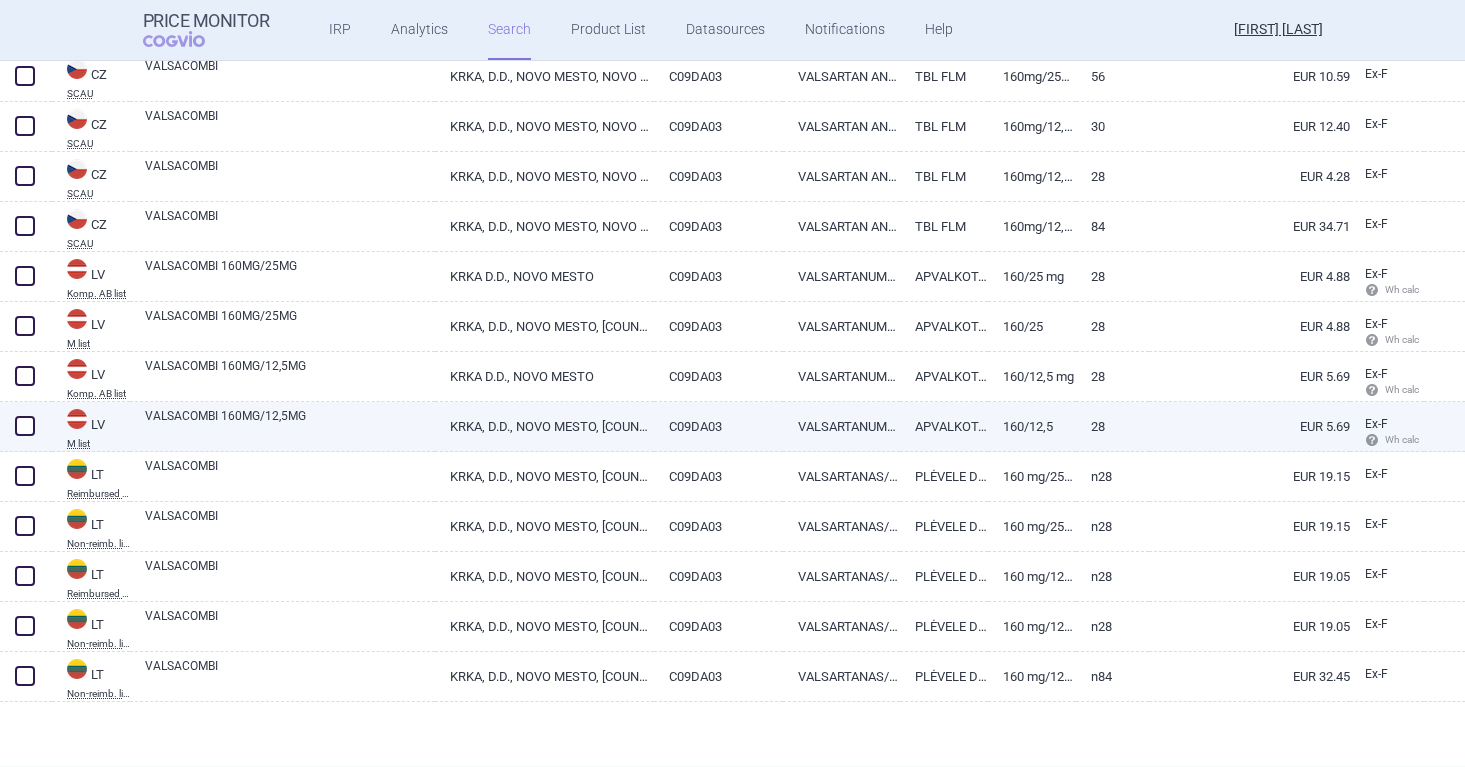 scroll, scrollTop: 1739, scrollLeft: 0, axis: vertical 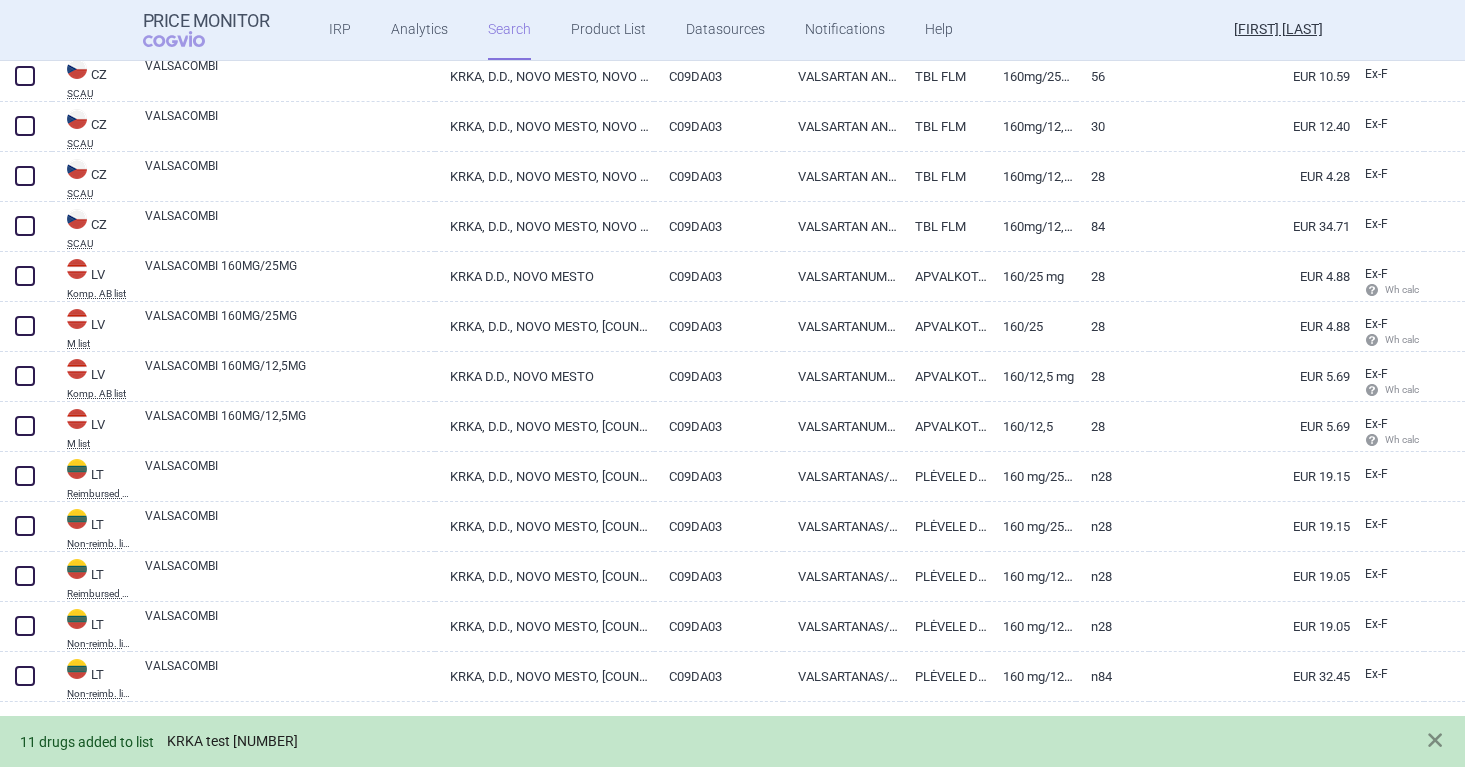click on "KRKA test [NUMBER]" at bounding box center [232, 741] 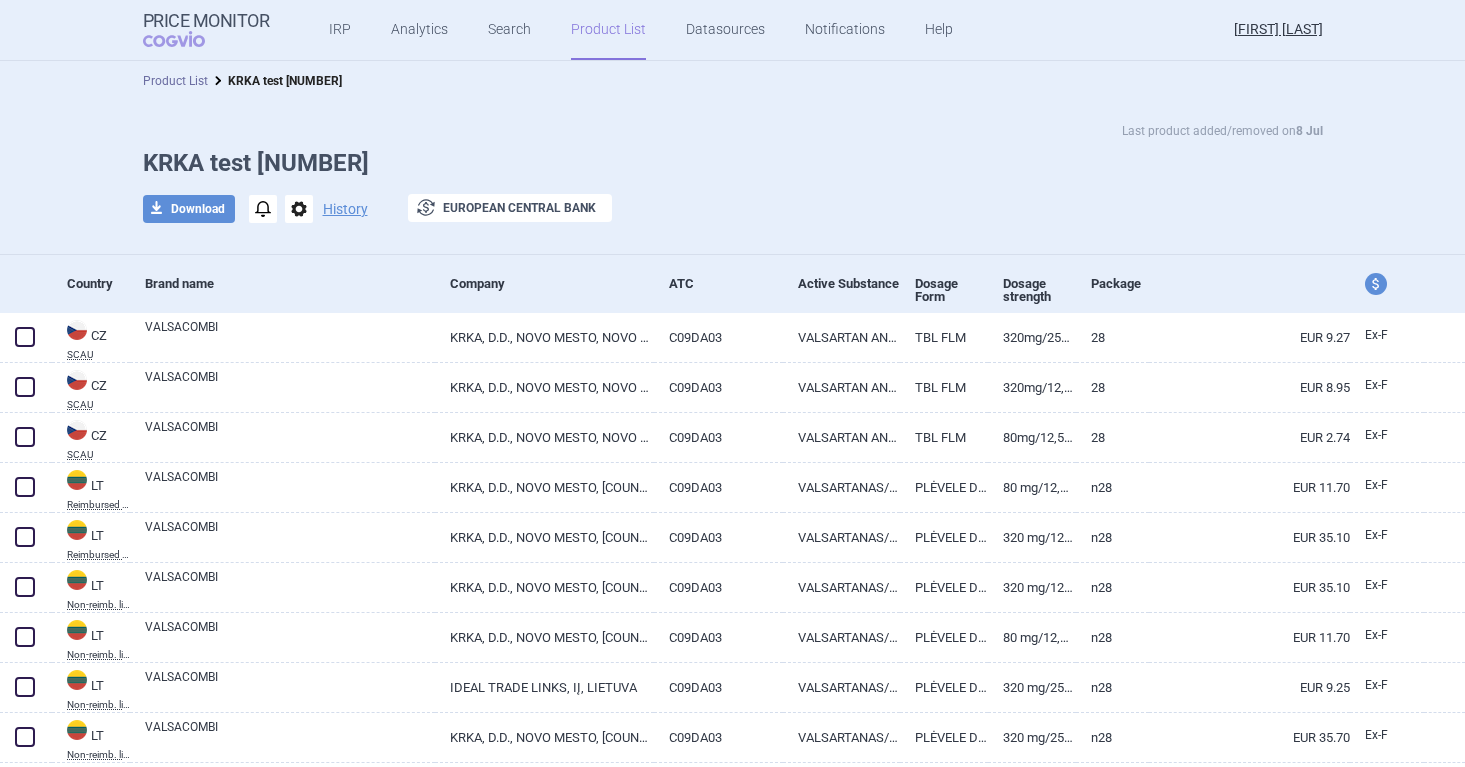 click on "Product List" at bounding box center (175, 81) 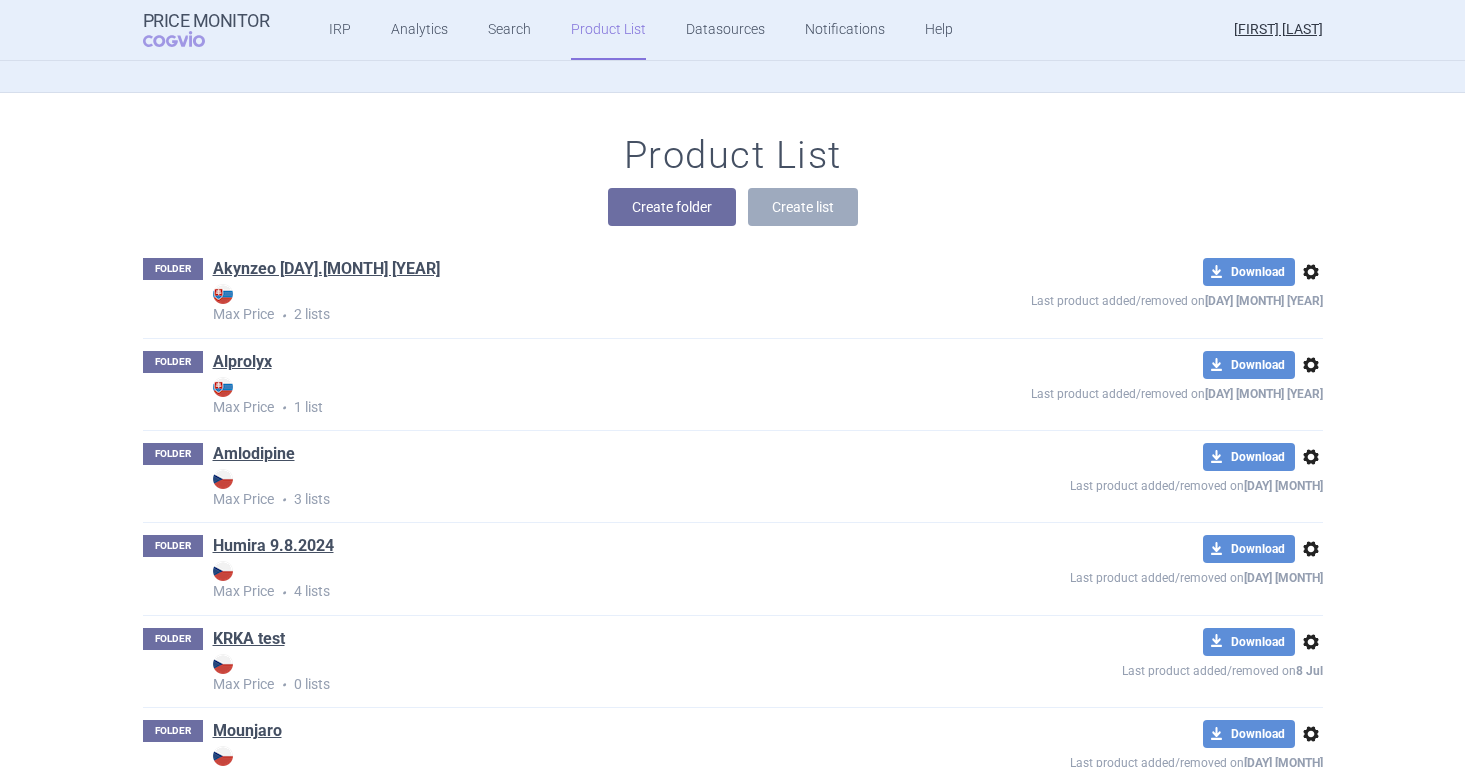 scroll, scrollTop: 177, scrollLeft: 0, axis: vertical 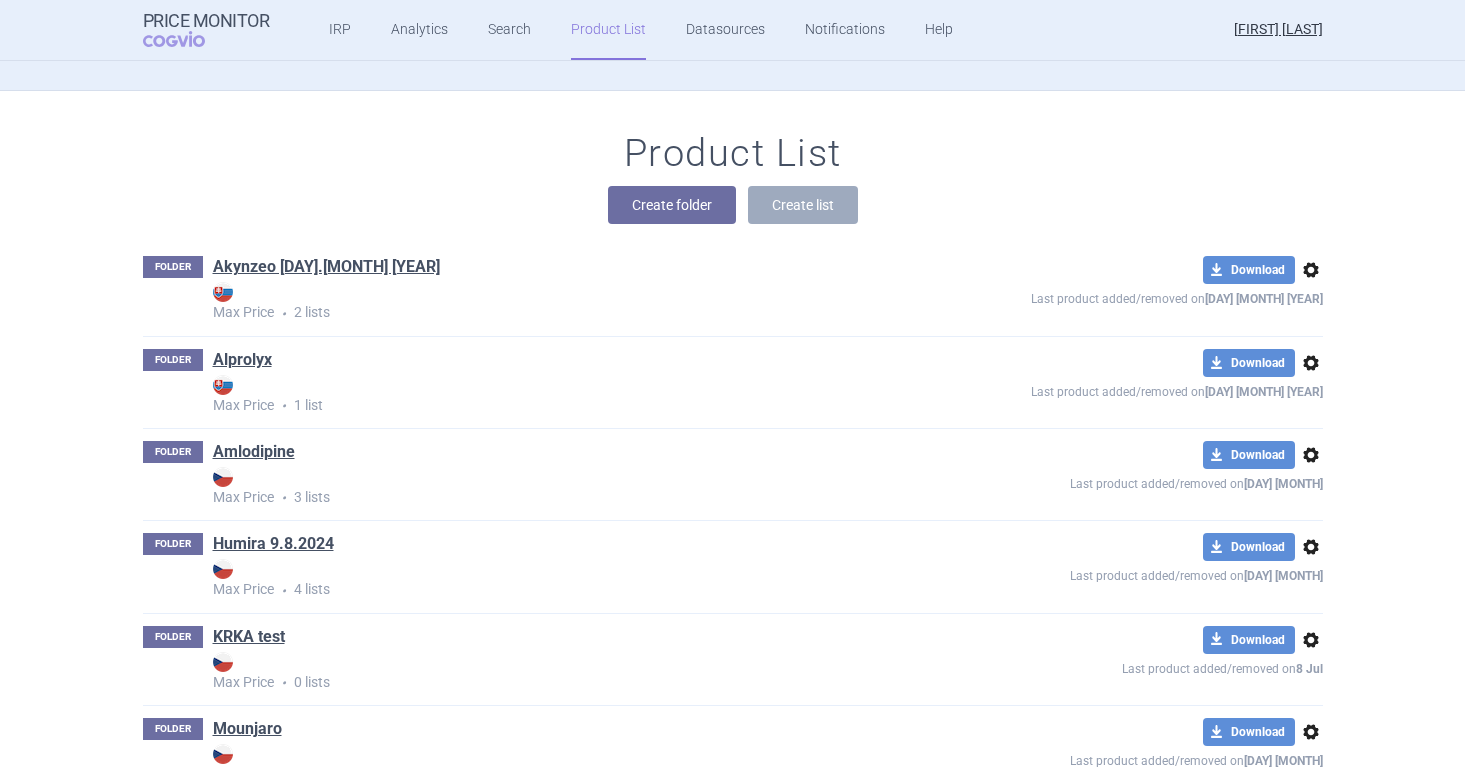 click on "KRKA test" at bounding box center [326, 269] 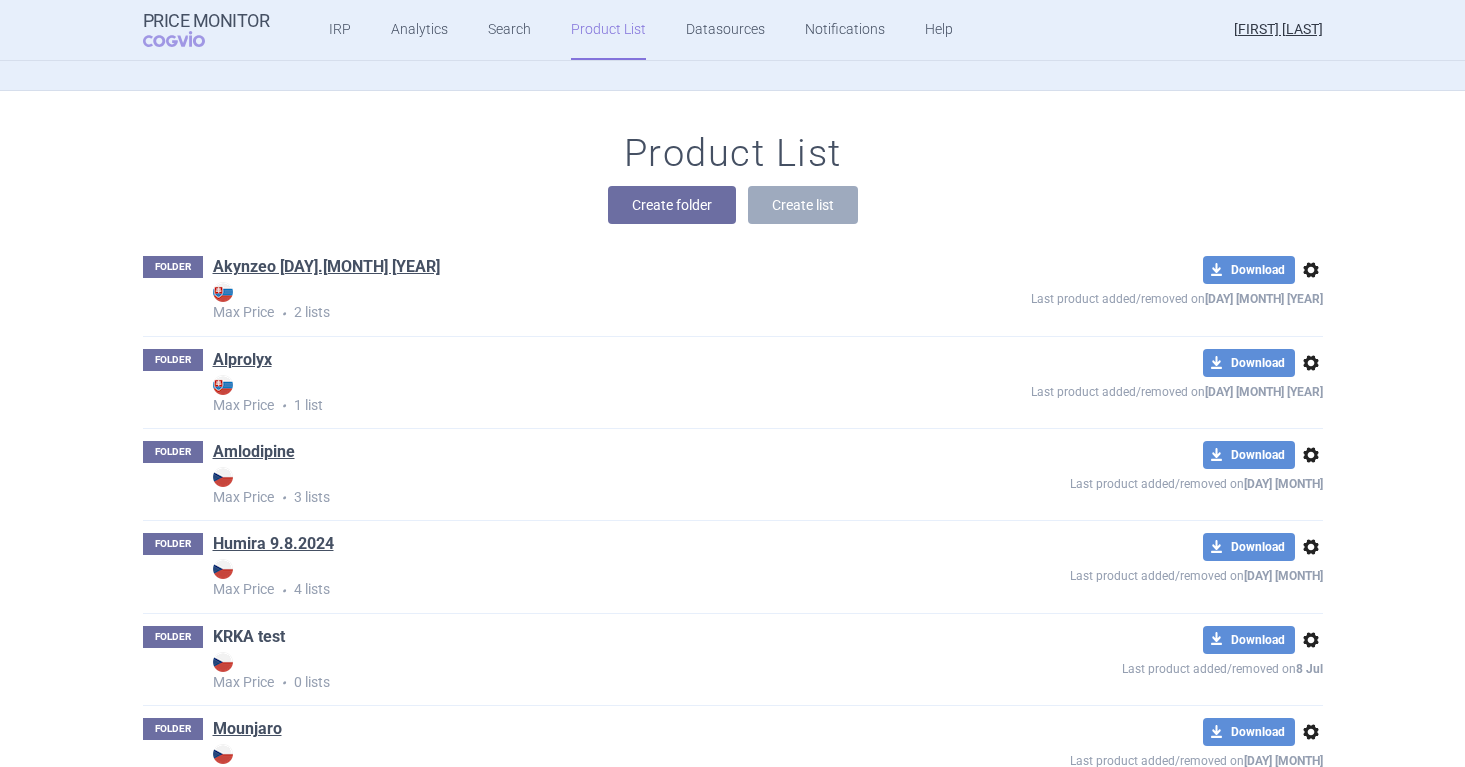 click on "KRKA test" at bounding box center (249, 637) 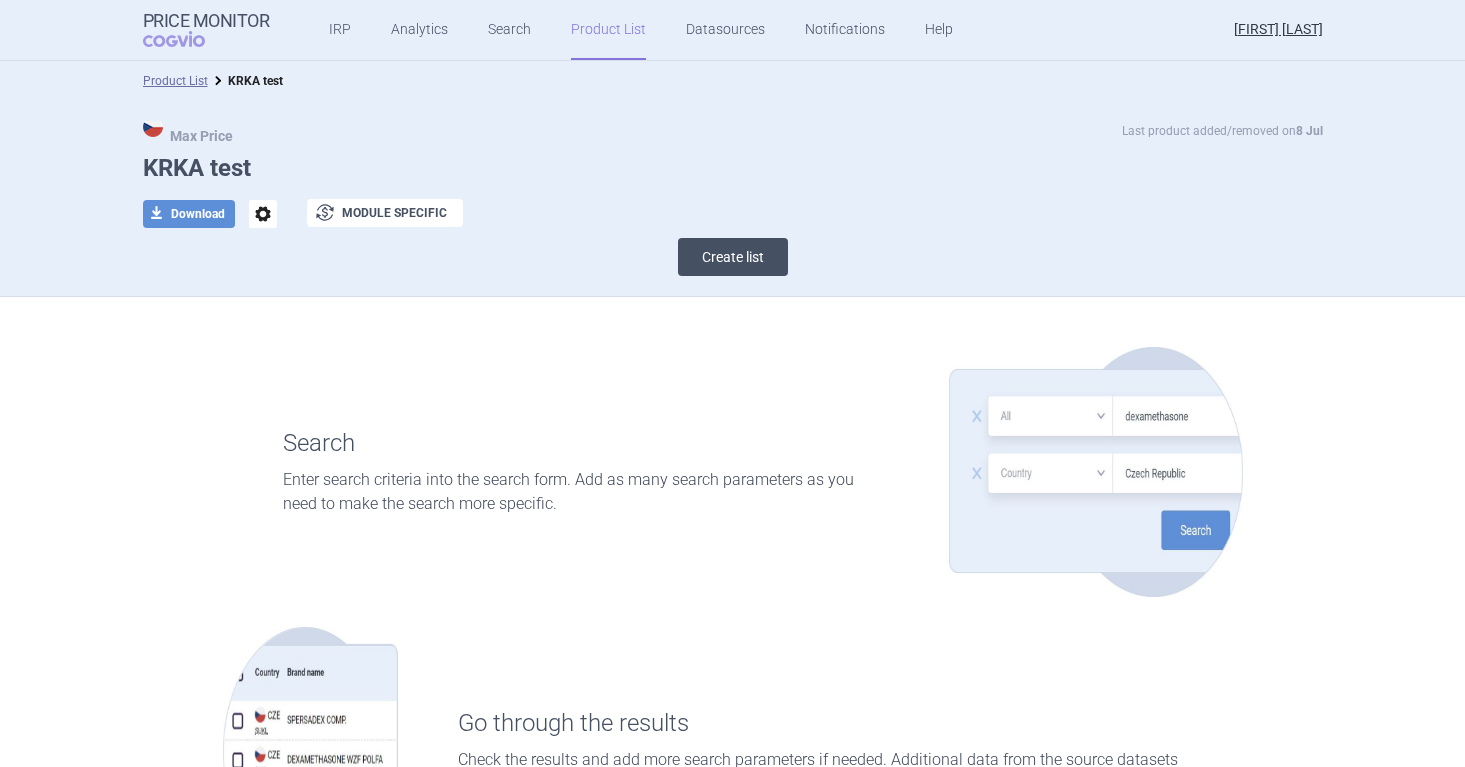 click on "Create list" at bounding box center [733, 257] 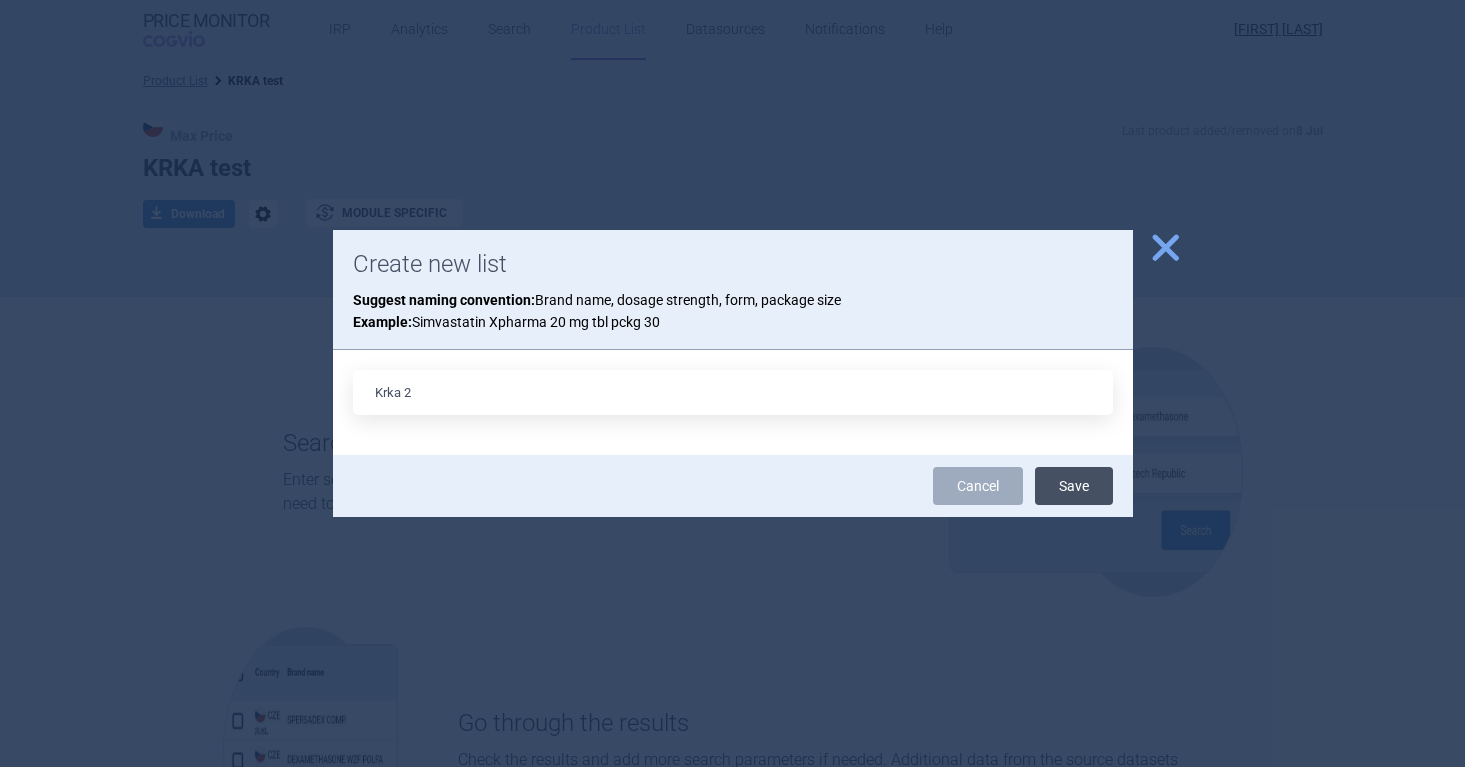 type on "Krka 2" 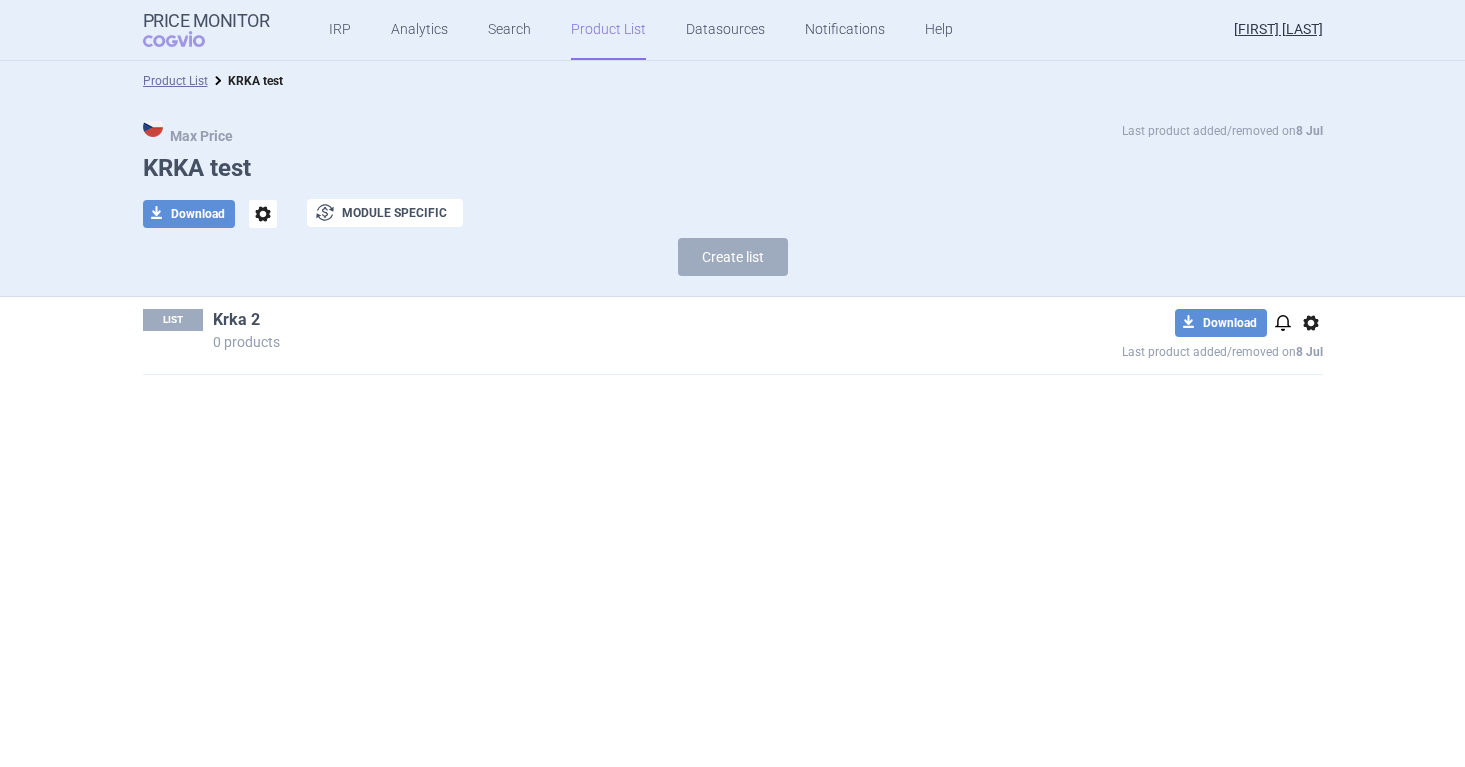 click on "Krka 2" at bounding box center [236, 320] 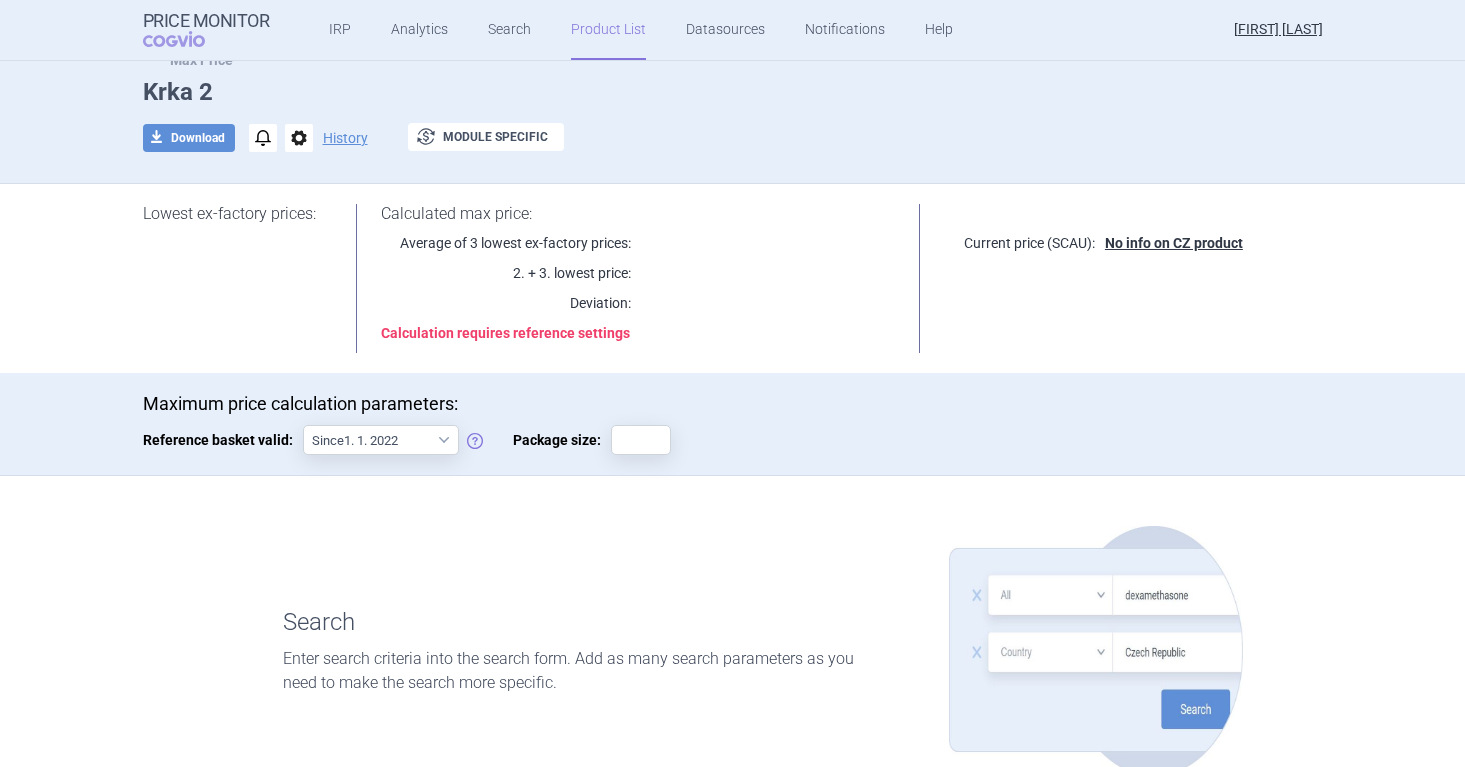 scroll, scrollTop: 0, scrollLeft: 0, axis: both 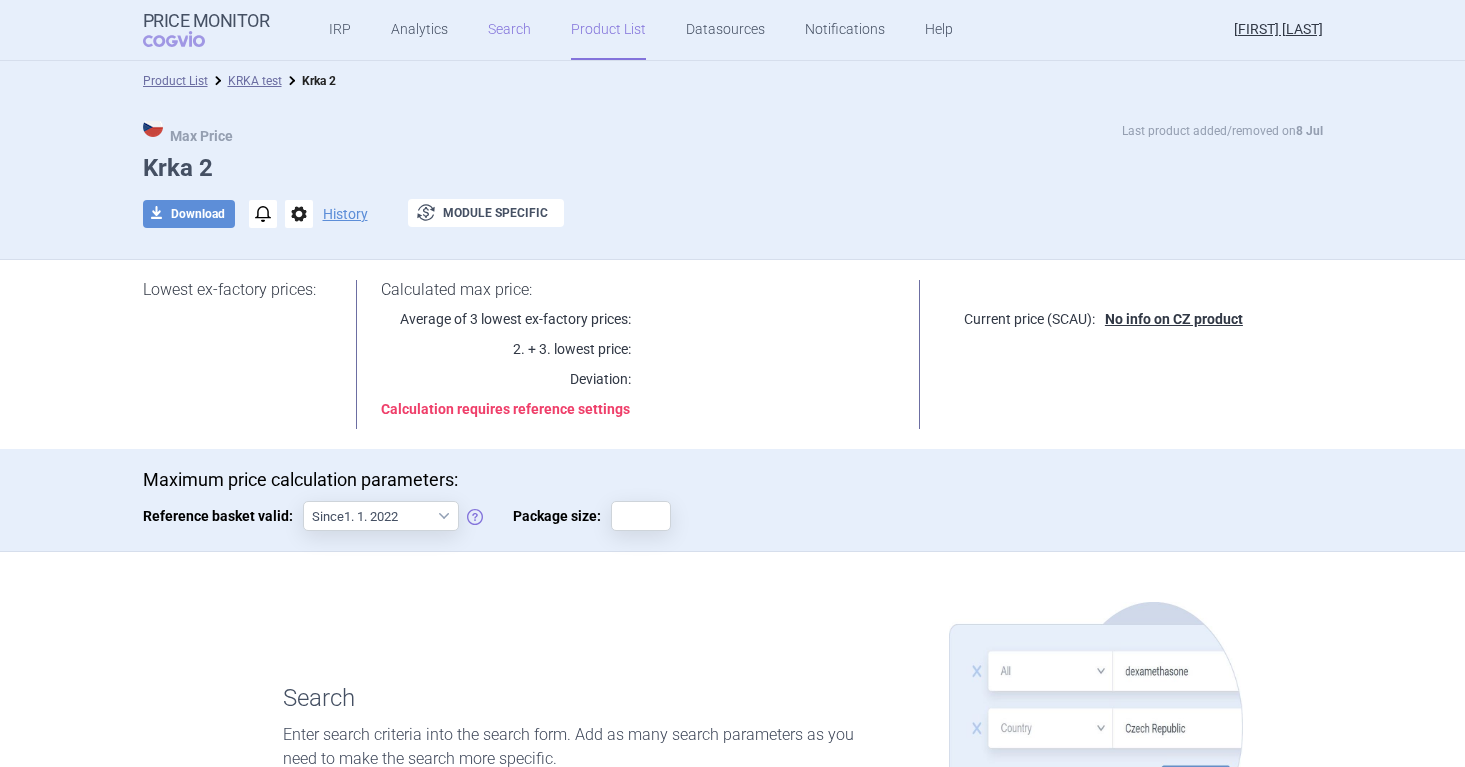 click on "Search" at bounding box center [509, 30] 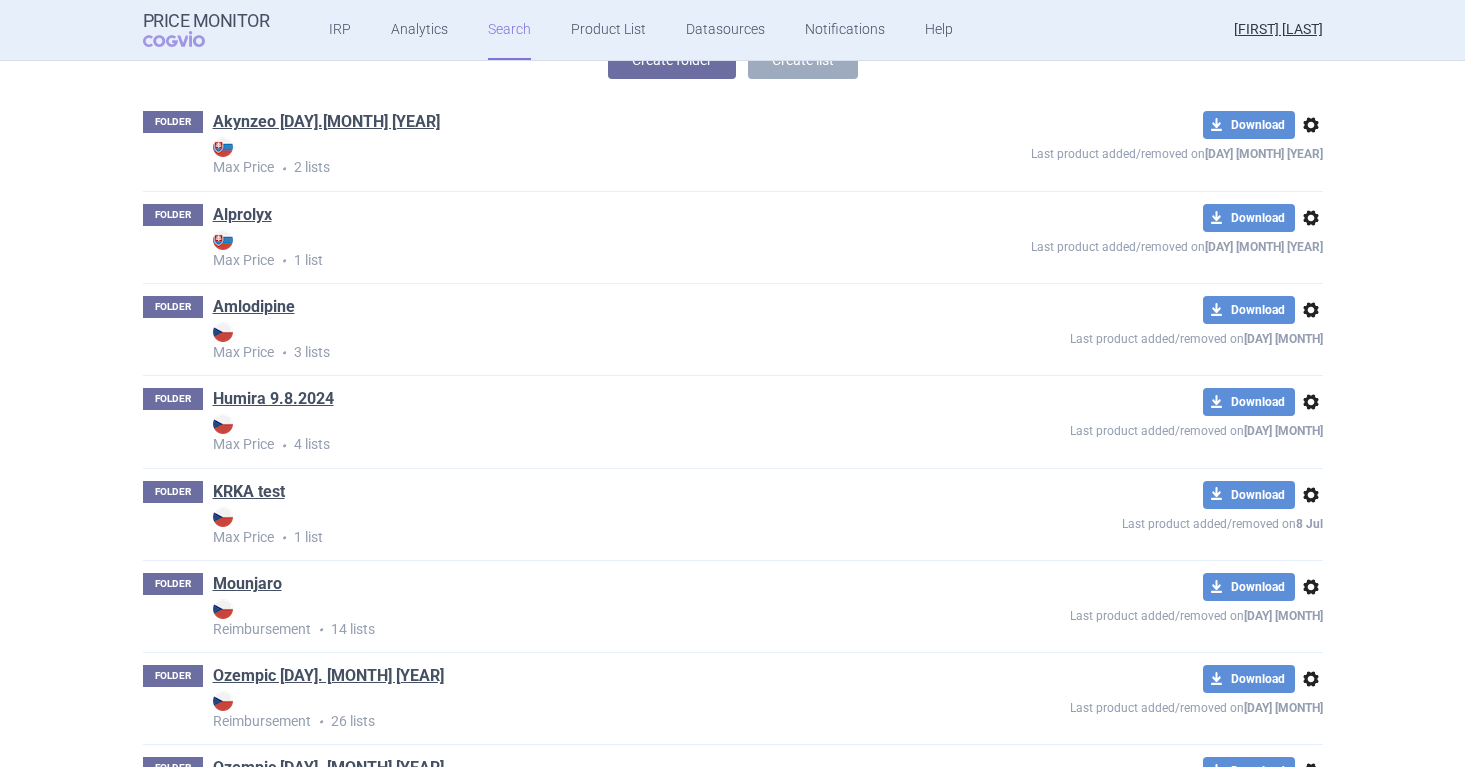scroll, scrollTop: 0, scrollLeft: 0, axis: both 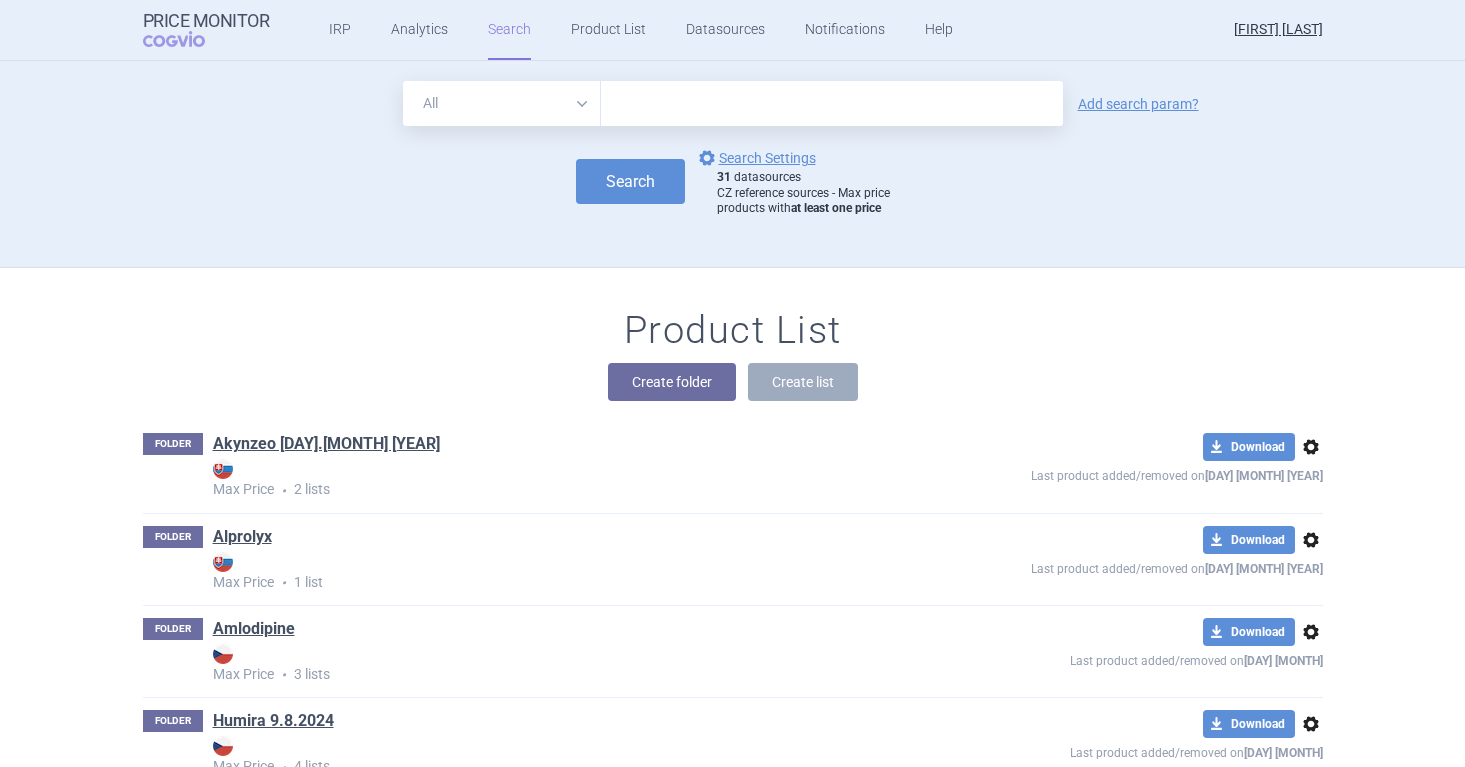 click on "All Brand Name ATC Company Active Substance Country Newer than" at bounding box center [502, 103] 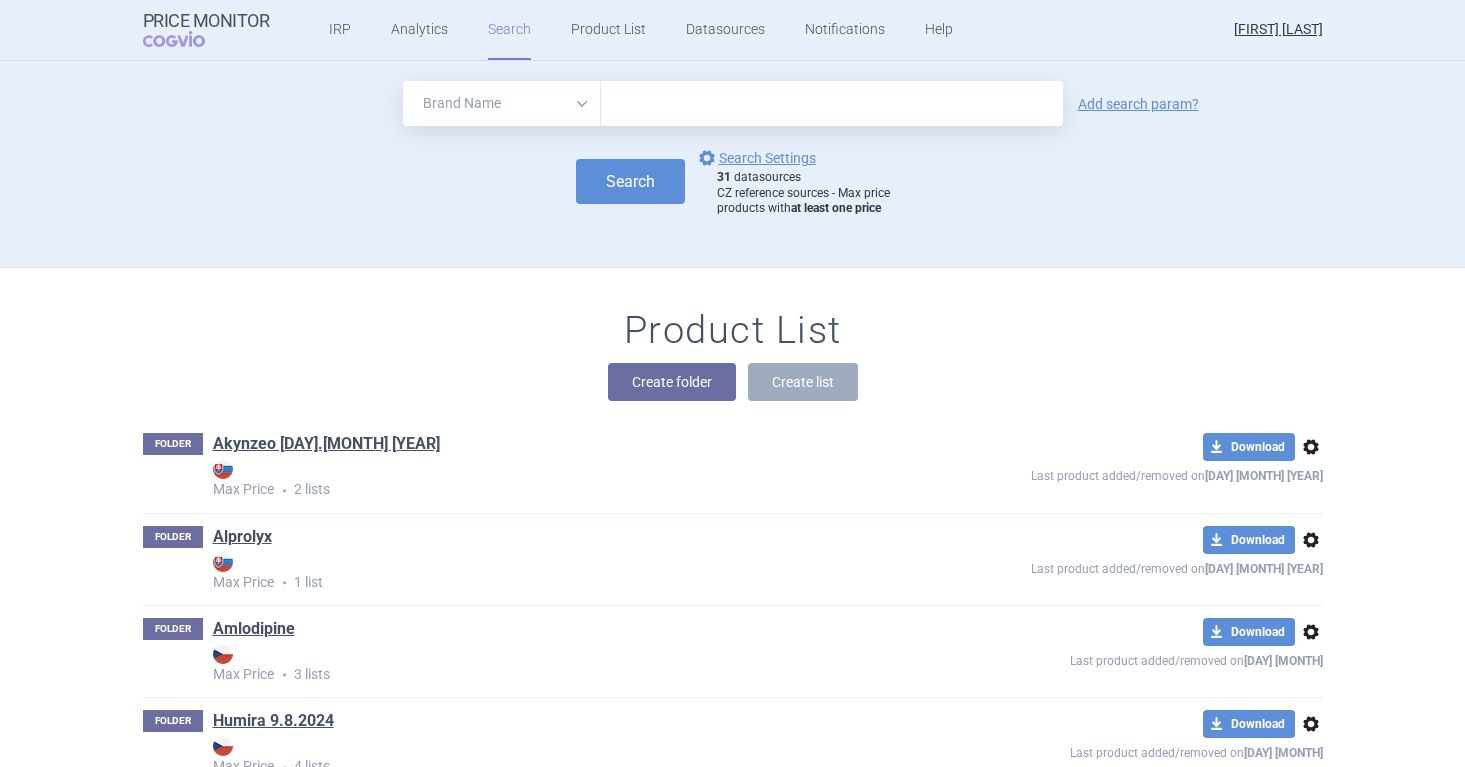 click at bounding box center (832, 103) 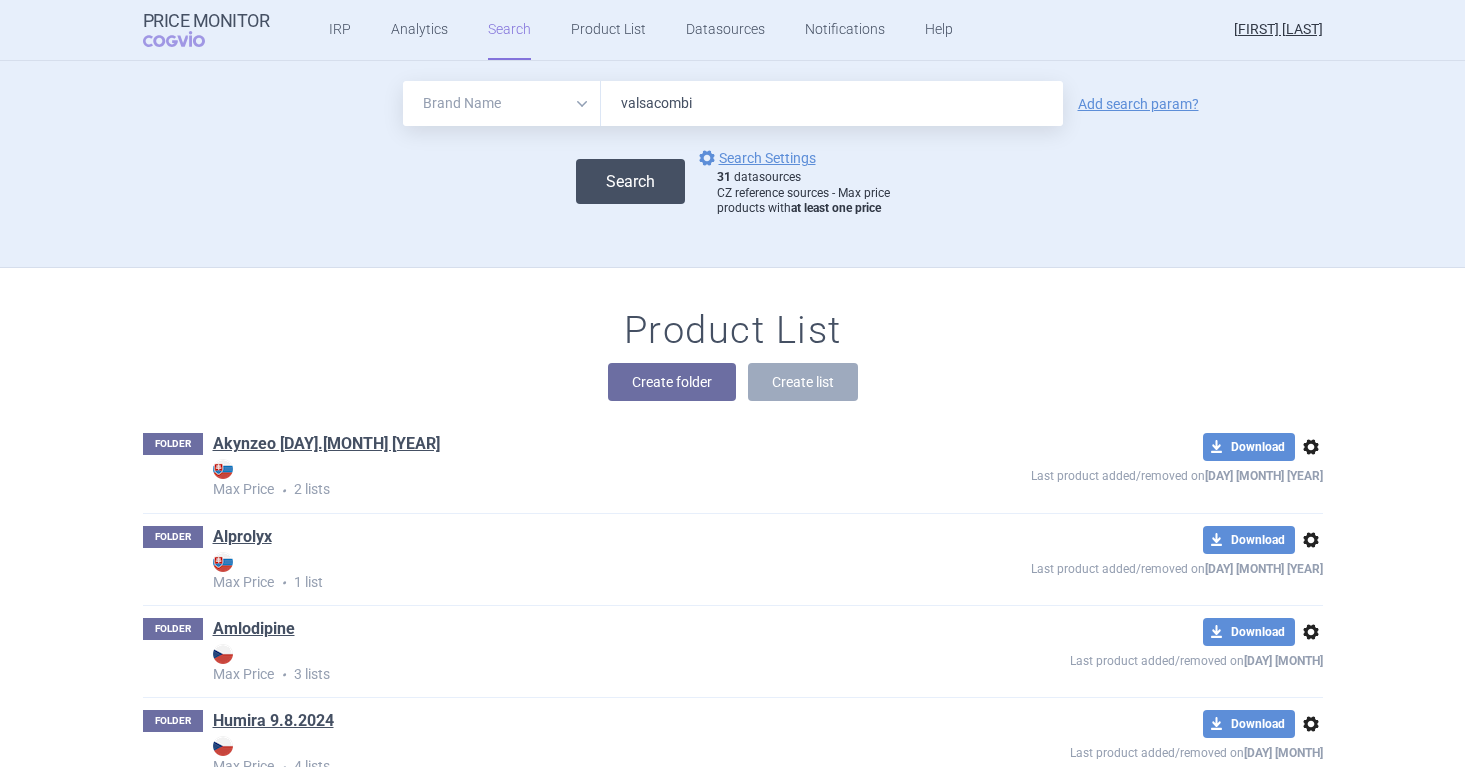type on "valsacombi" 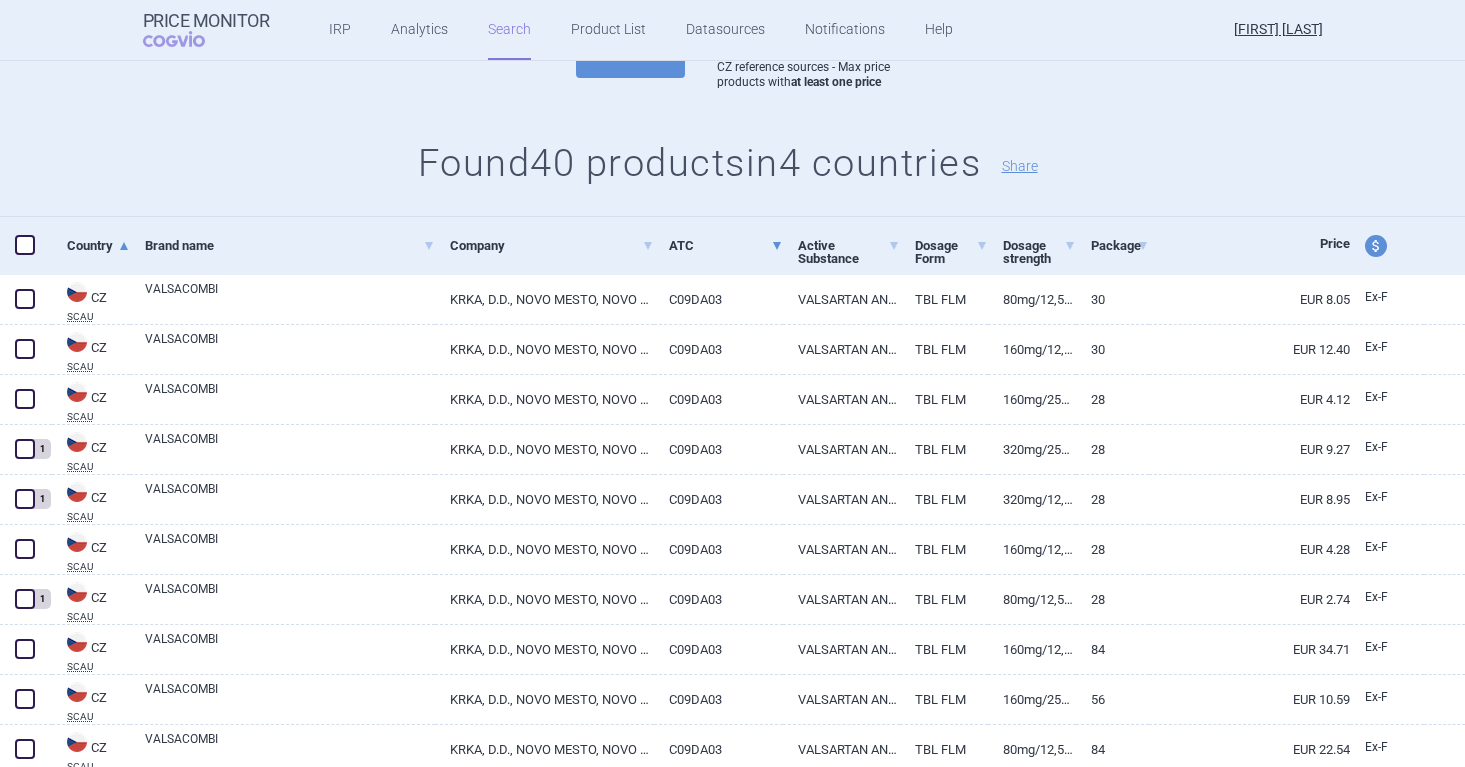 scroll, scrollTop: 175, scrollLeft: 0, axis: vertical 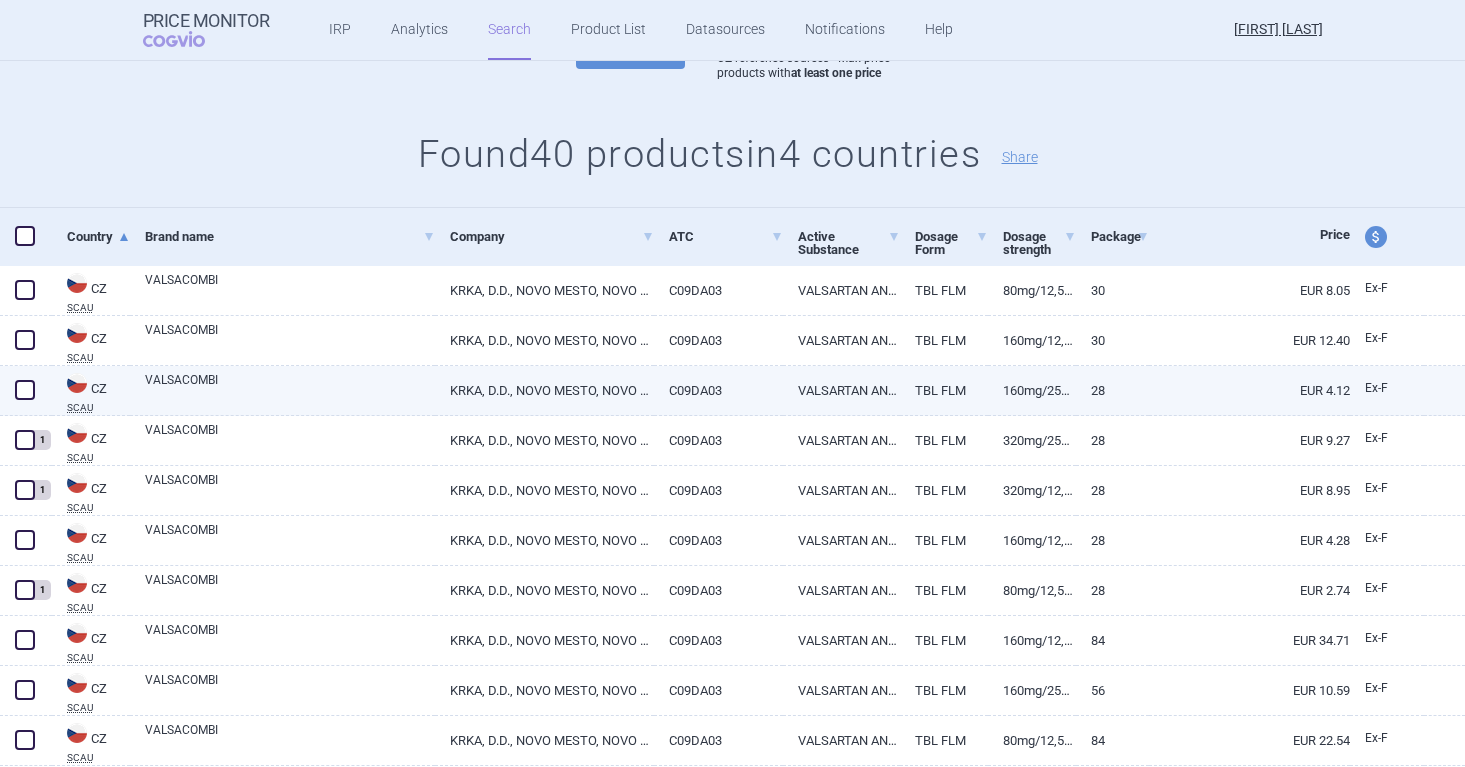 click at bounding box center [25, 390] 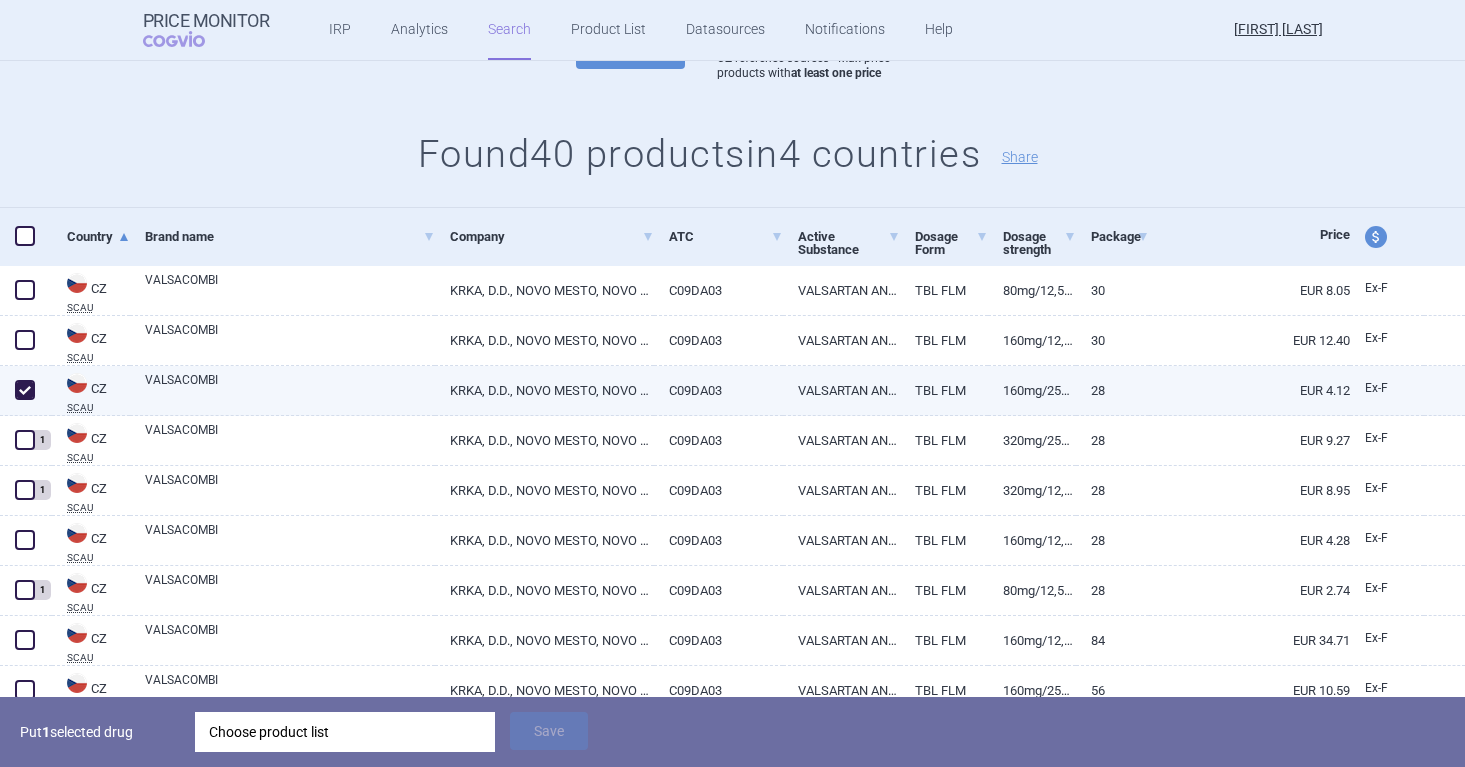click at bounding box center [25, 390] 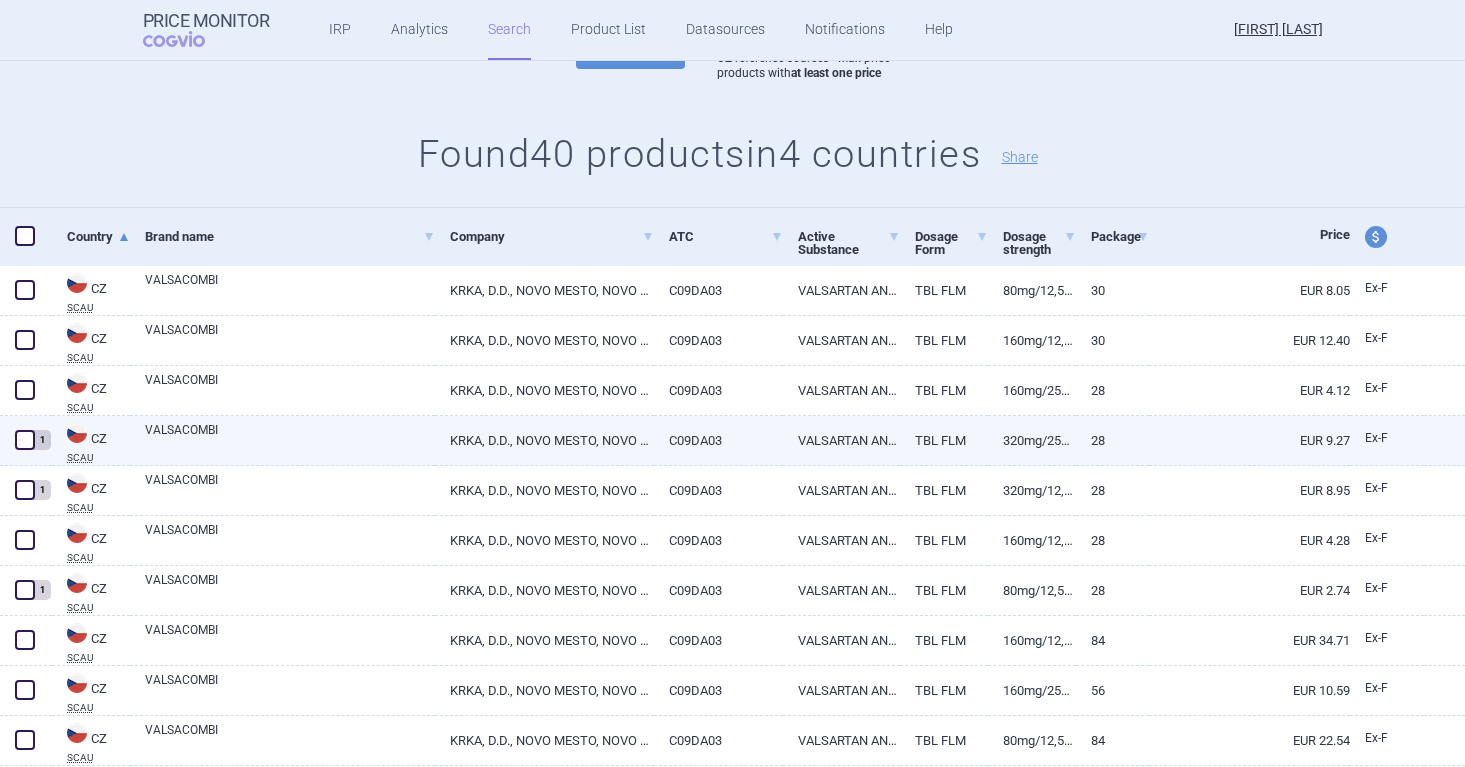 click at bounding box center (25, 440) 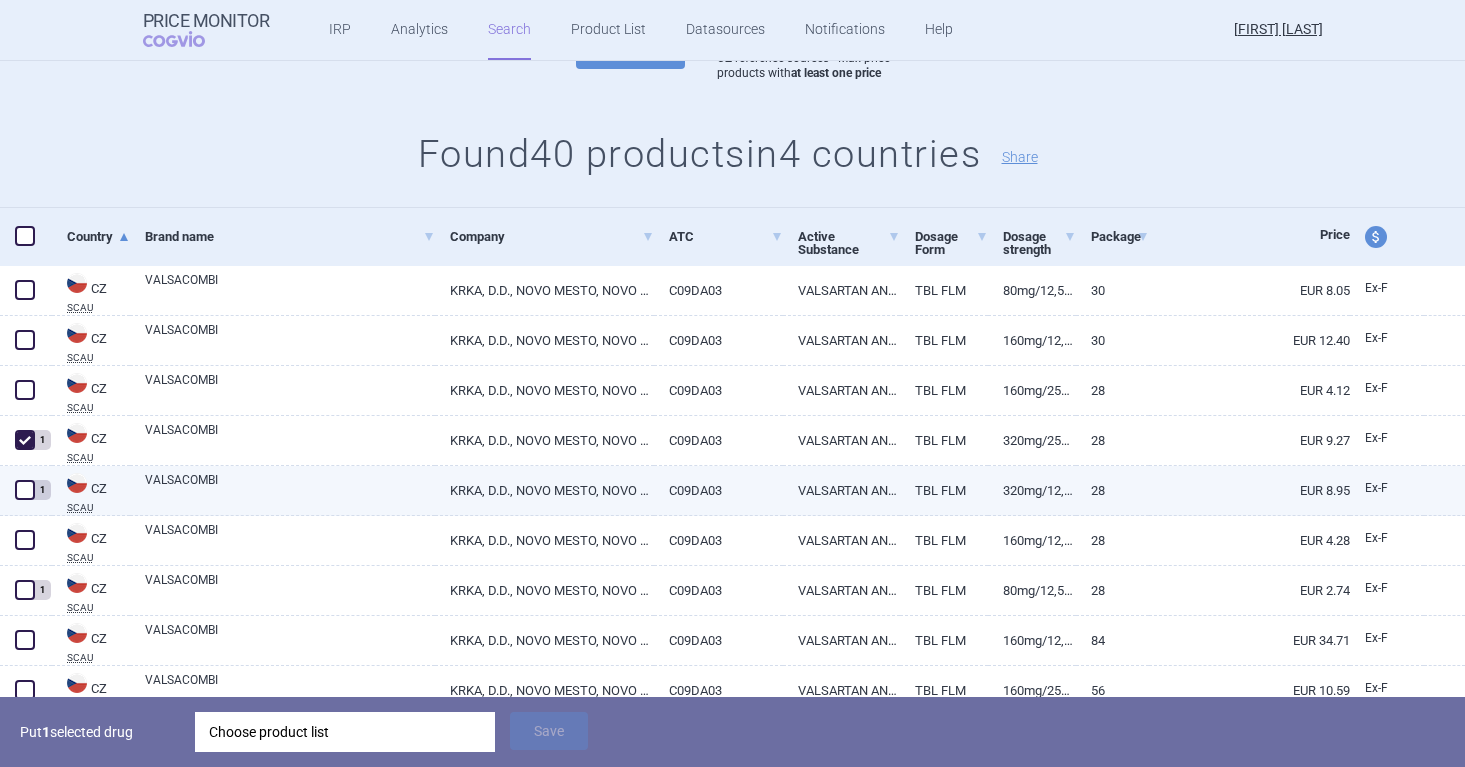 click at bounding box center (25, 490) 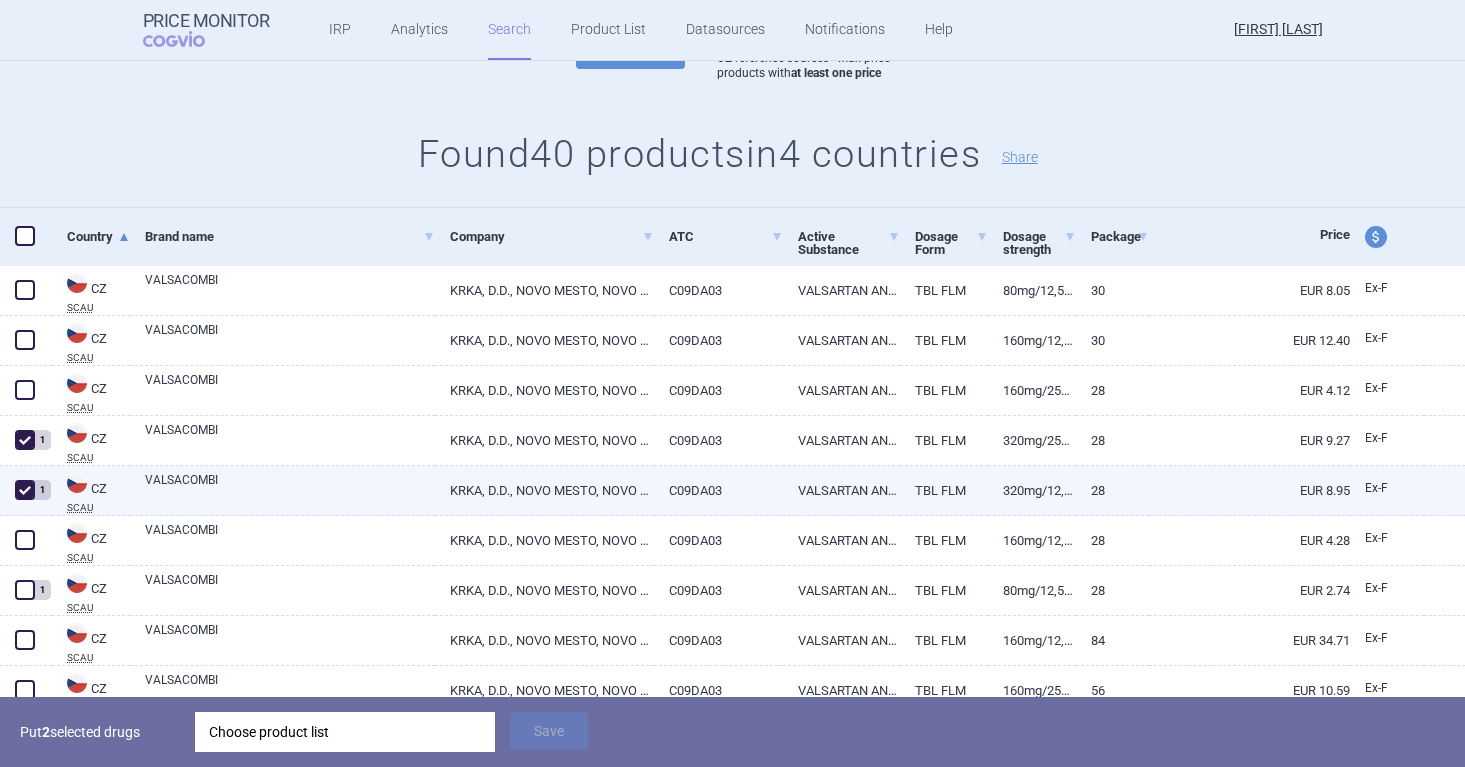 scroll, scrollTop: 291, scrollLeft: 0, axis: vertical 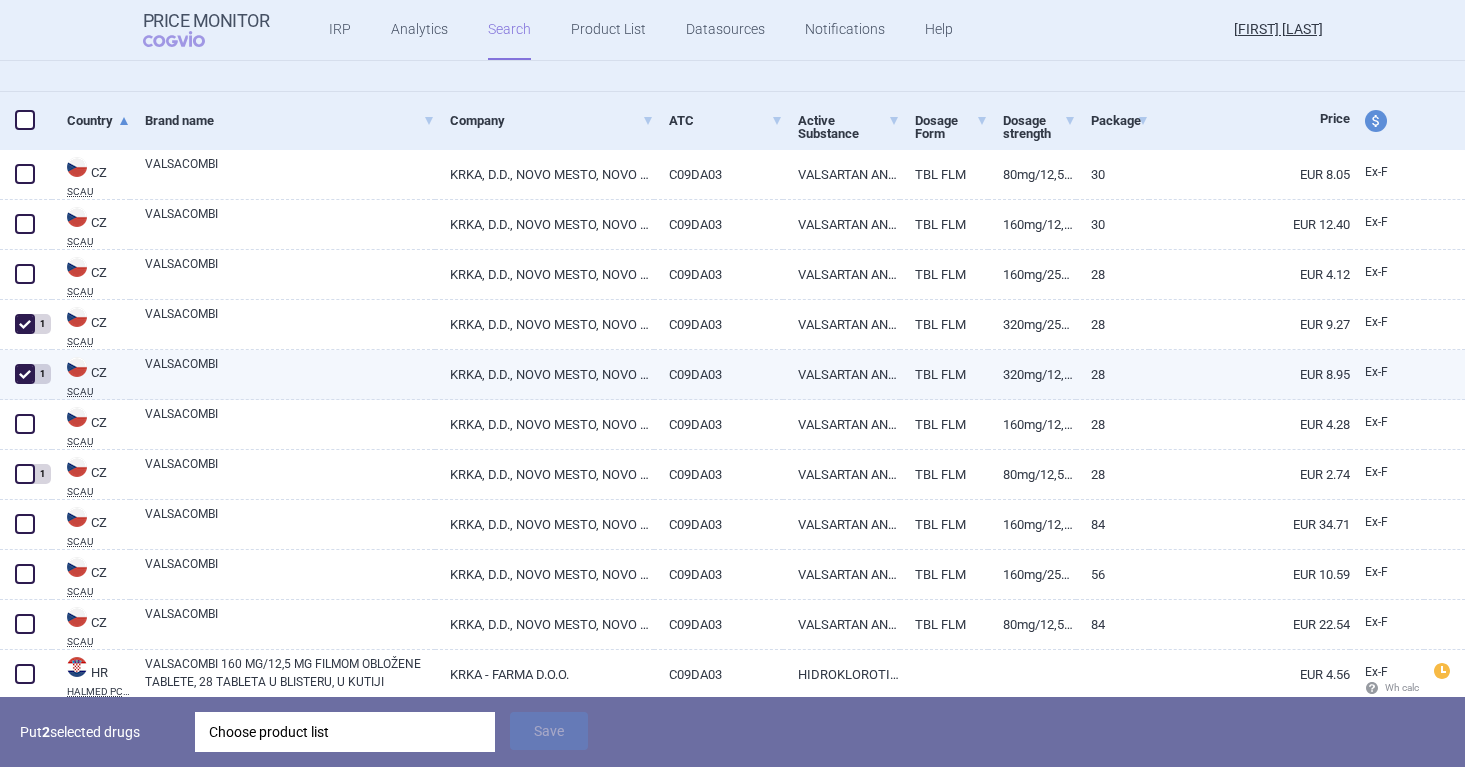 click at bounding box center [25, 474] 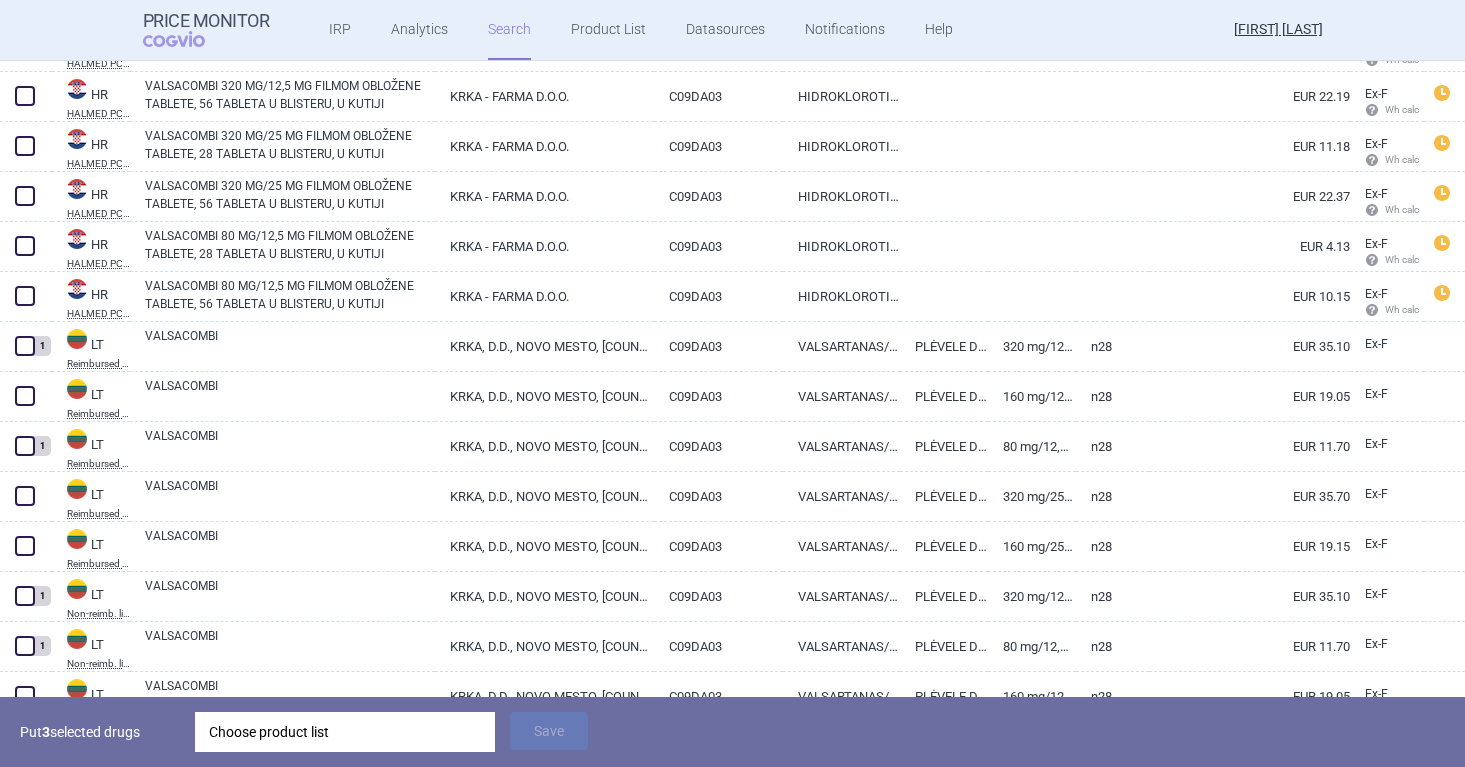 scroll, scrollTop: 1120, scrollLeft: 0, axis: vertical 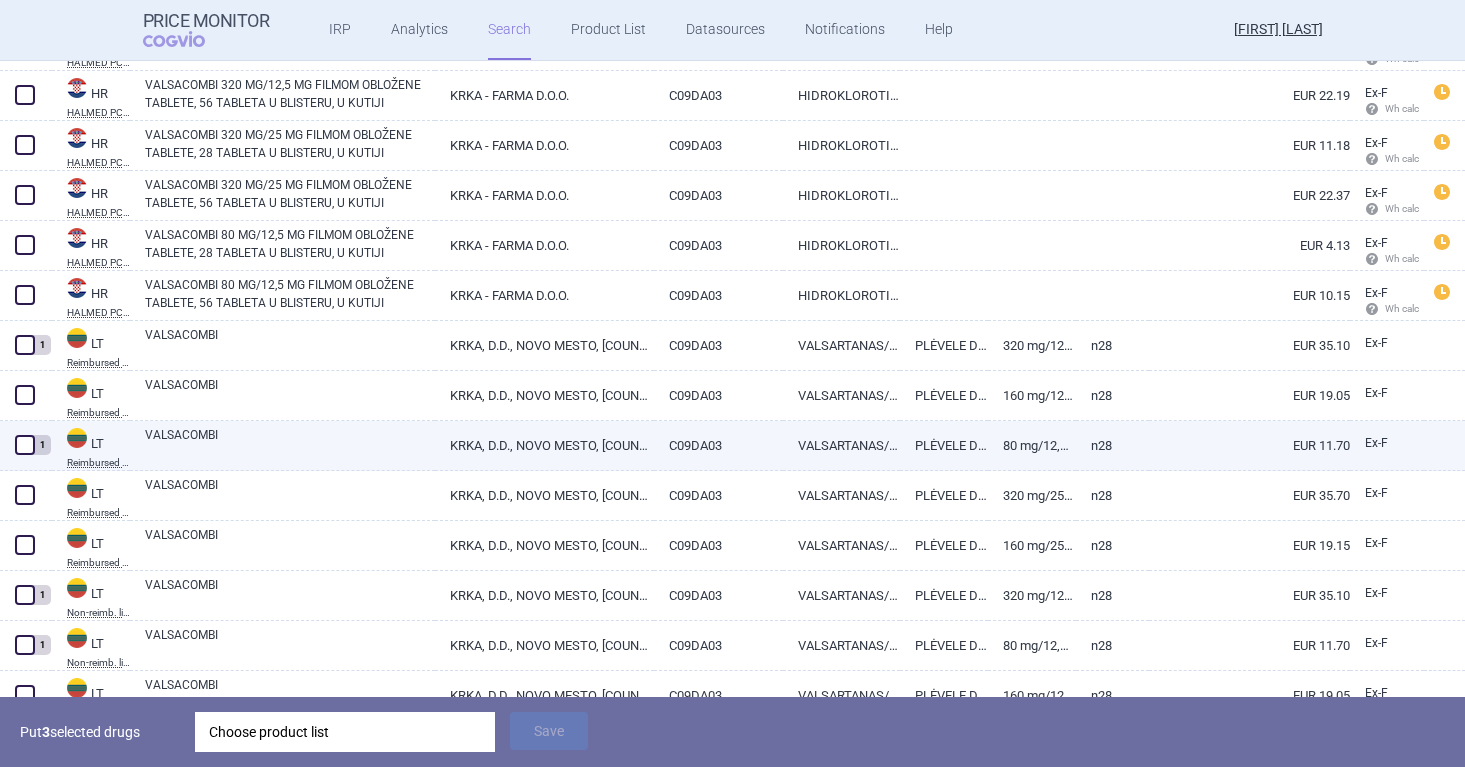 click at bounding box center [25, 445] 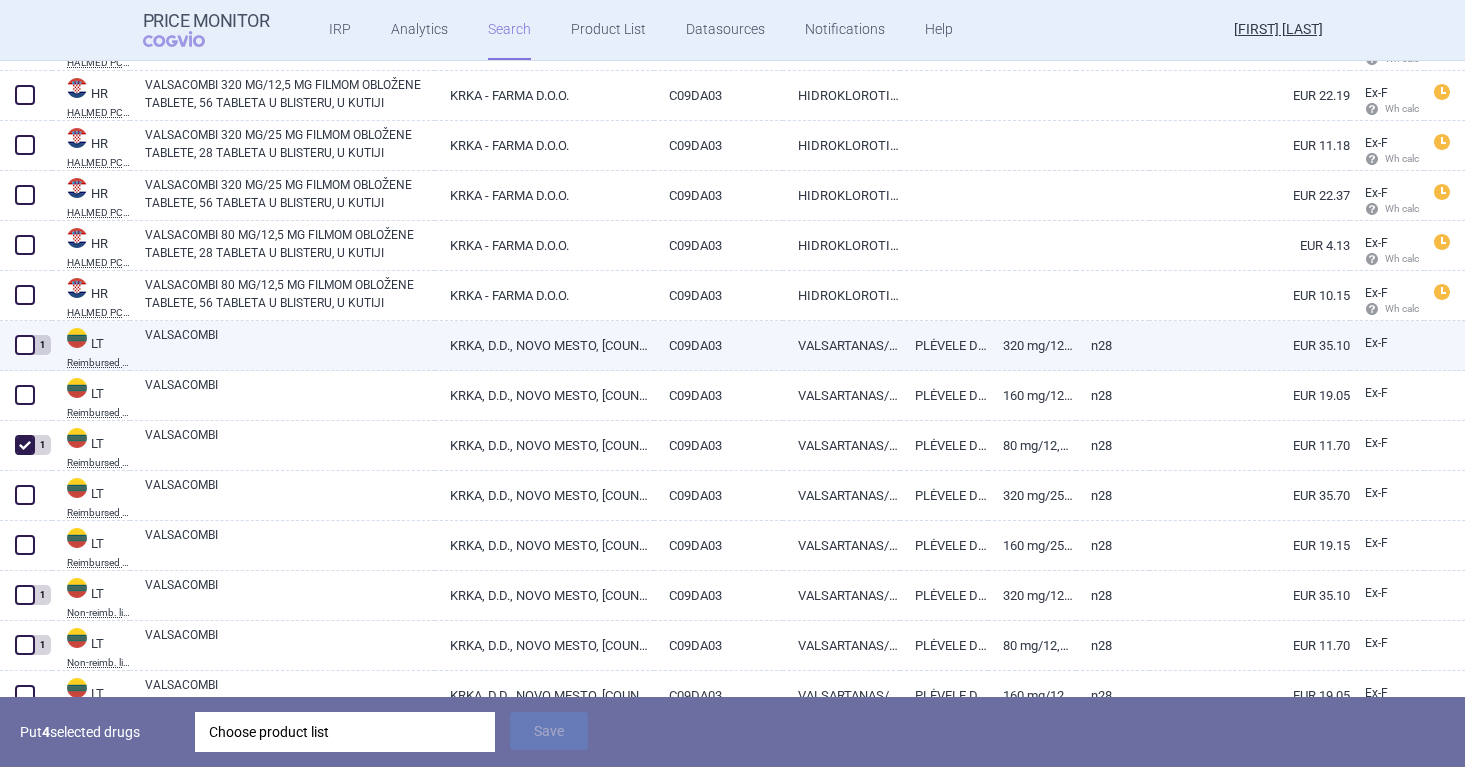 click at bounding box center [25, 345] 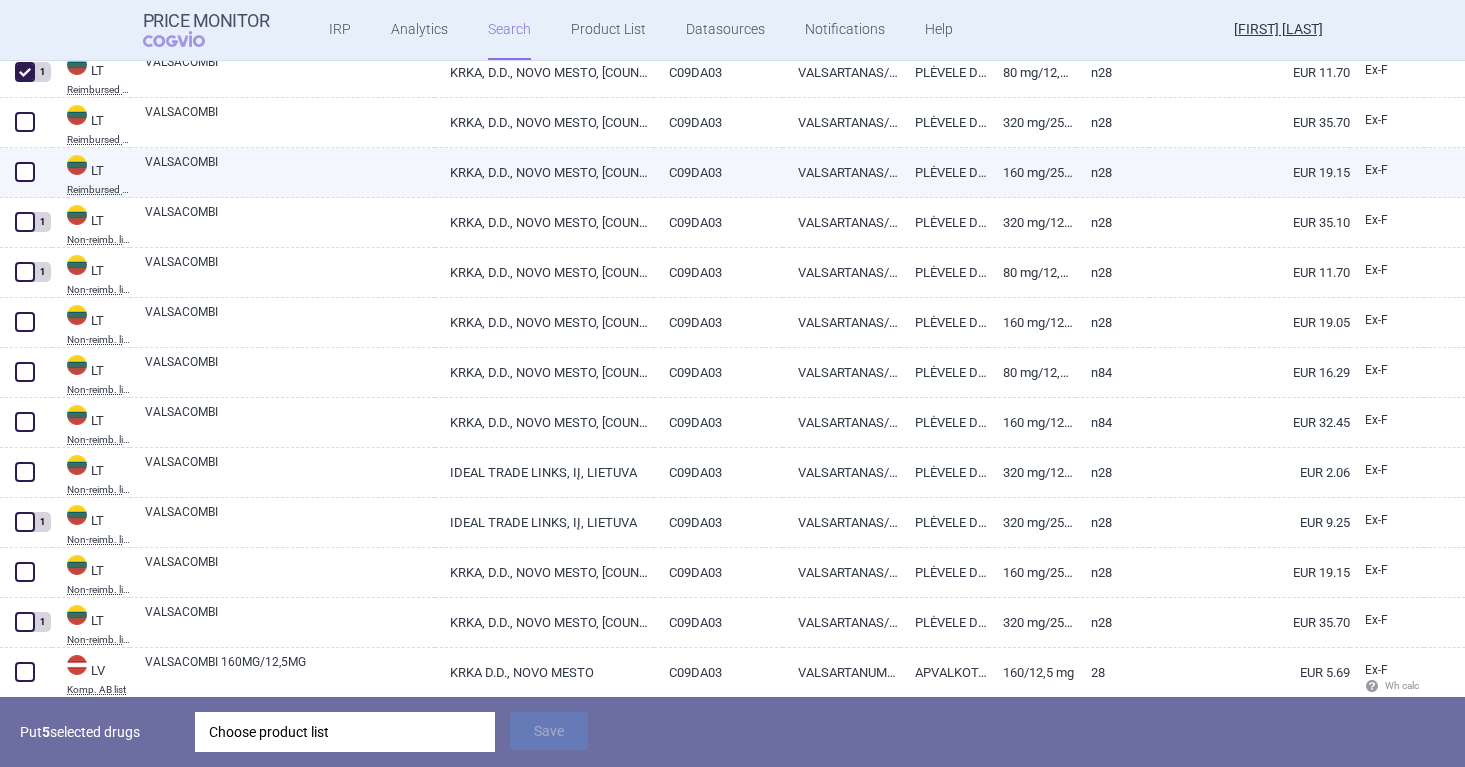 scroll, scrollTop: 1560, scrollLeft: 0, axis: vertical 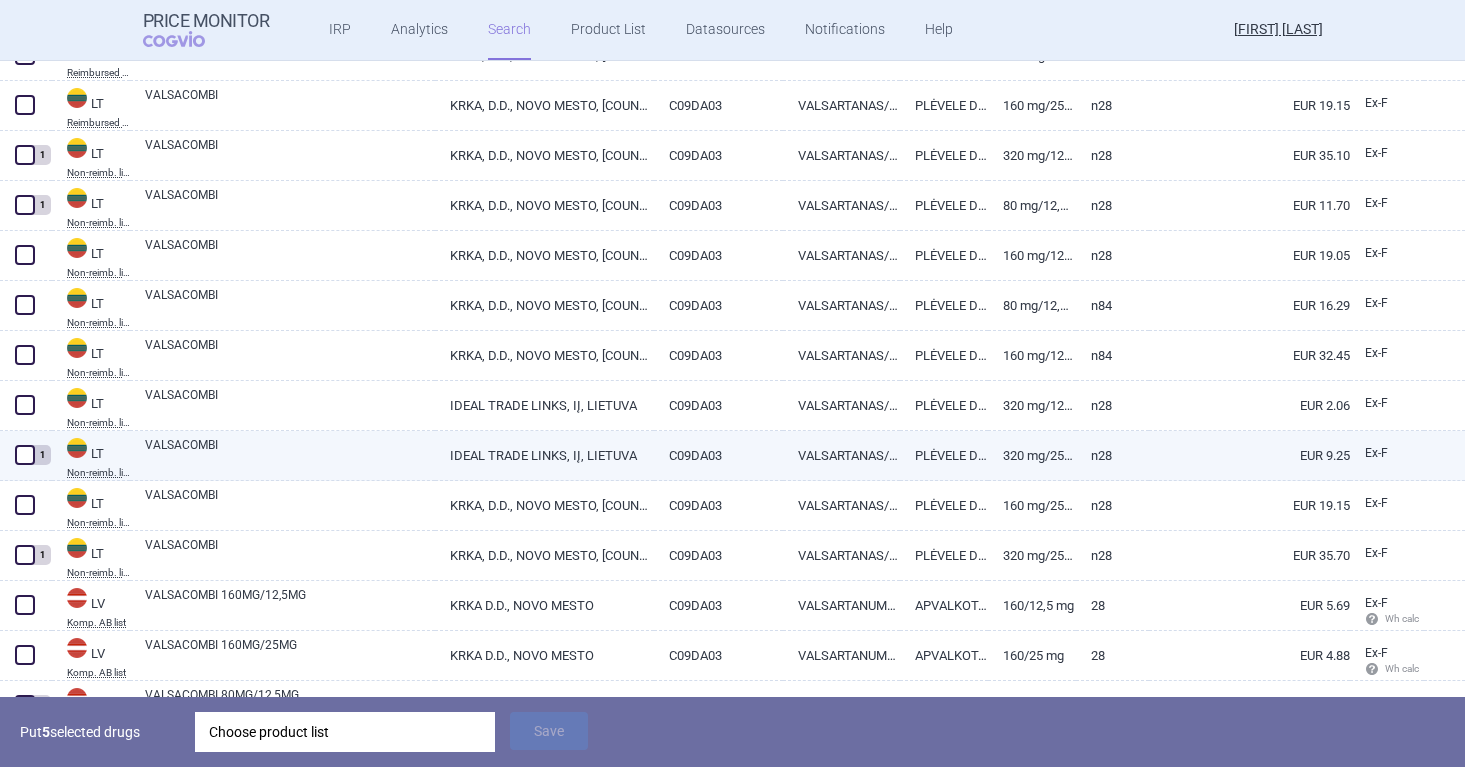 click at bounding box center (25, 455) 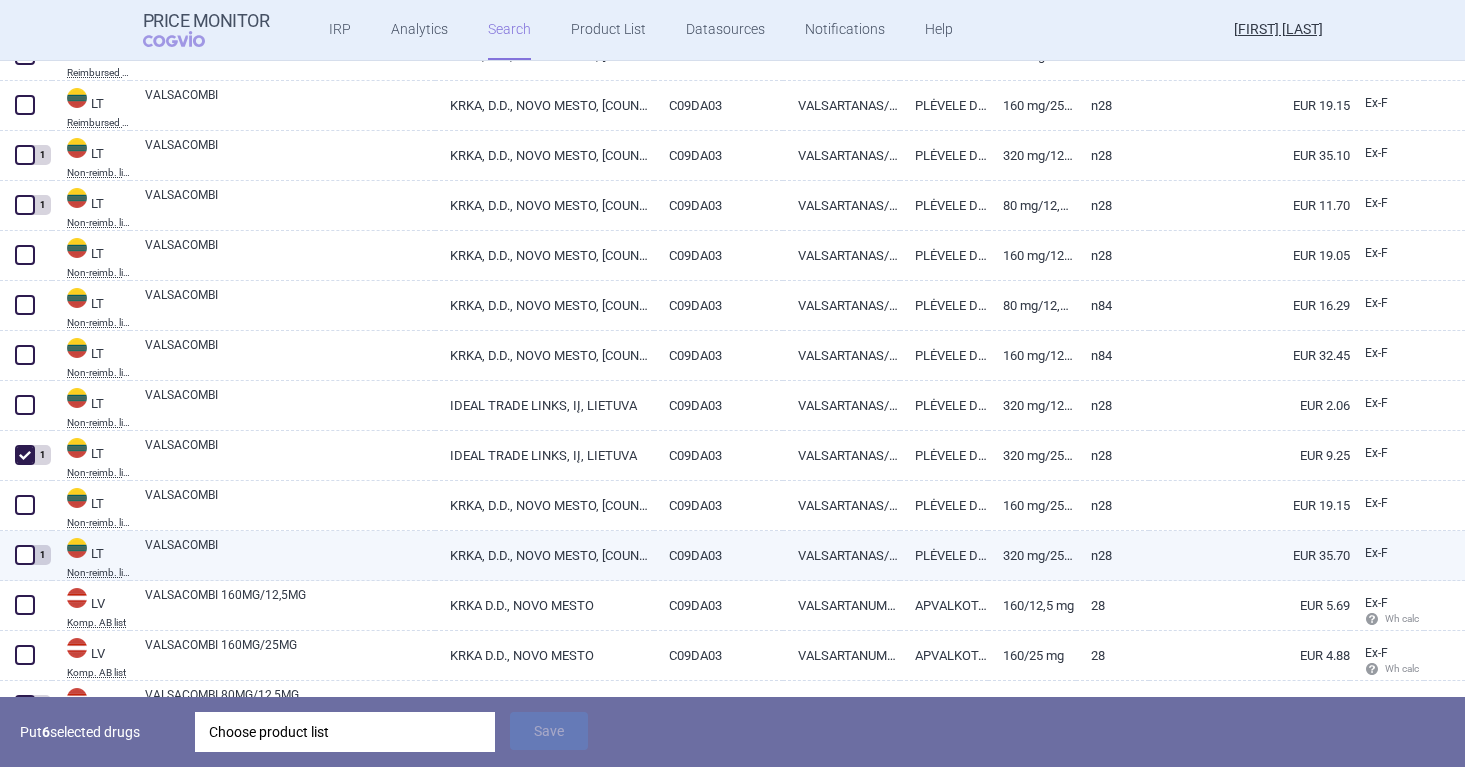 click at bounding box center [25, 555] 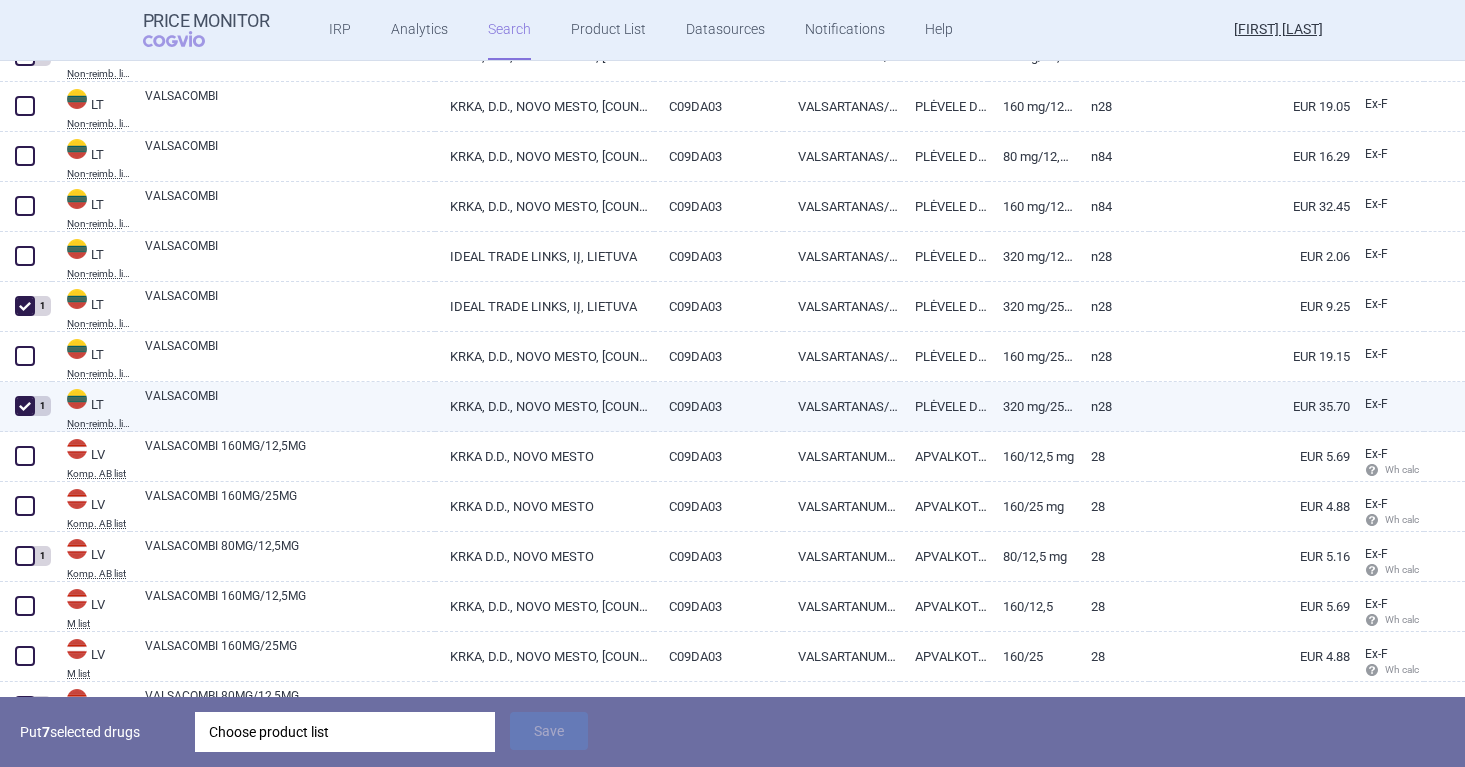 scroll, scrollTop: 1708, scrollLeft: 0, axis: vertical 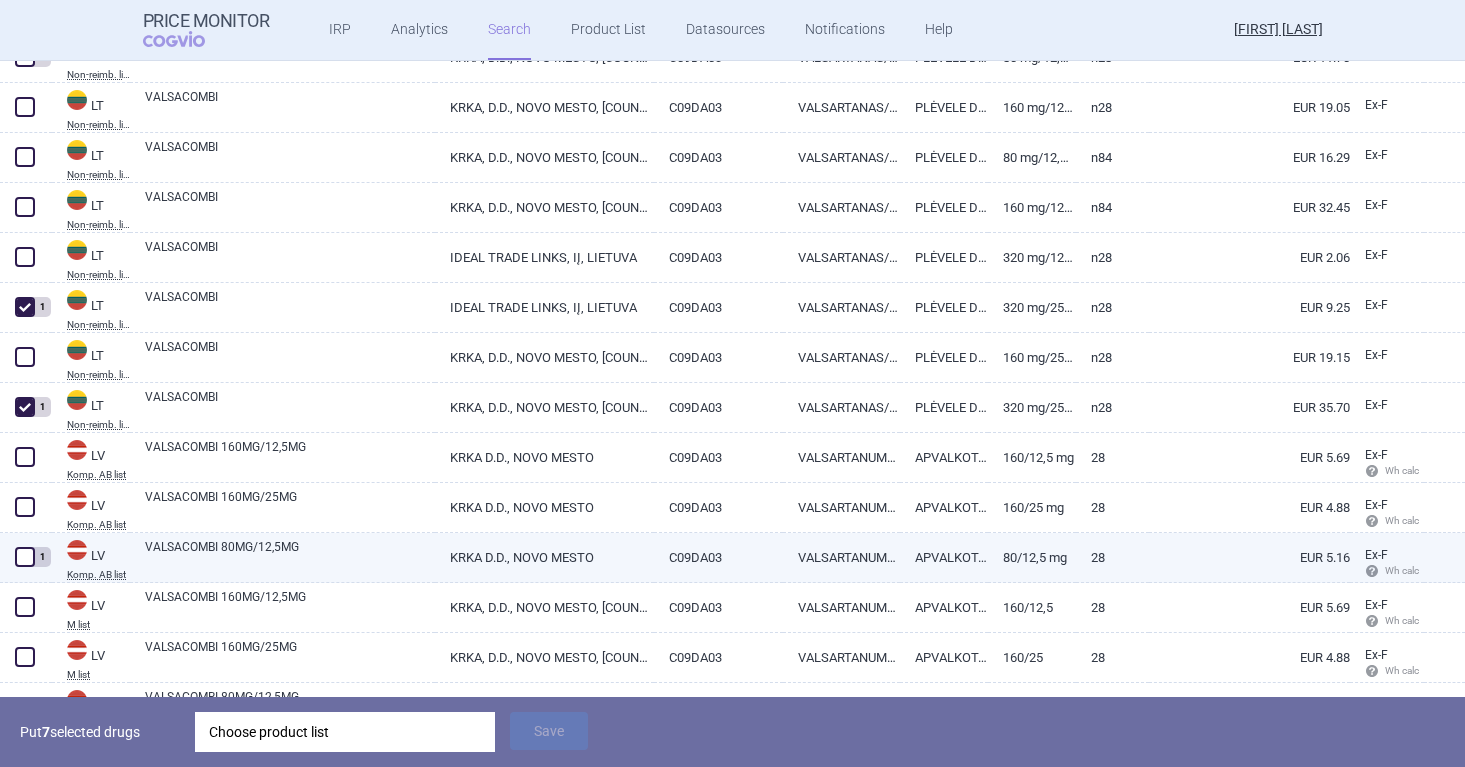 click at bounding box center [25, 557] 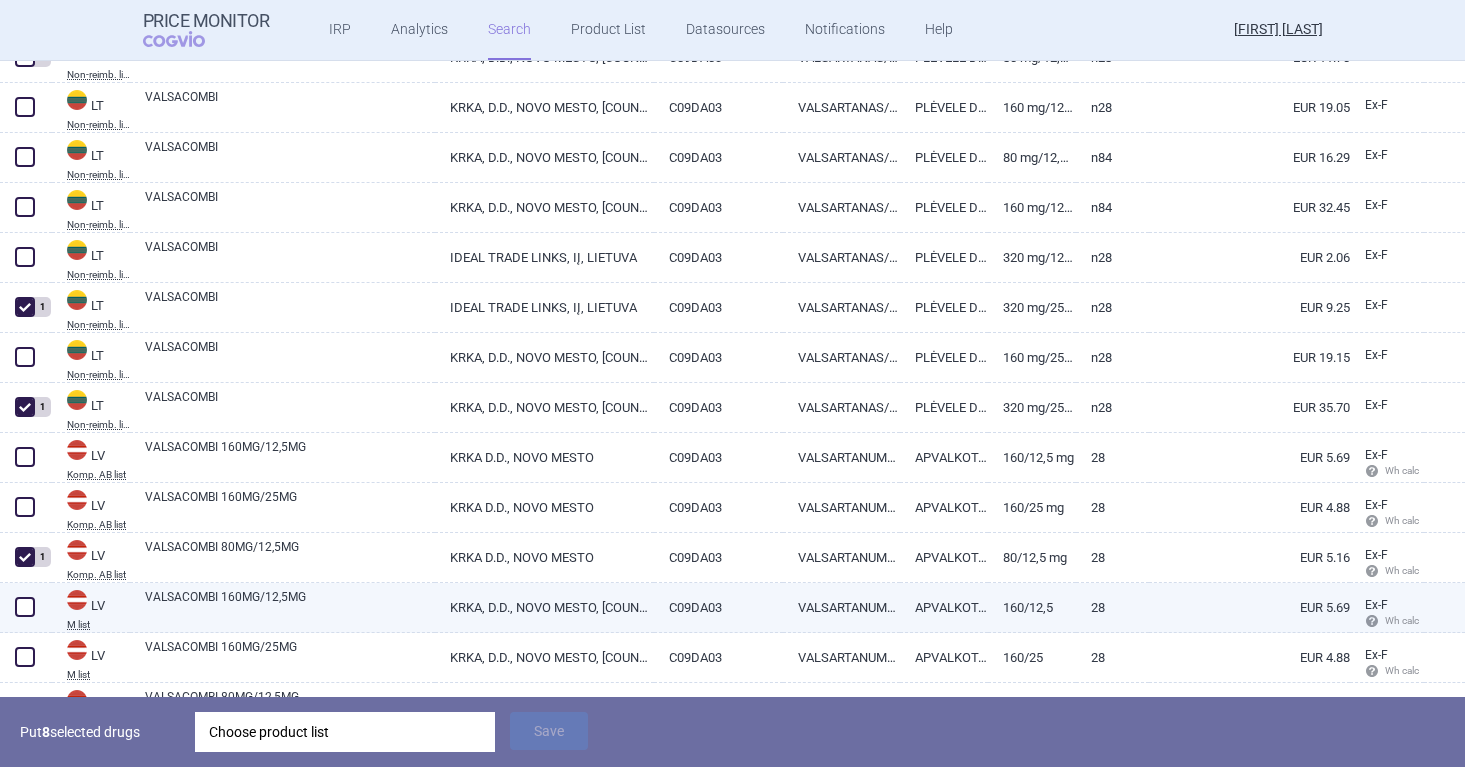 scroll, scrollTop: 1809, scrollLeft: 0, axis: vertical 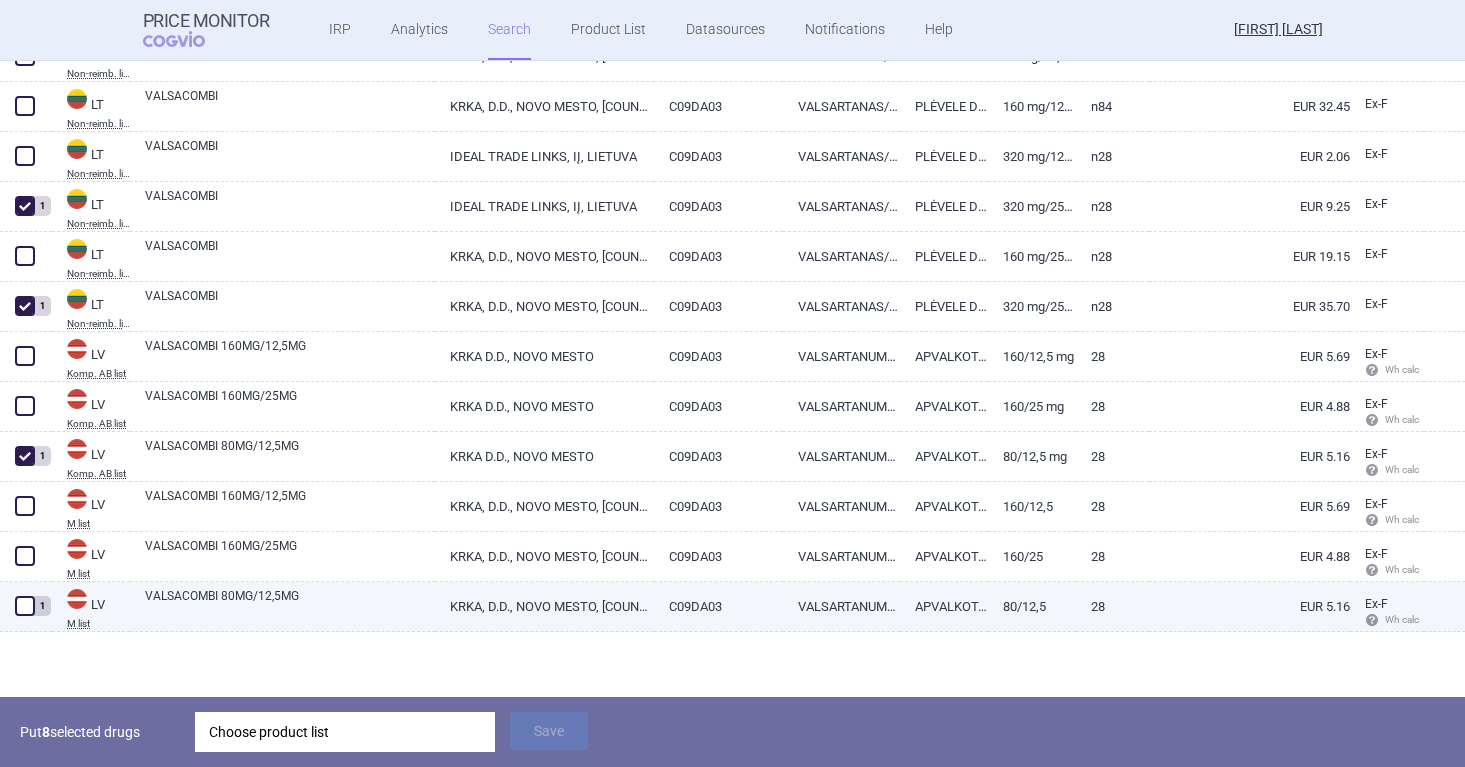 click at bounding box center [25, 606] 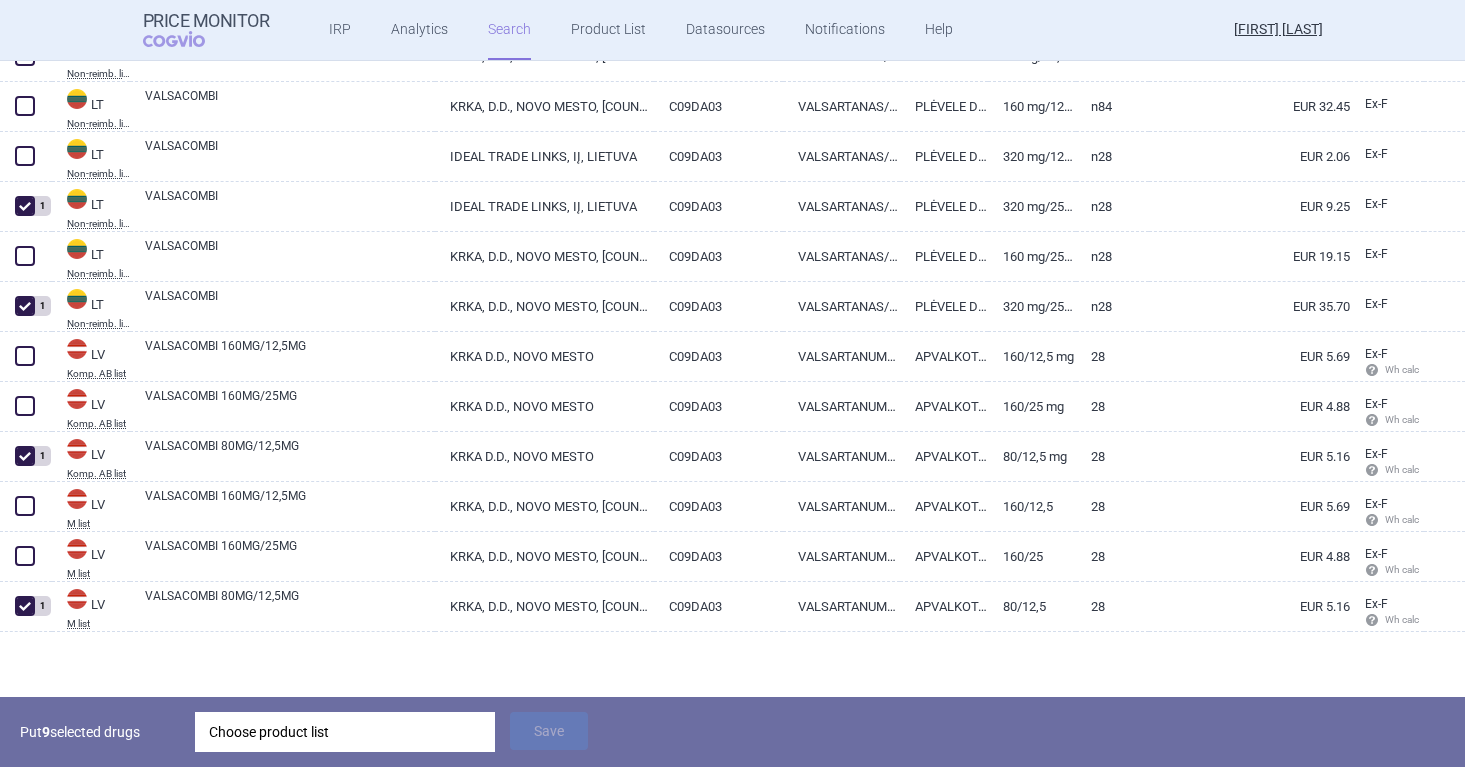 click on "Choose product list" at bounding box center [345, 732] 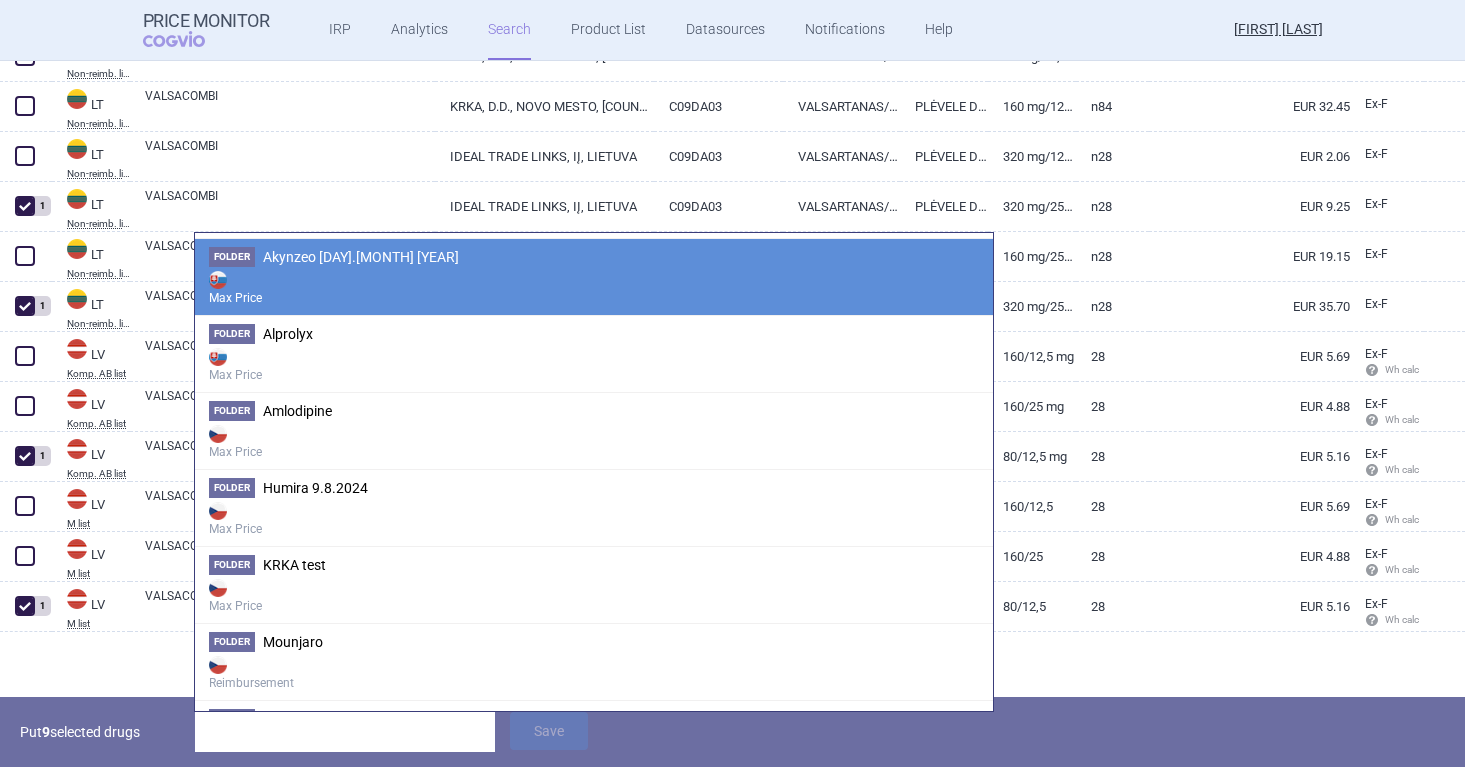 scroll, scrollTop: 263, scrollLeft: 0, axis: vertical 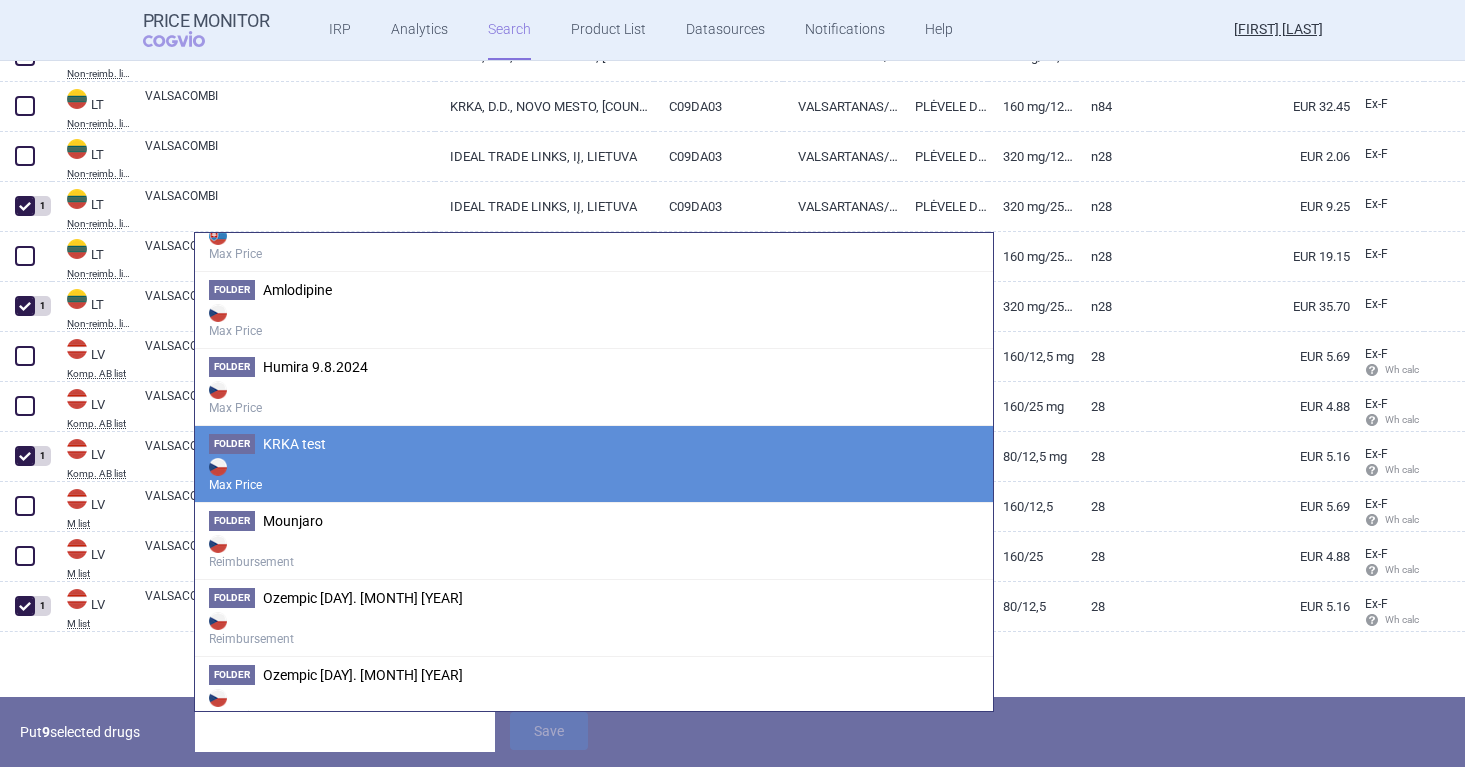click on "Max Price" at bounding box center [594, 166] 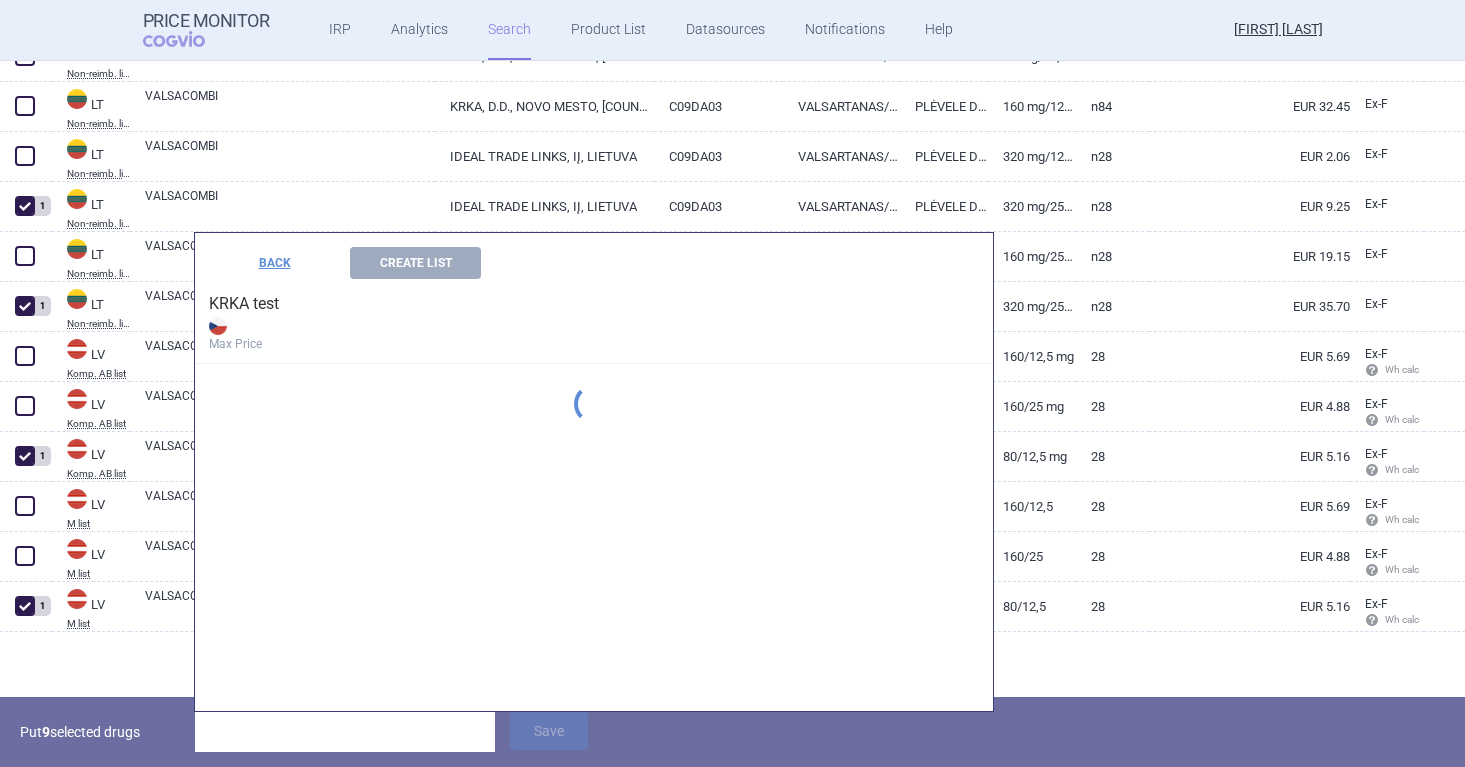 scroll, scrollTop: 0, scrollLeft: 0, axis: both 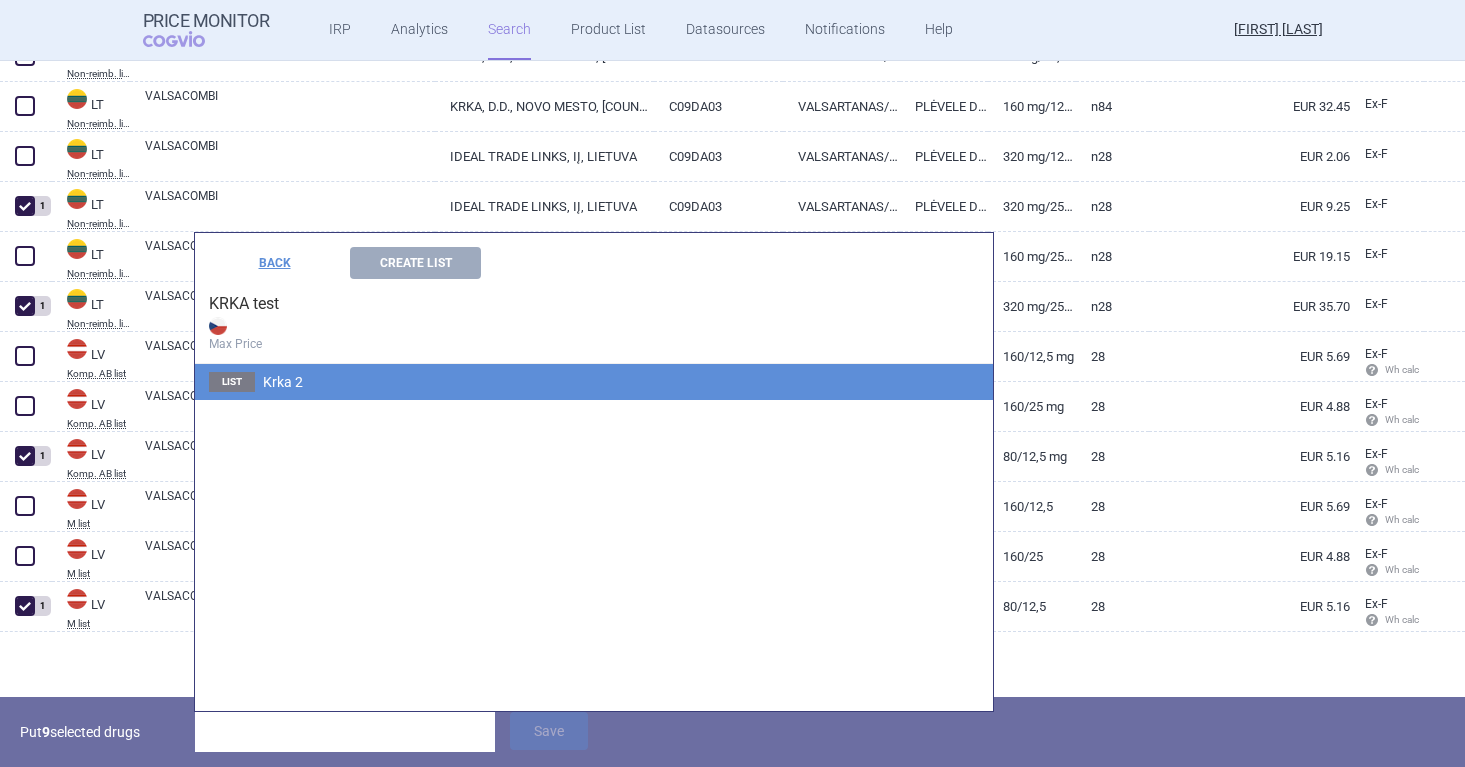 click on "List Krka 2" at bounding box center [-204, 330] 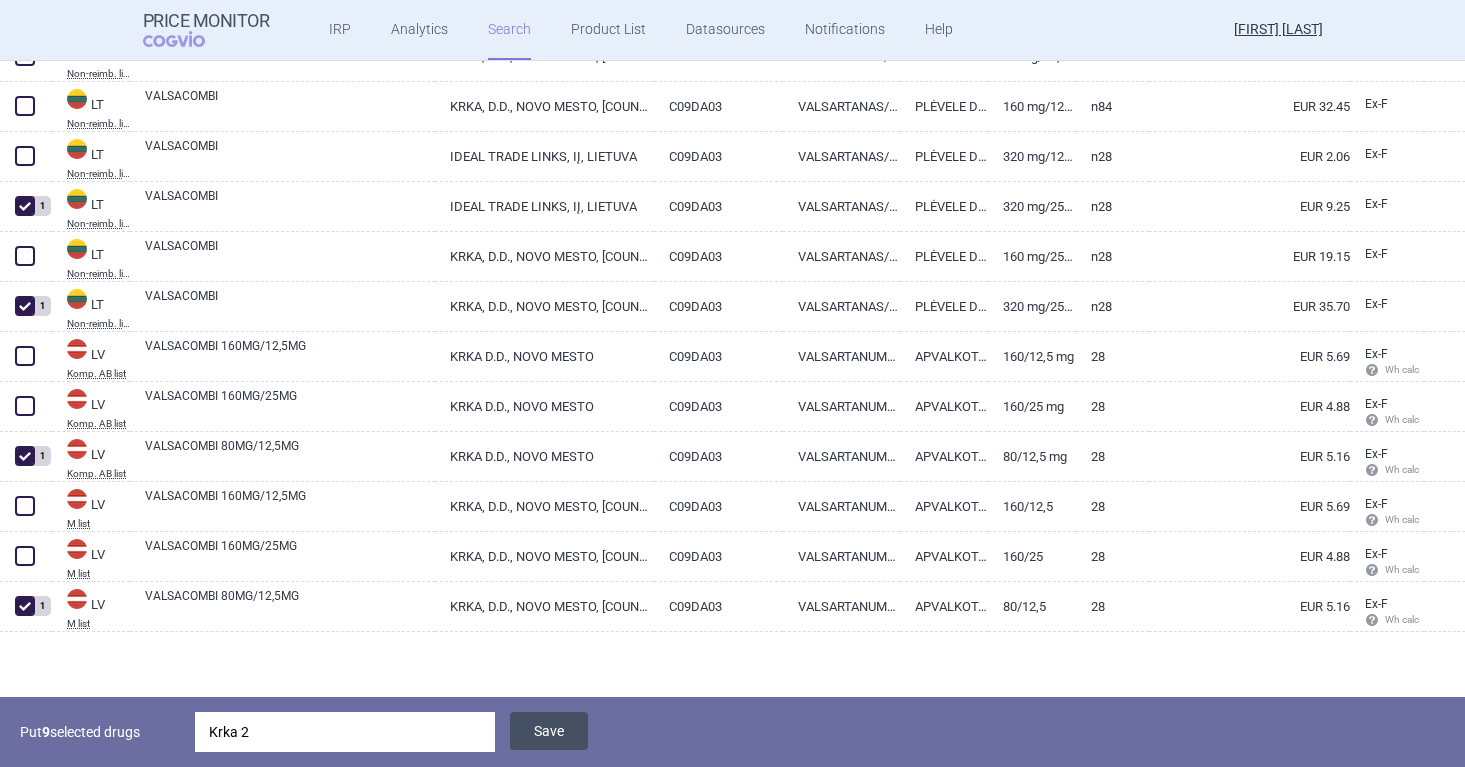click on "Save" at bounding box center [549, 731] 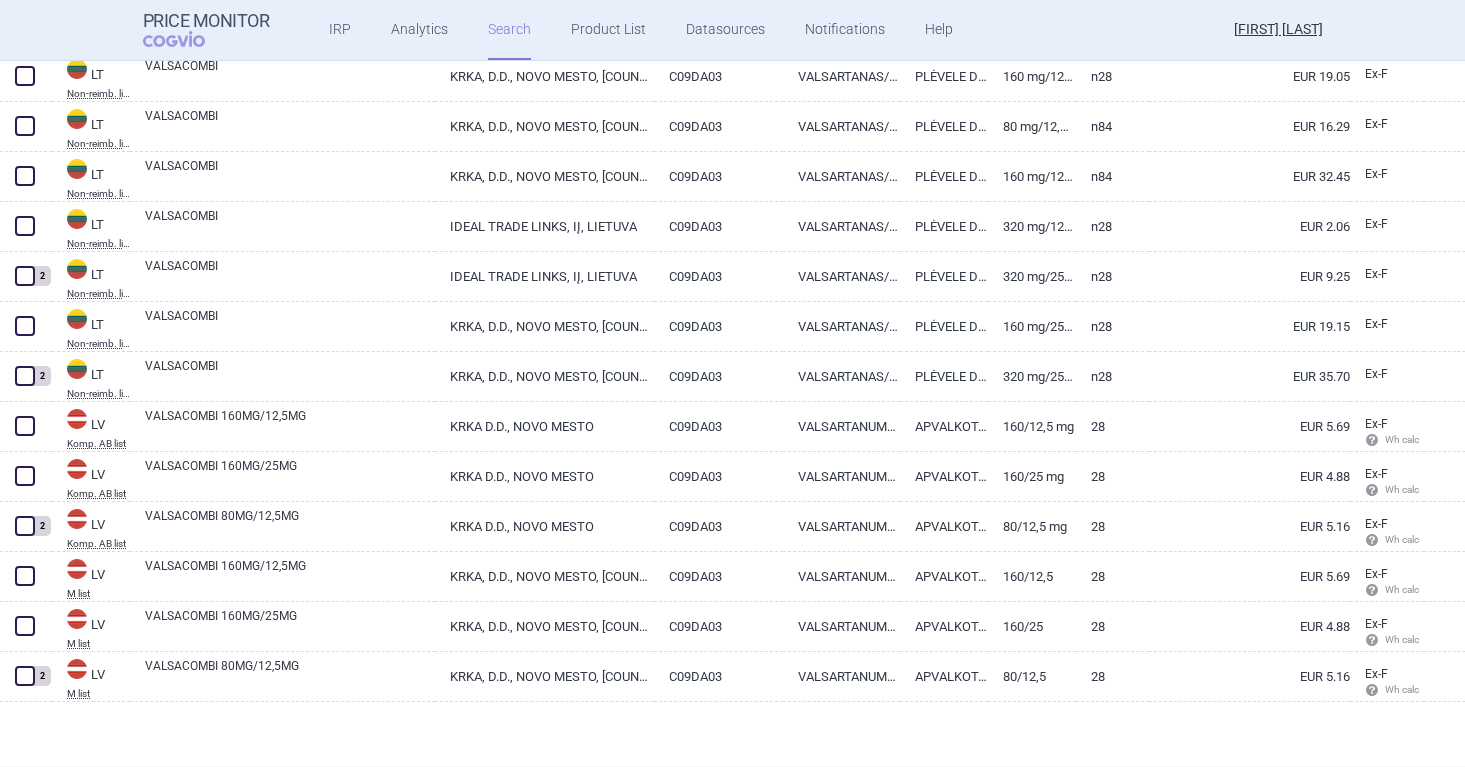 scroll, scrollTop: 1739, scrollLeft: 0, axis: vertical 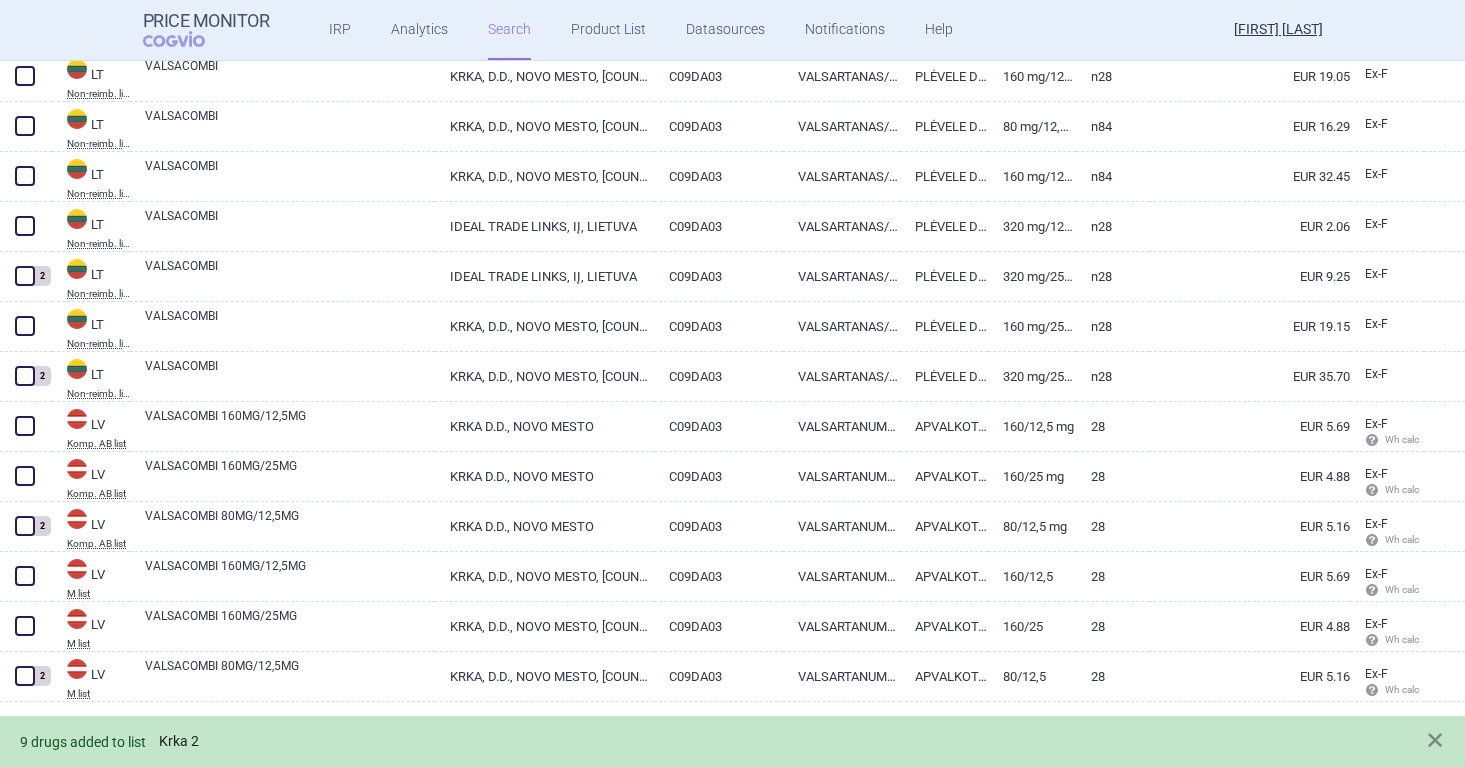 click on "Krka 2" at bounding box center (179, 741) 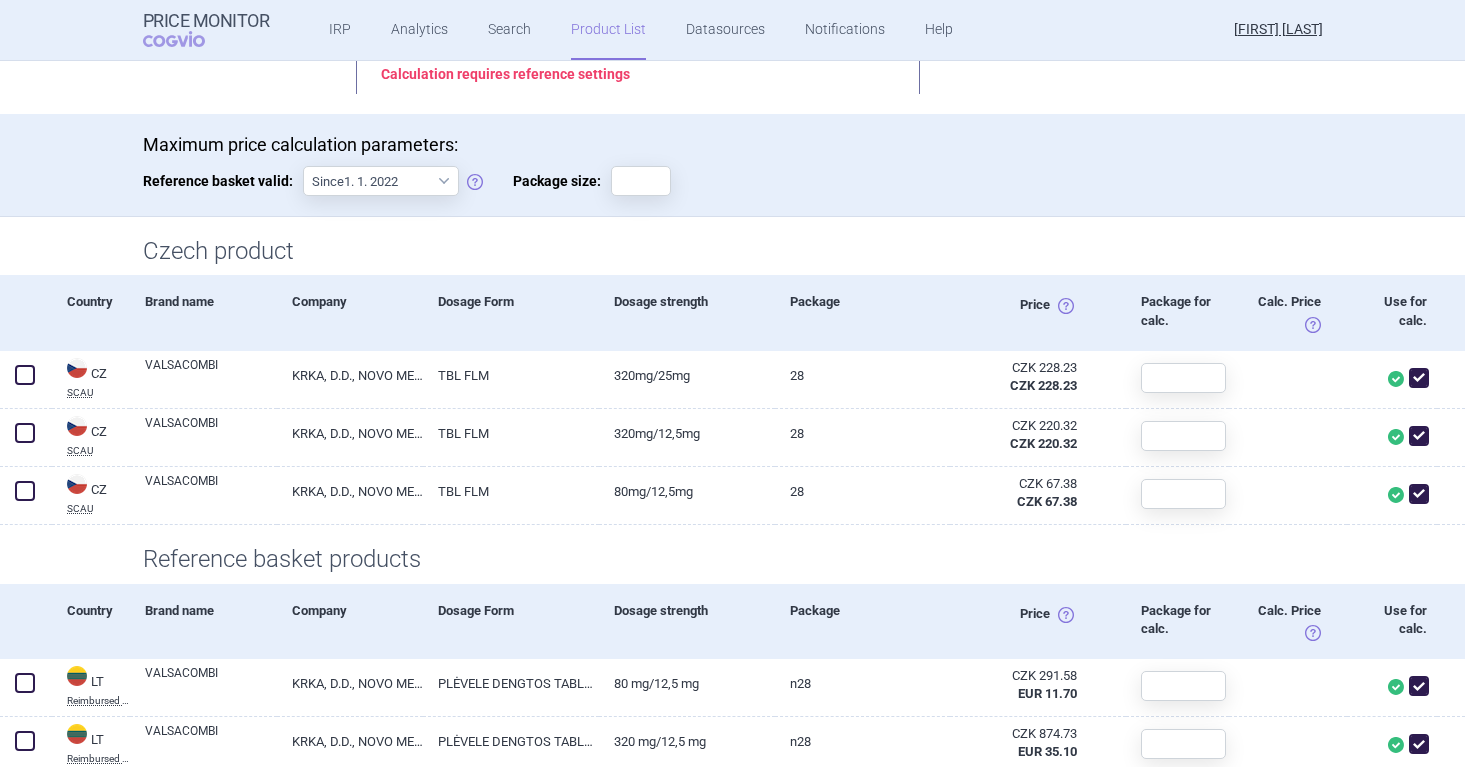 scroll, scrollTop: 452, scrollLeft: 0, axis: vertical 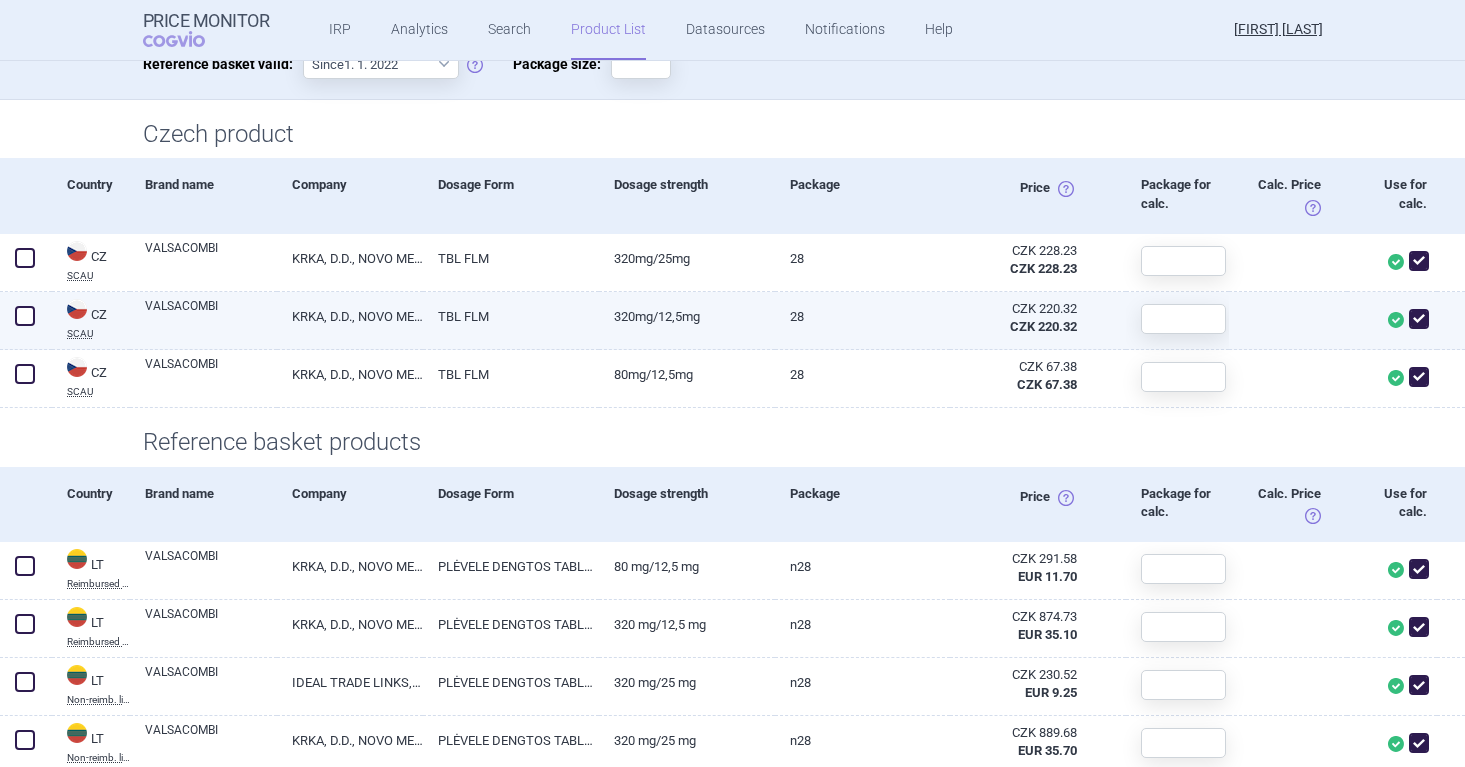 click at bounding box center [1419, 319] 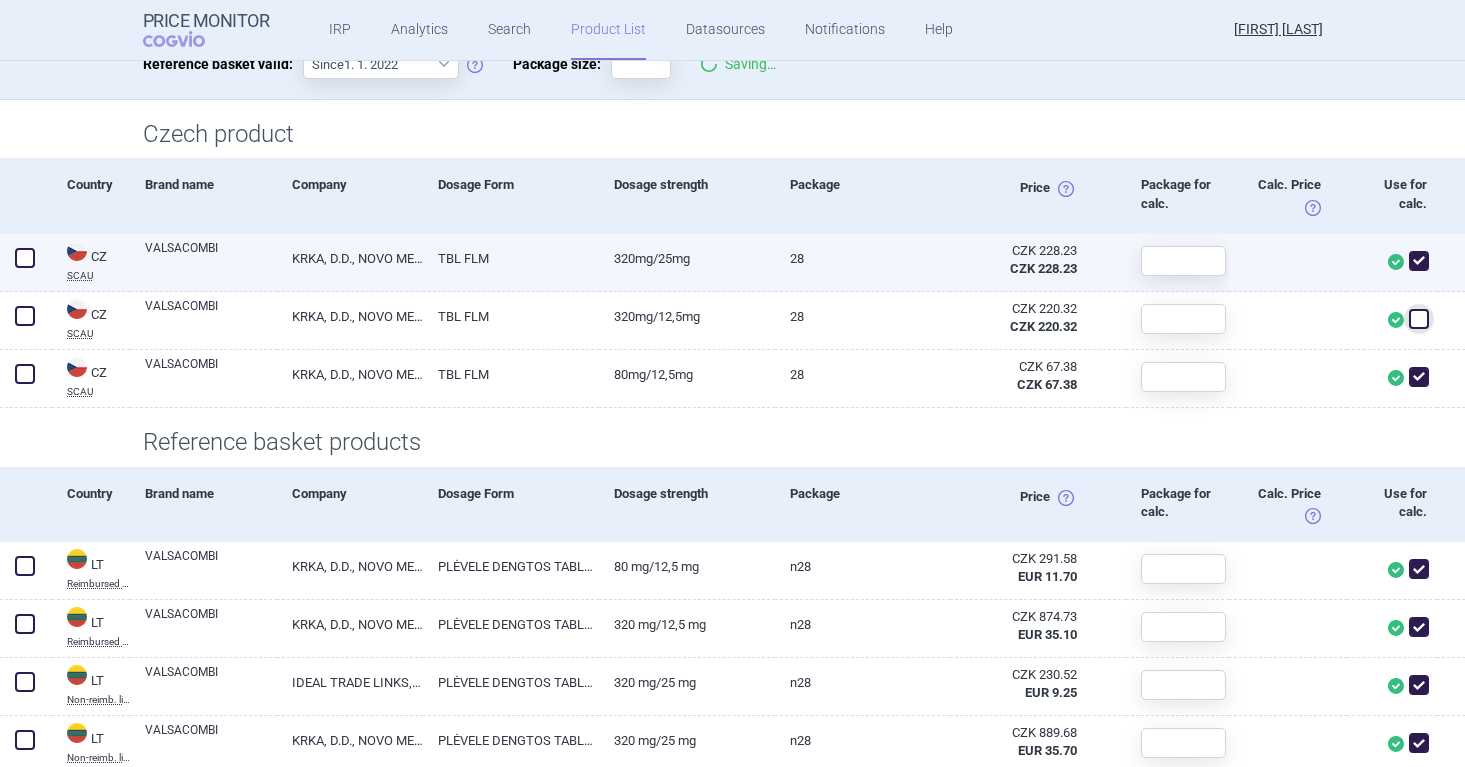 click at bounding box center [1419, 261] 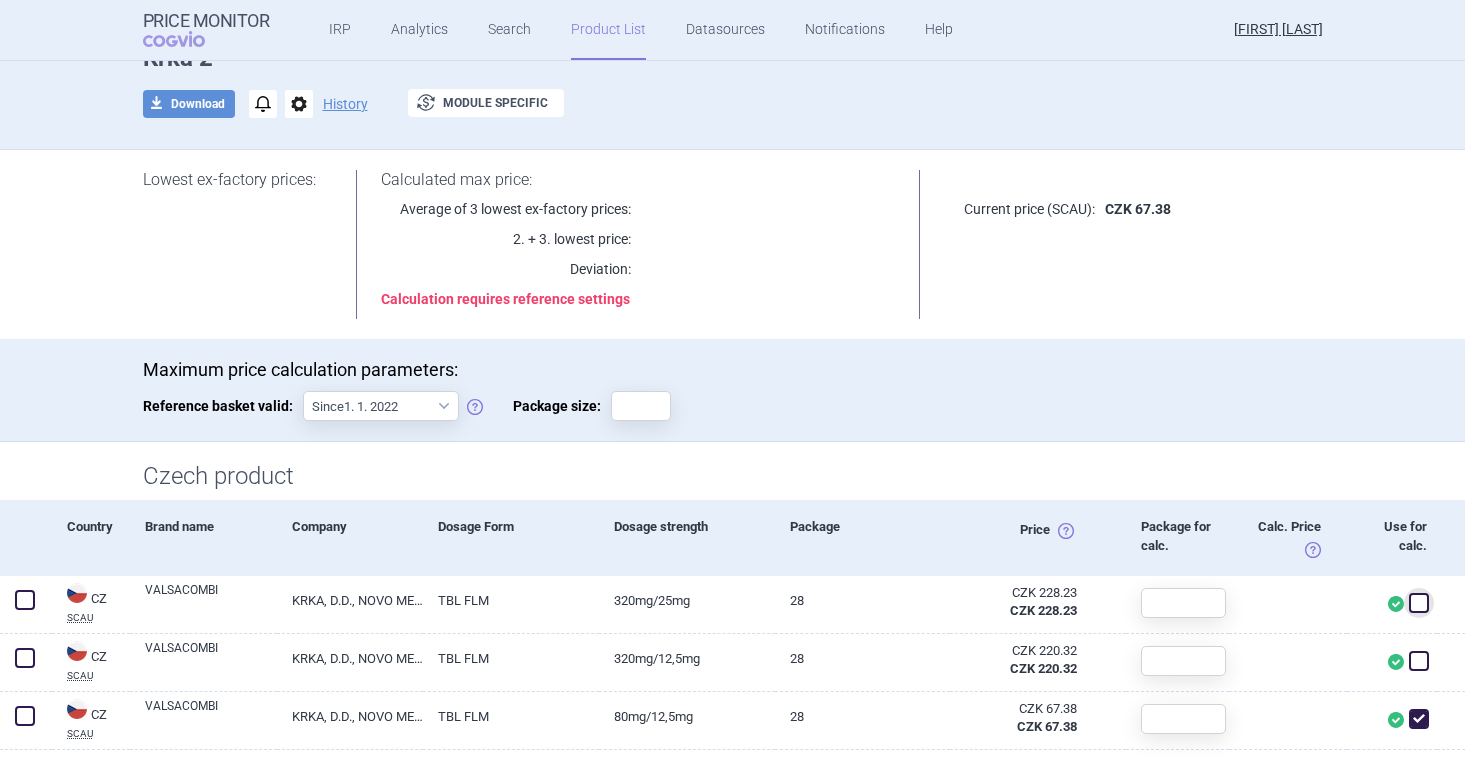 scroll, scrollTop: 84, scrollLeft: 0, axis: vertical 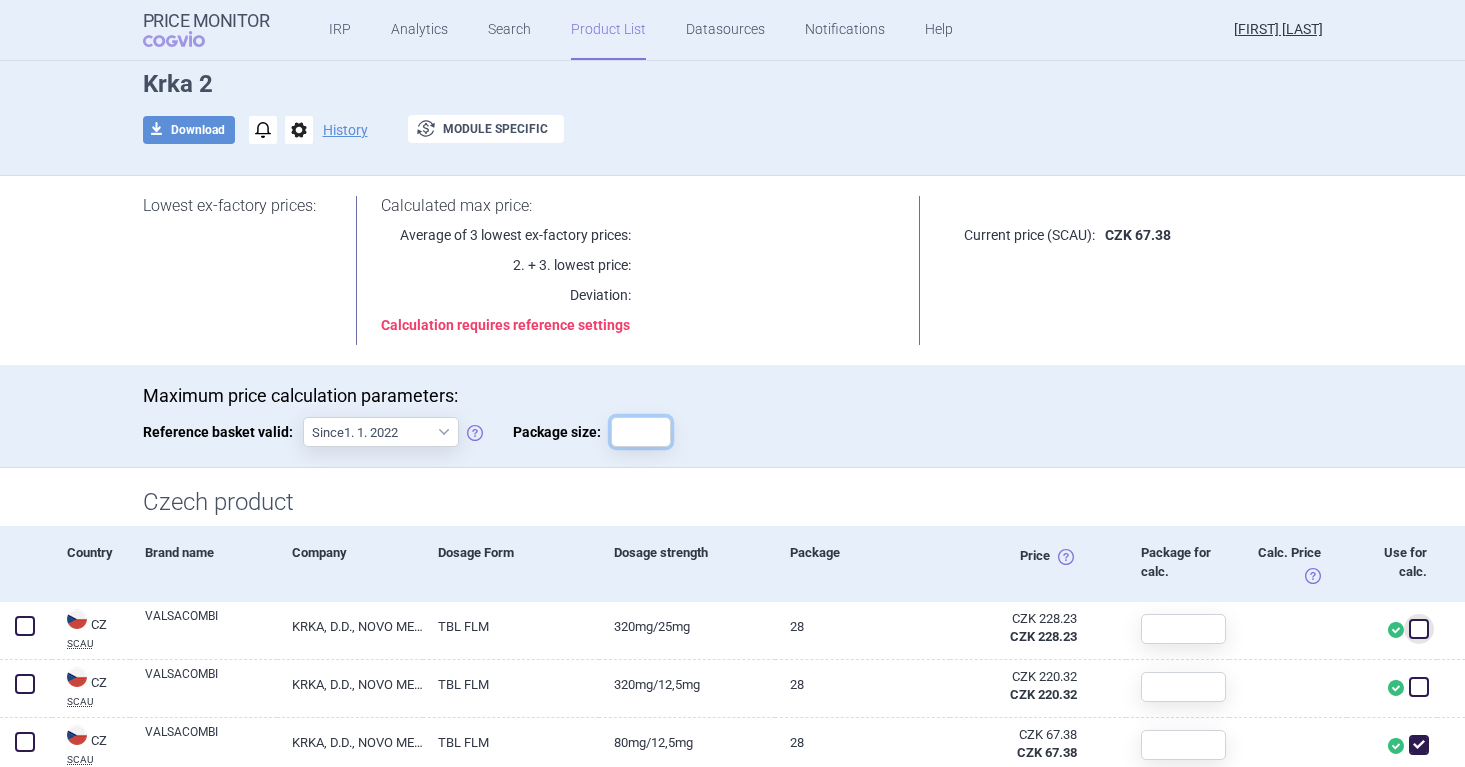 click on "Package size:" at bounding box center [641, 432] 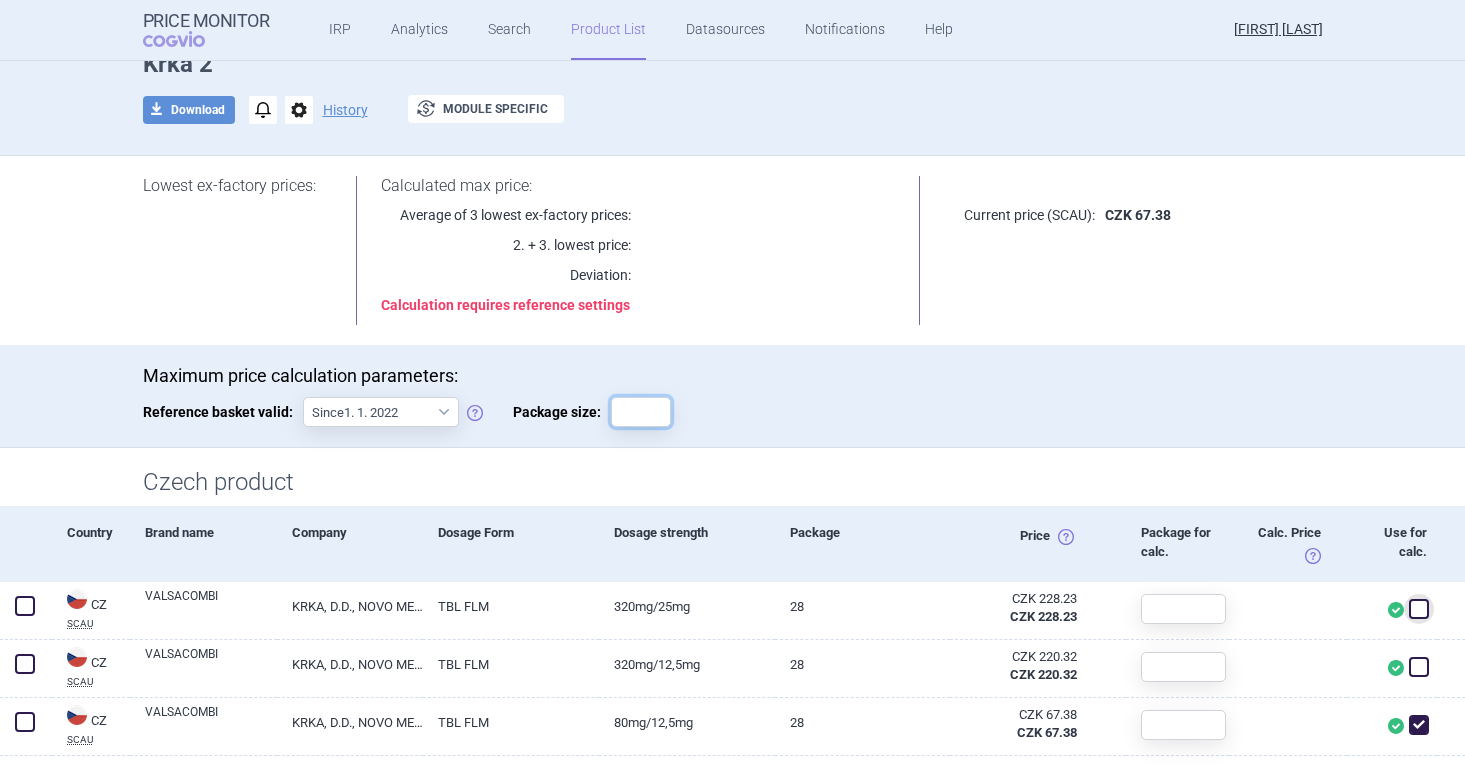 scroll, scrollTop: 176, scrollLeft: 0, axis: vertical 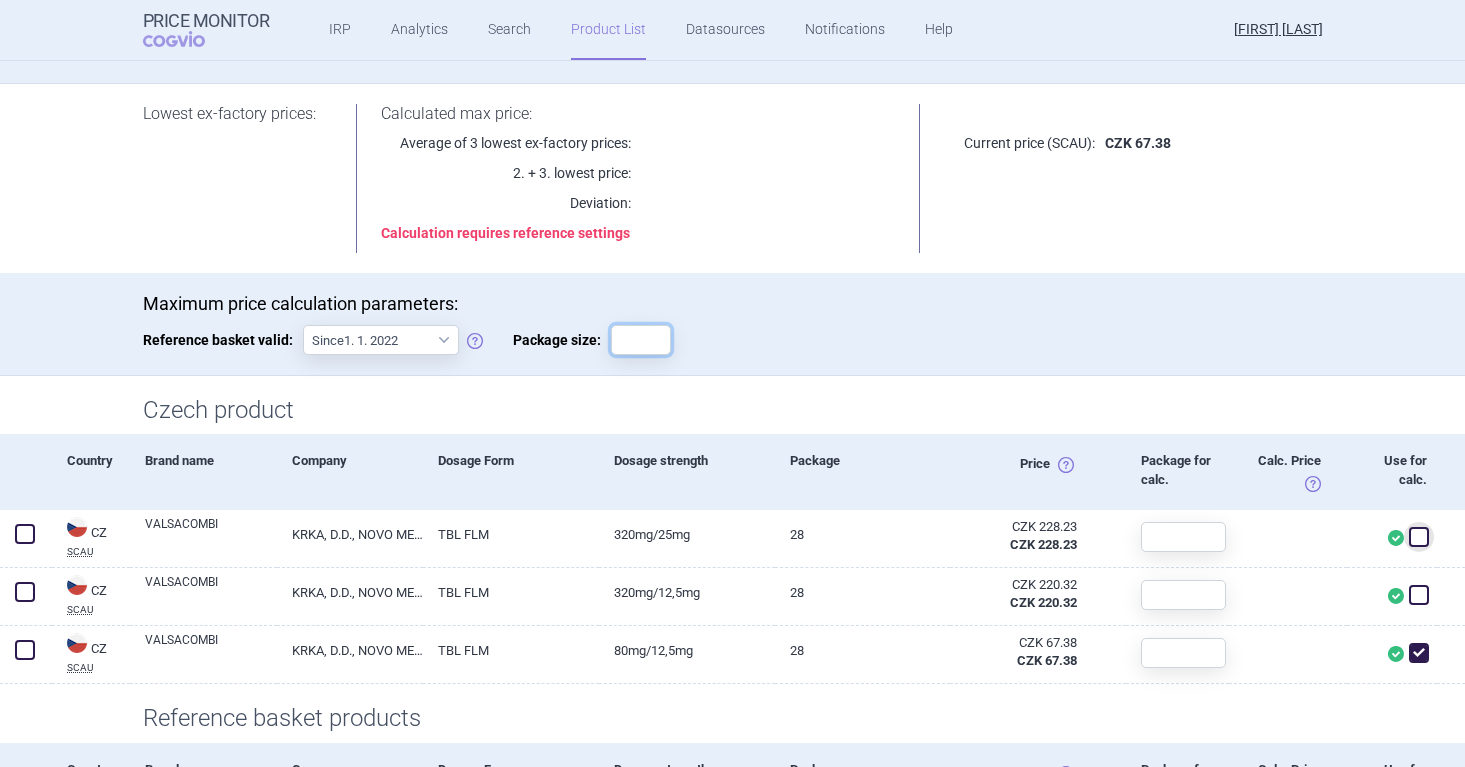 type on "1" 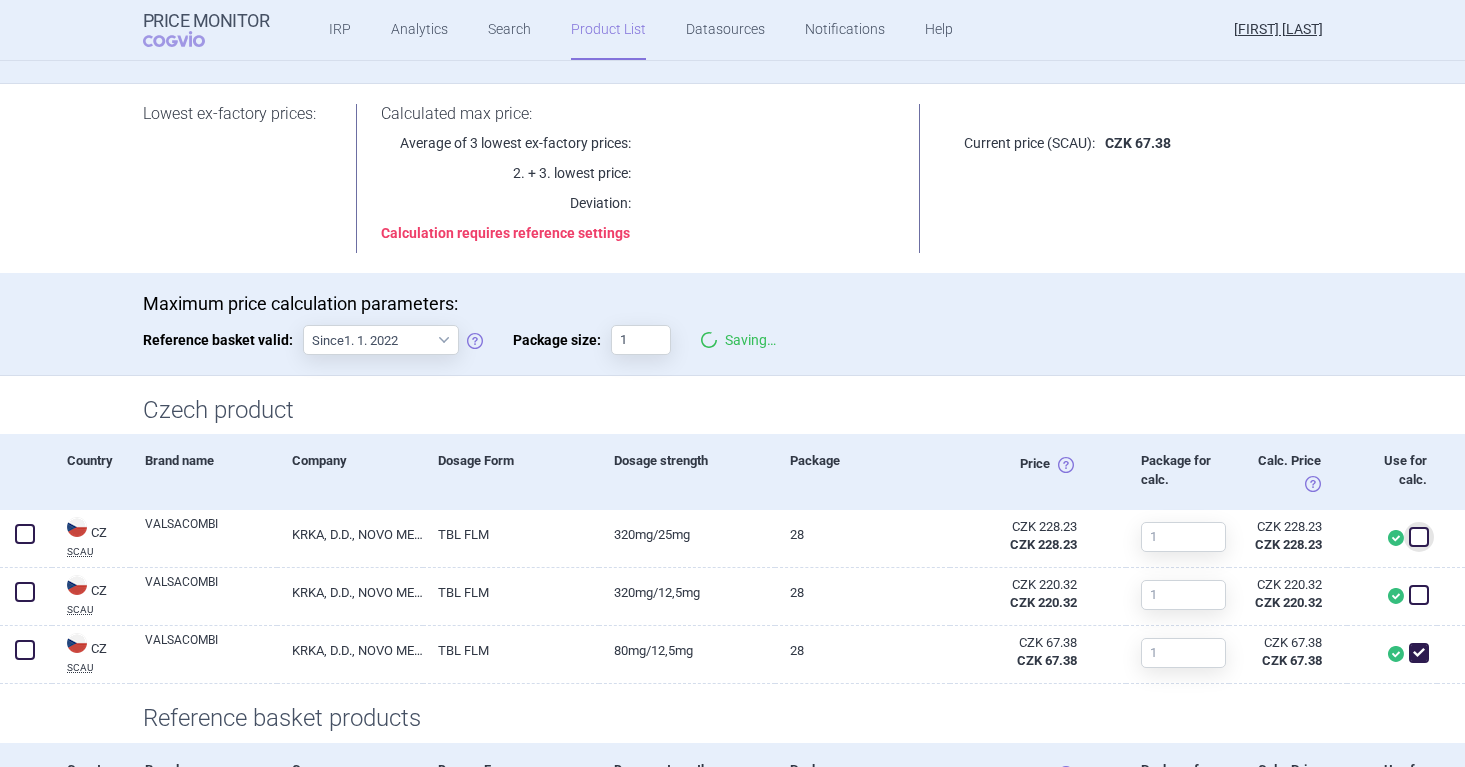 click on "Maximum price calculation parameters: Reference basket valid: Since  1. 1. 2022 Since  1. 2. 2020 Since  1. 1. 2018 Since  1. 4. 2012 Package size: 1 Saving…" at bounding box center [733, 334] 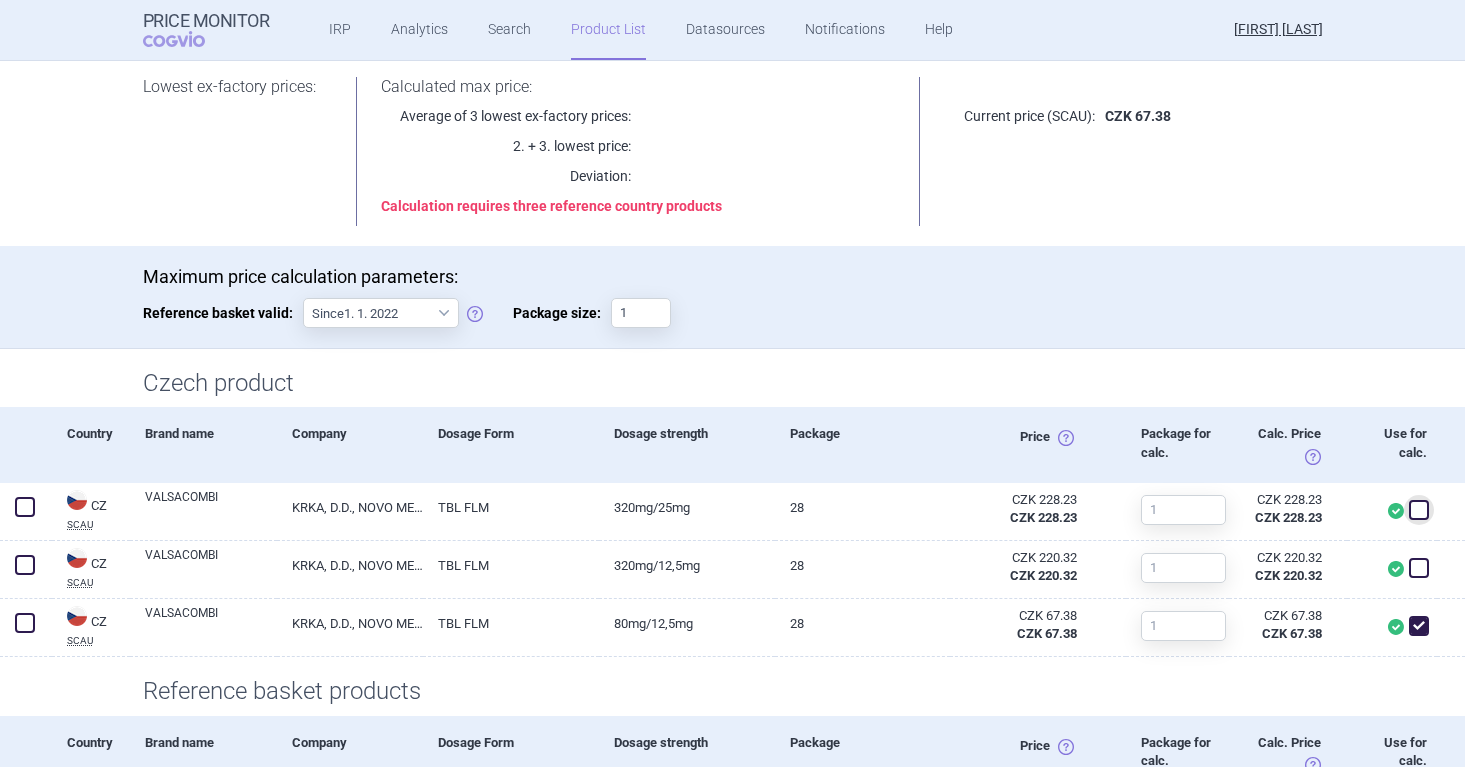 scroll, scrollTop: 206, scrollLeft: 0, axis: vertical 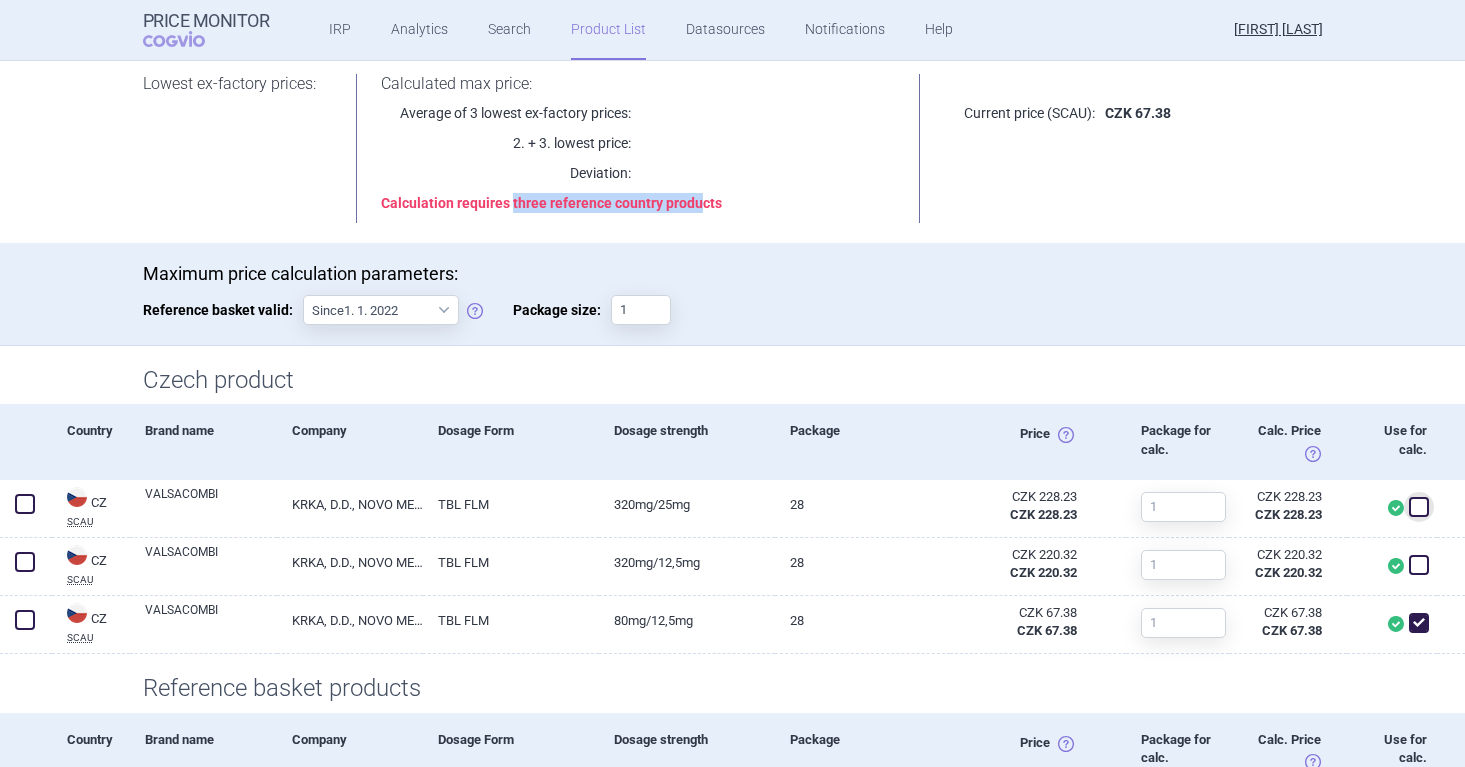 drag, startPoint x: 511, startPoint y: 208, endPoint x: 700, endPoint y: 207, distance: 189.00264 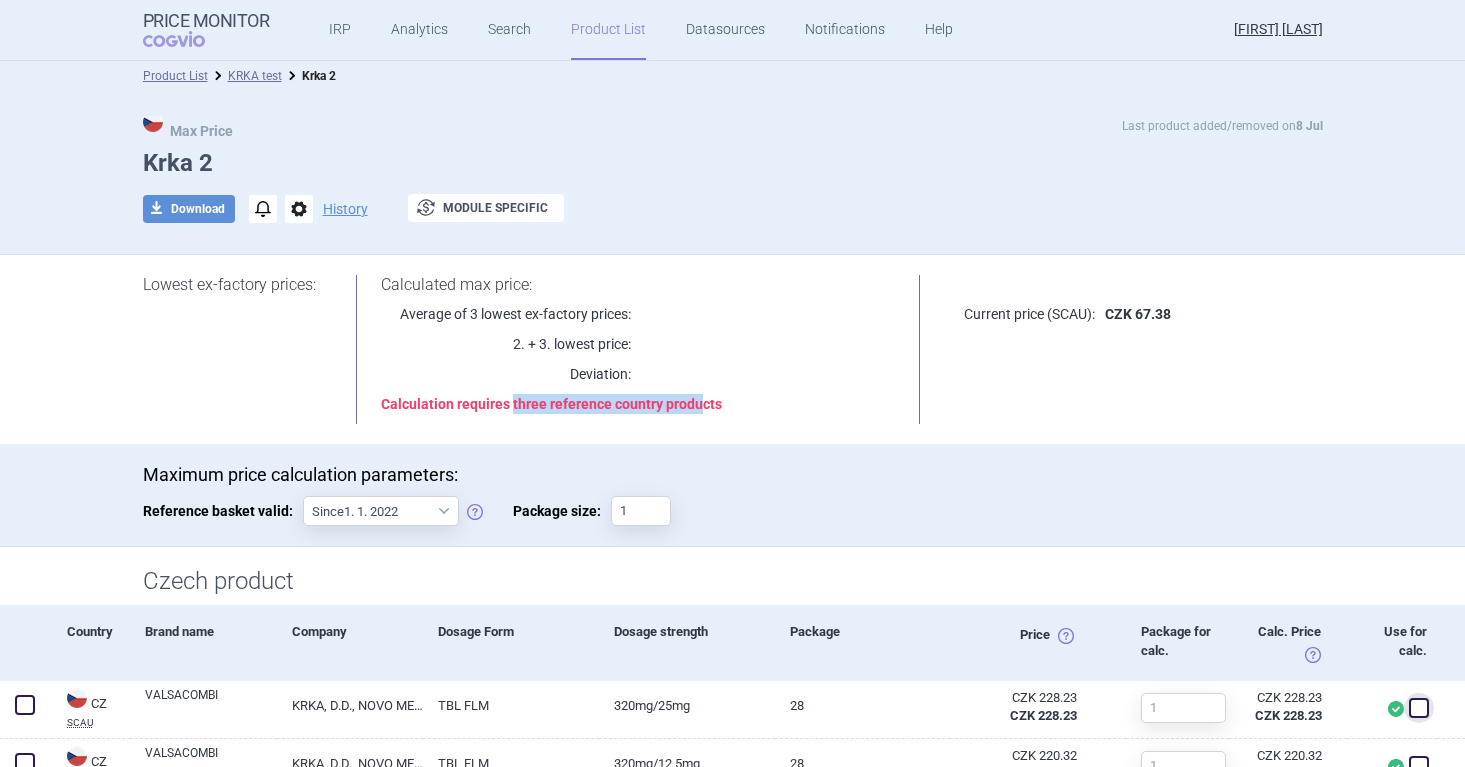 scroll, scrollTop: 0, scrollLeft: 0, axis: both 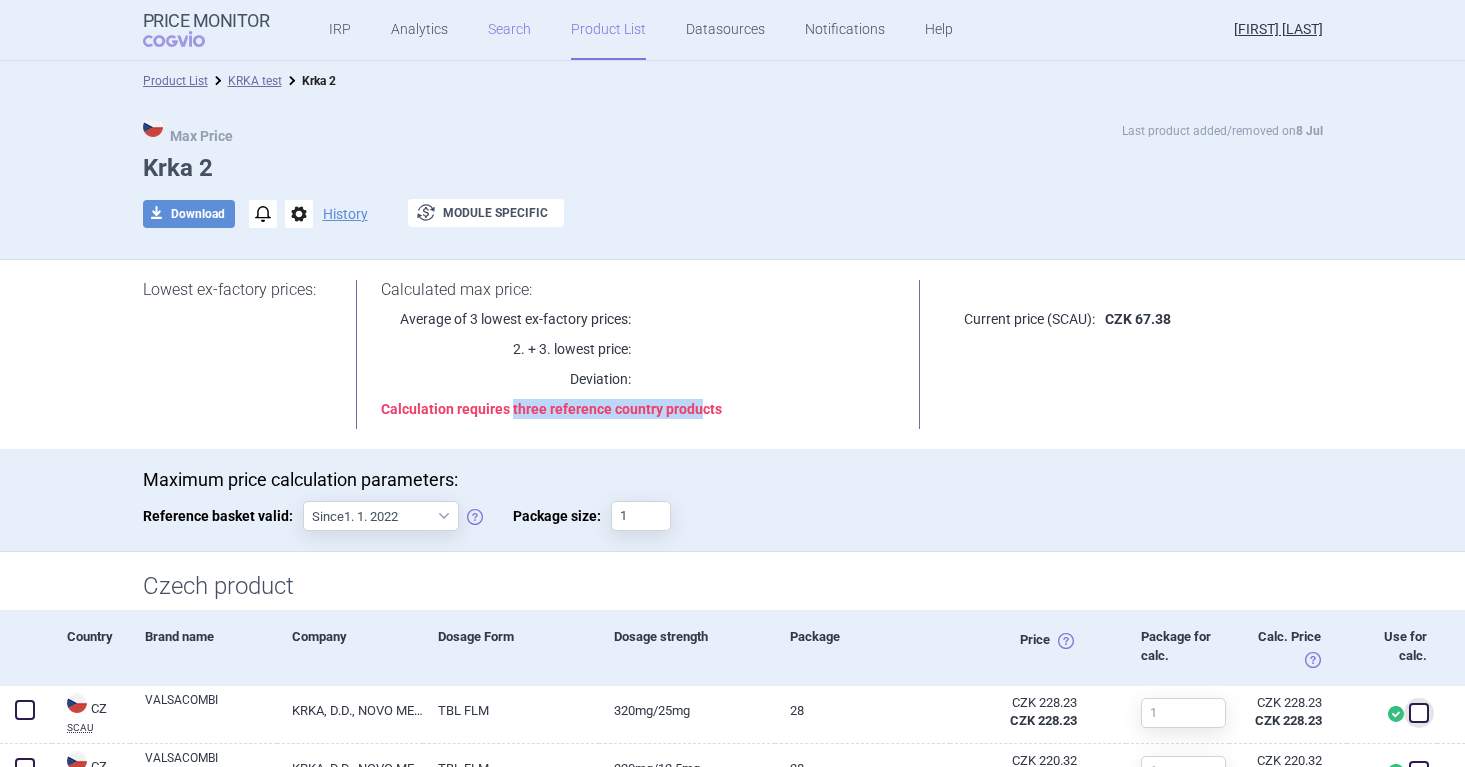 click on "Search" at bounding box center [509, 30] 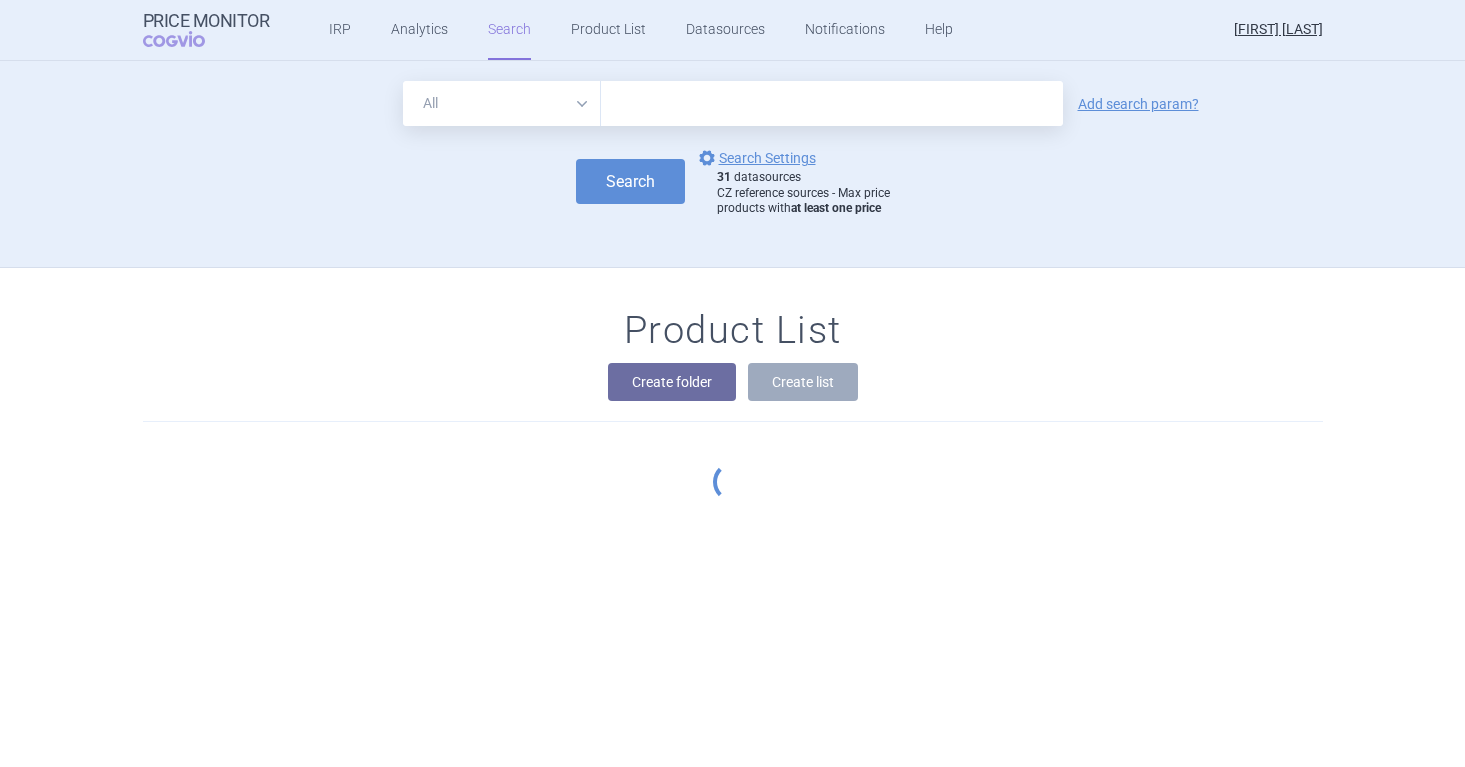 click on "All Brand Name ATC Company Active Substance Country Newer than" at bounding box center (502, 103) 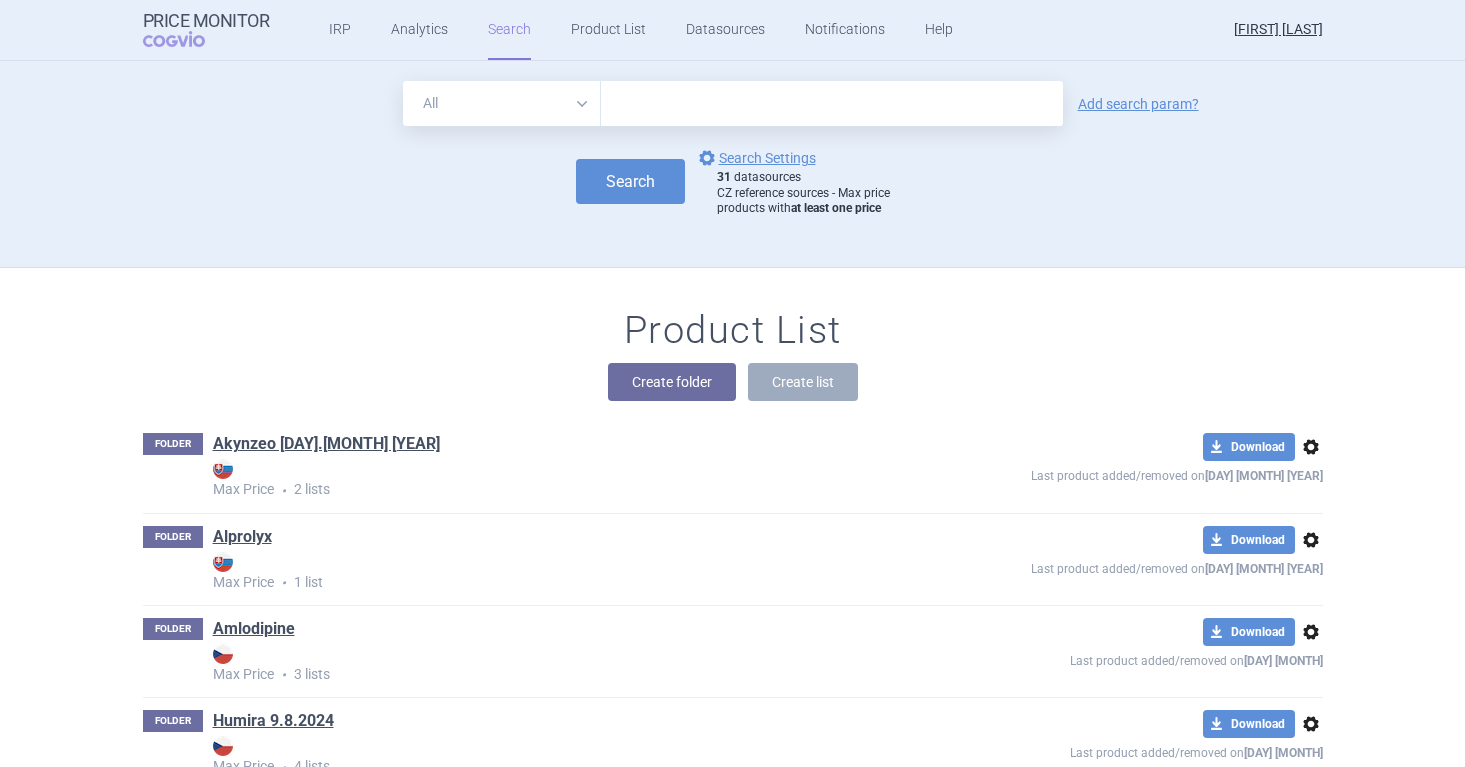 click at bounding box center [832, 103] 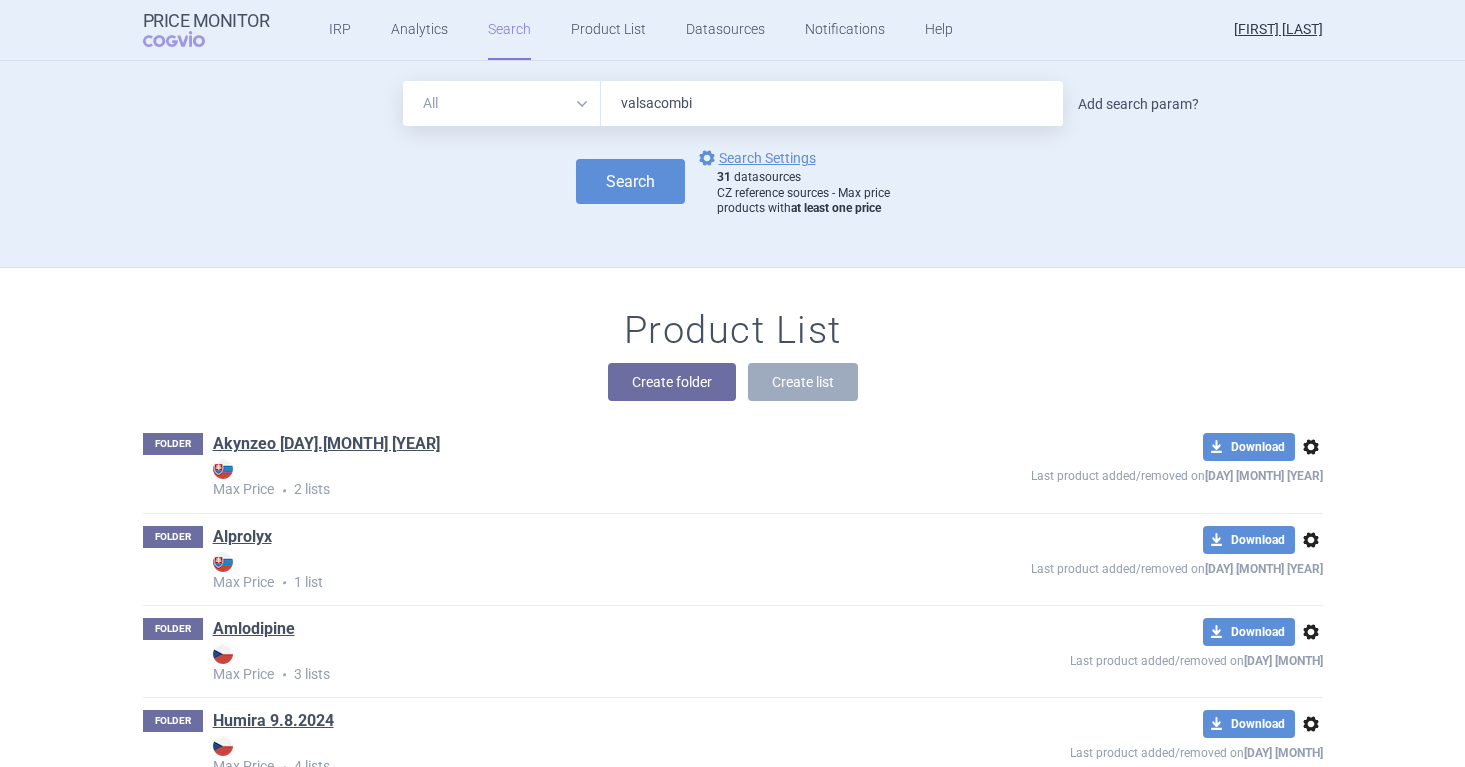 type on "valsacombi" 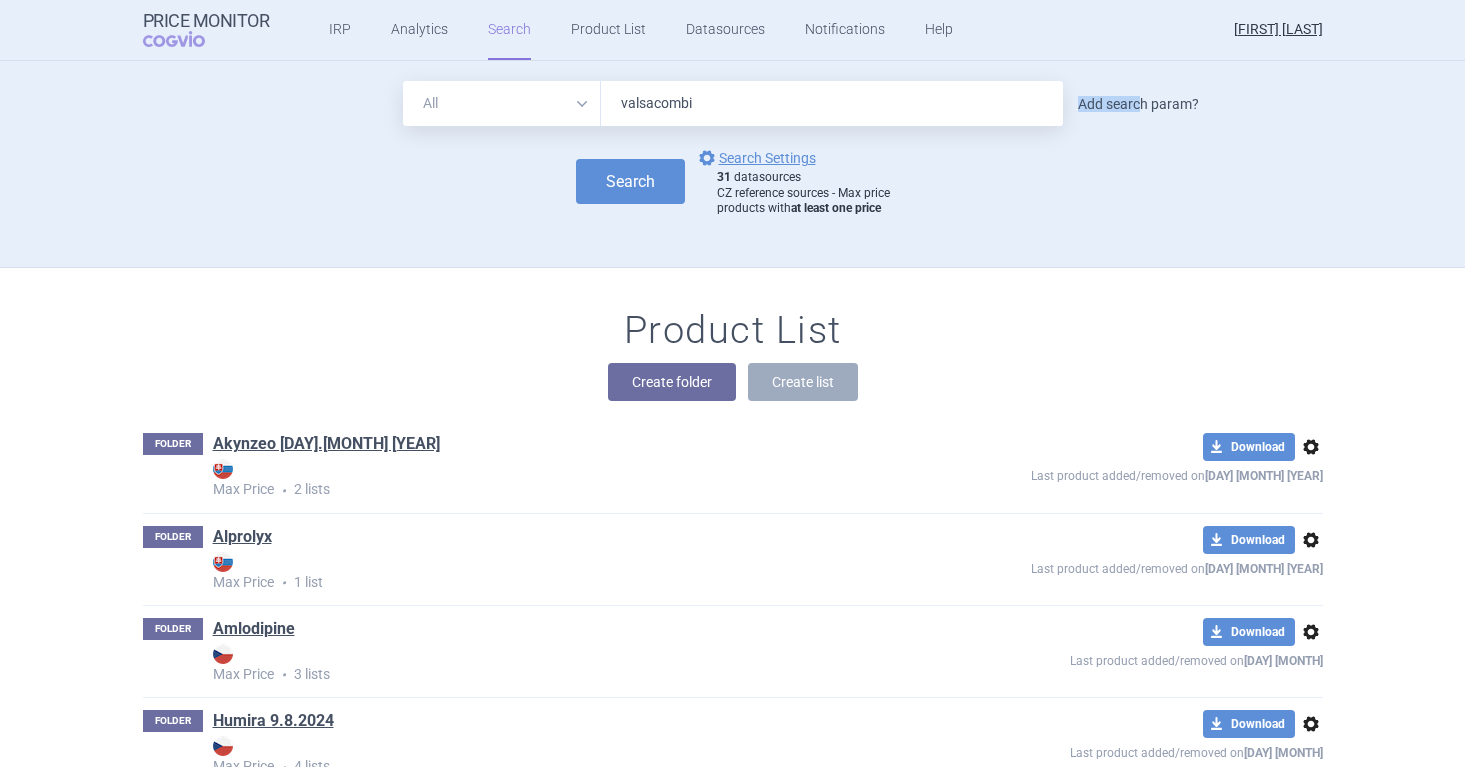 click on "Add search param?" at bounding box center (1138, 104) 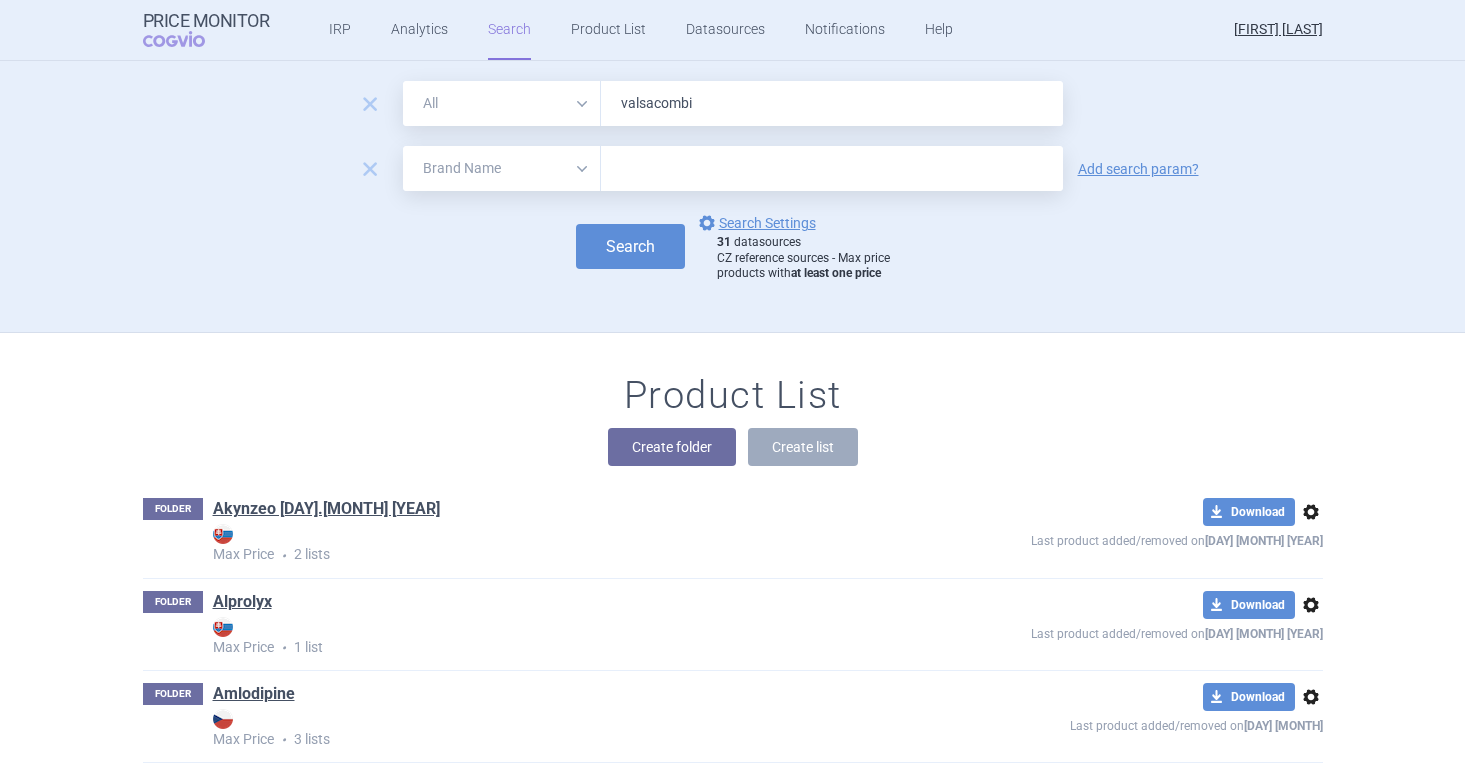 click on "All Brand Name ATC Company Active Substance Country Newer than" at bounding box center [502, 103] 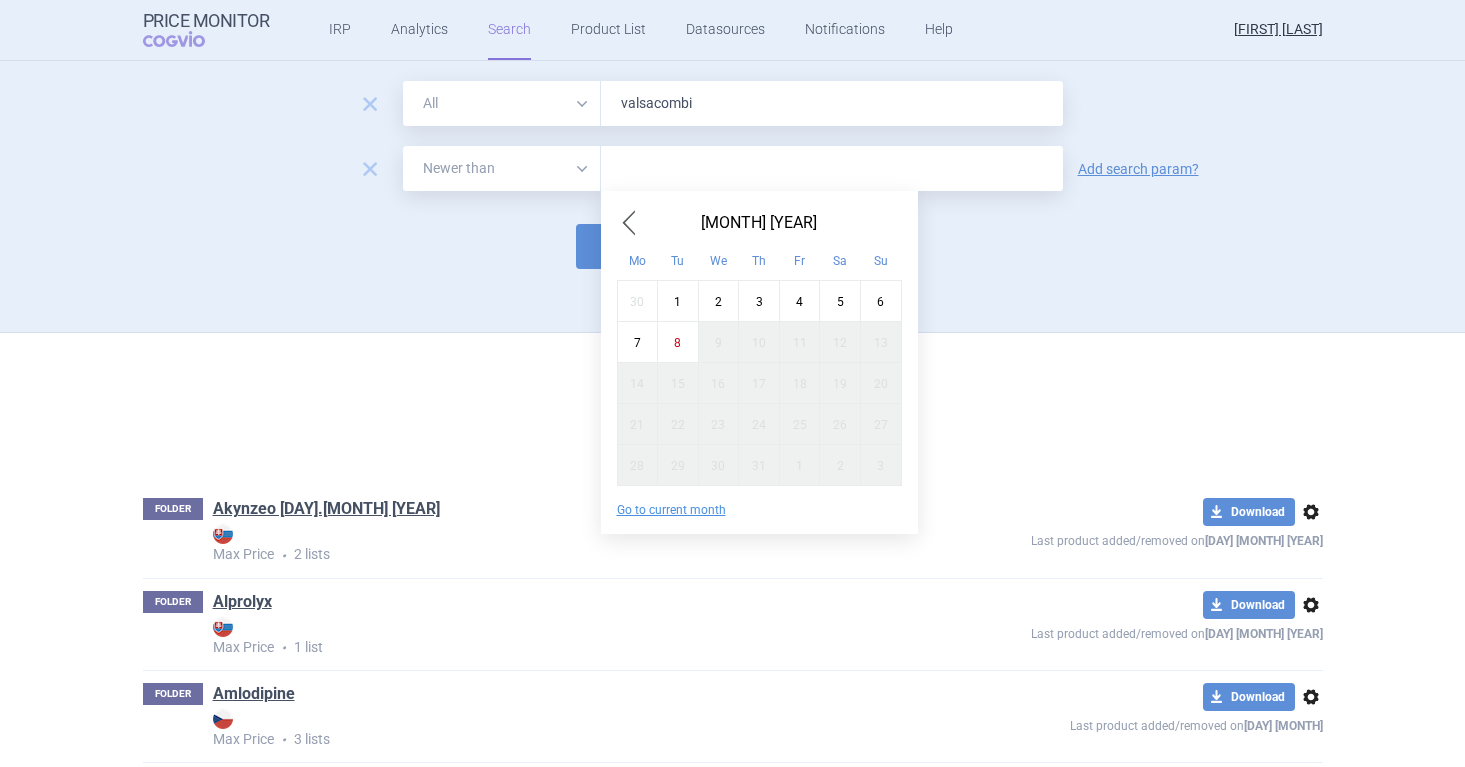 click at bounding box center [832, 168] 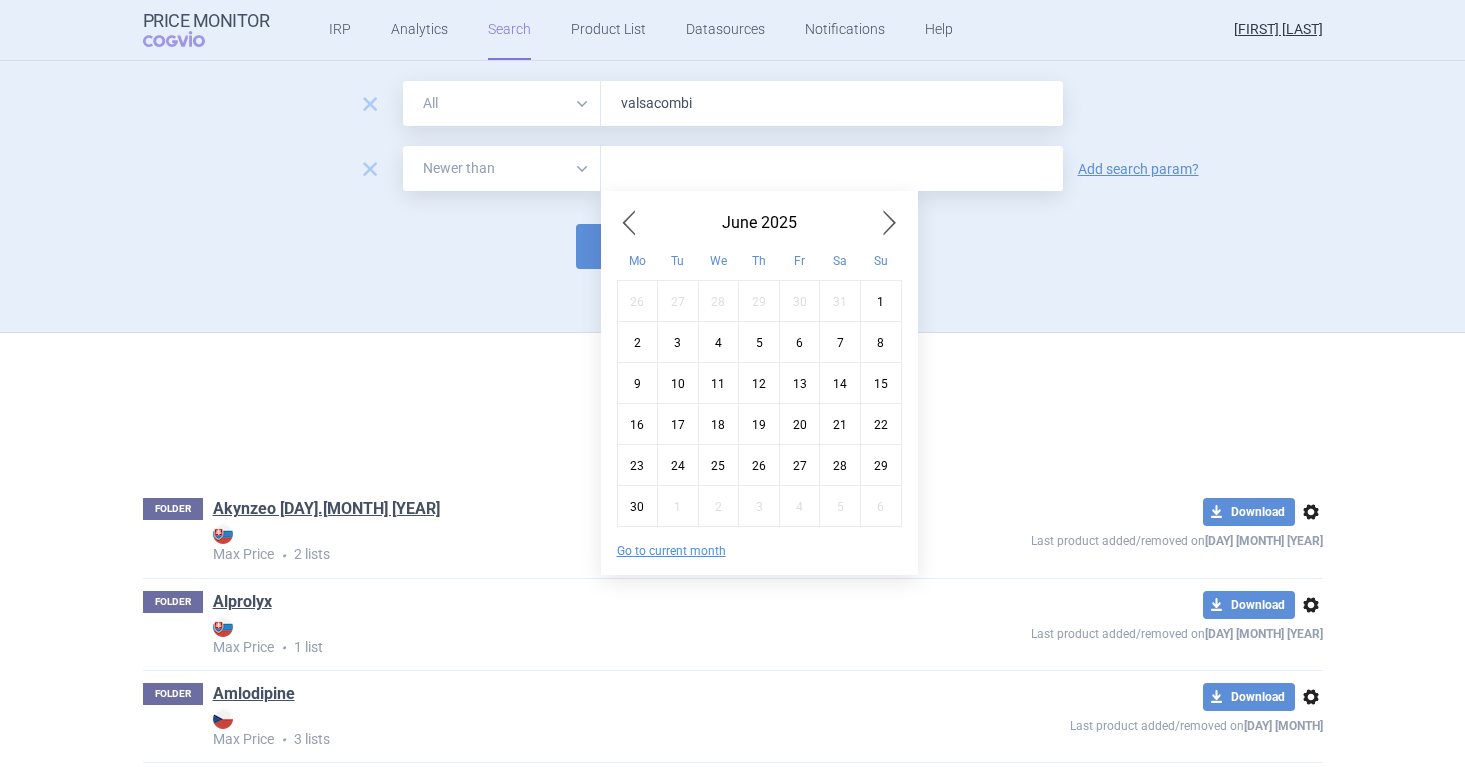 click on "2" at bounding box center (637, 341) 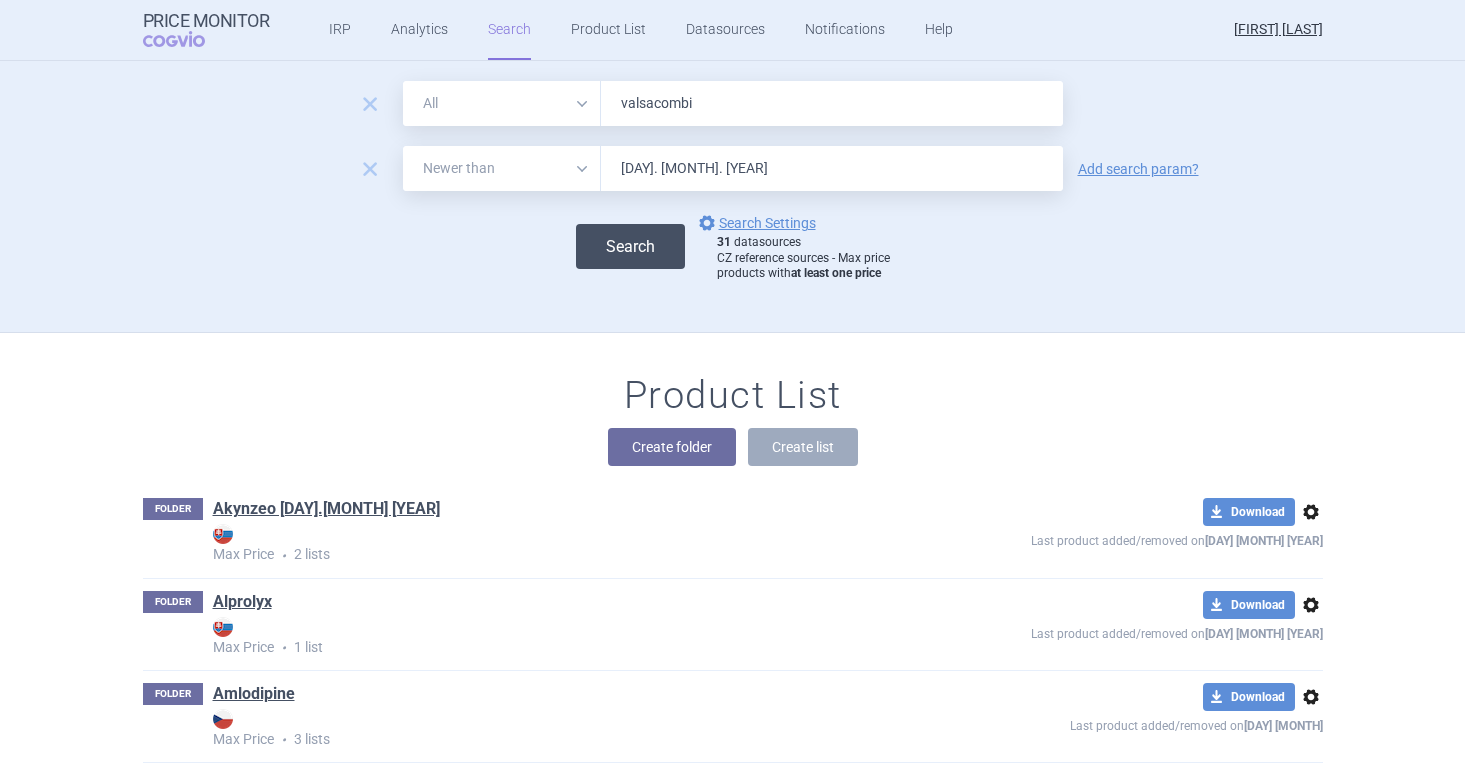 click on "Search" at bounding box center [630, 246] 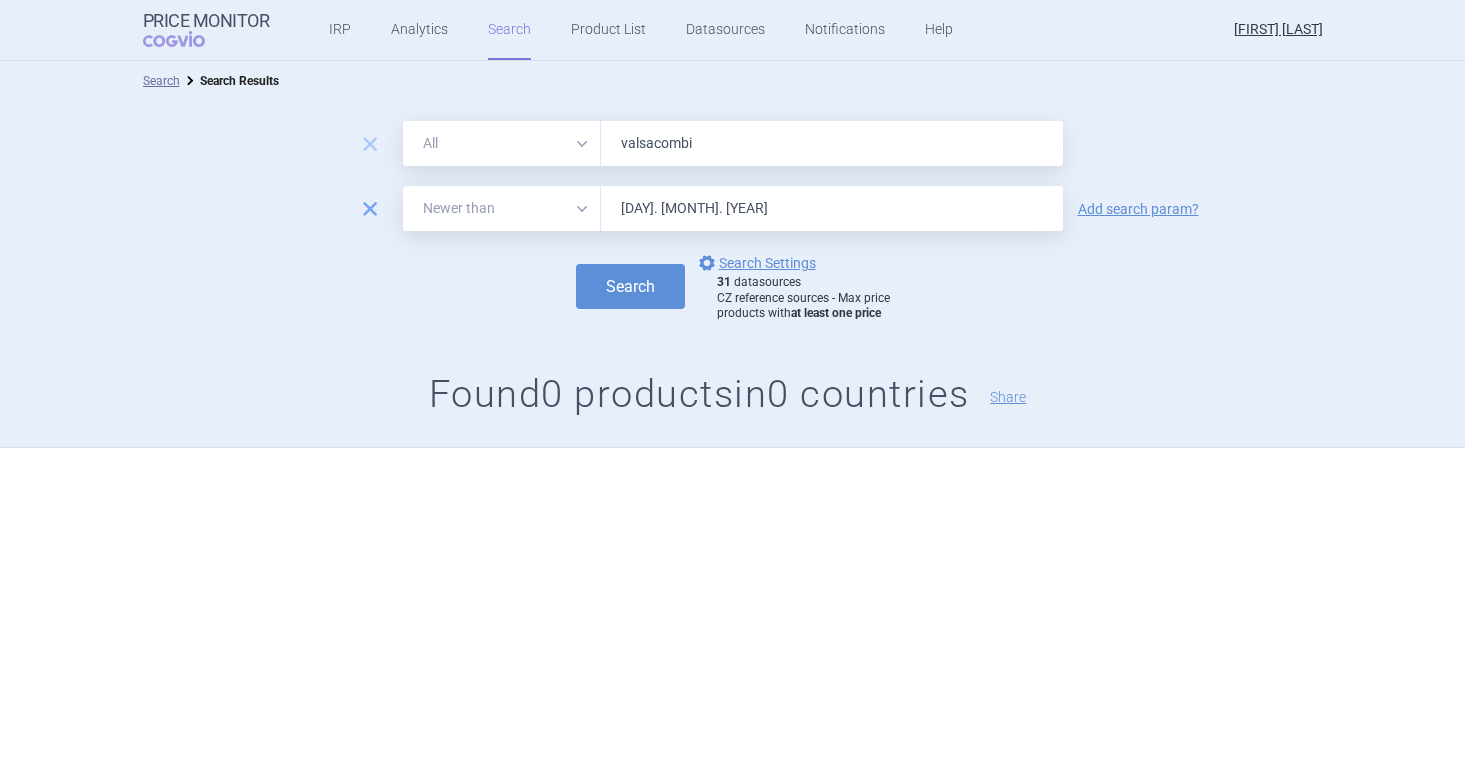 click on "remove" at bounding box center [370, 144] 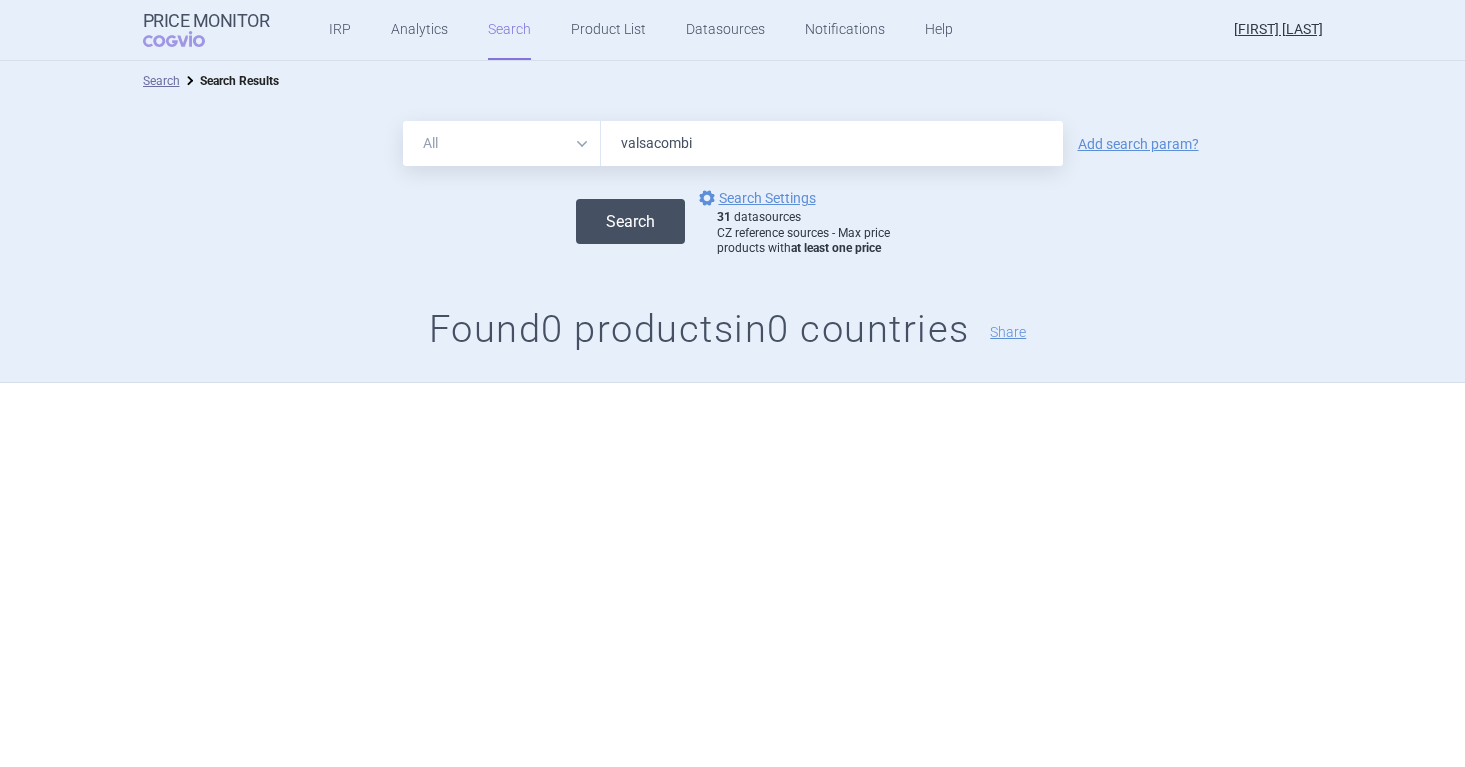 click on "Search" at bounding box center [630, 221] 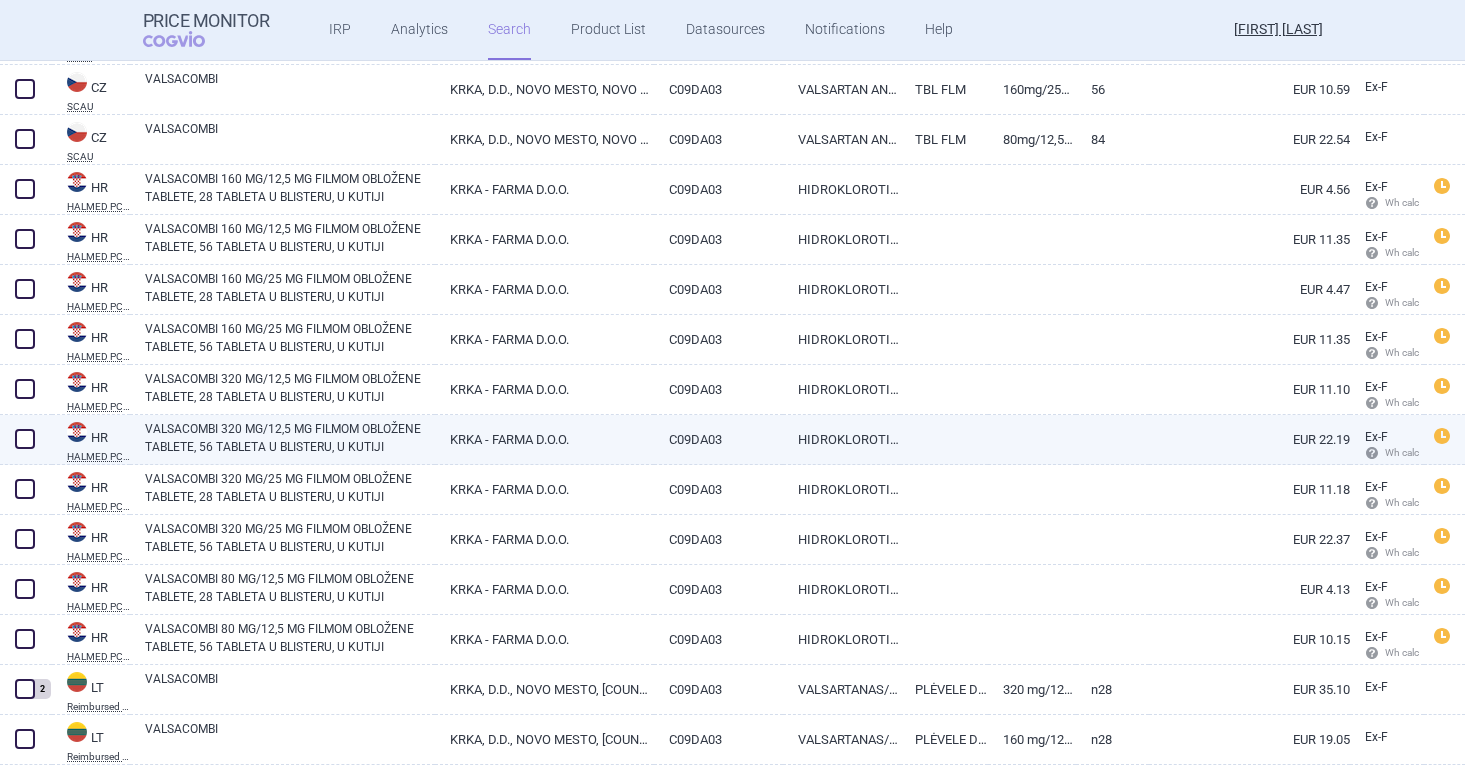 scroll, scrollTop: 777, scrollLeft: 0, axis: vertical 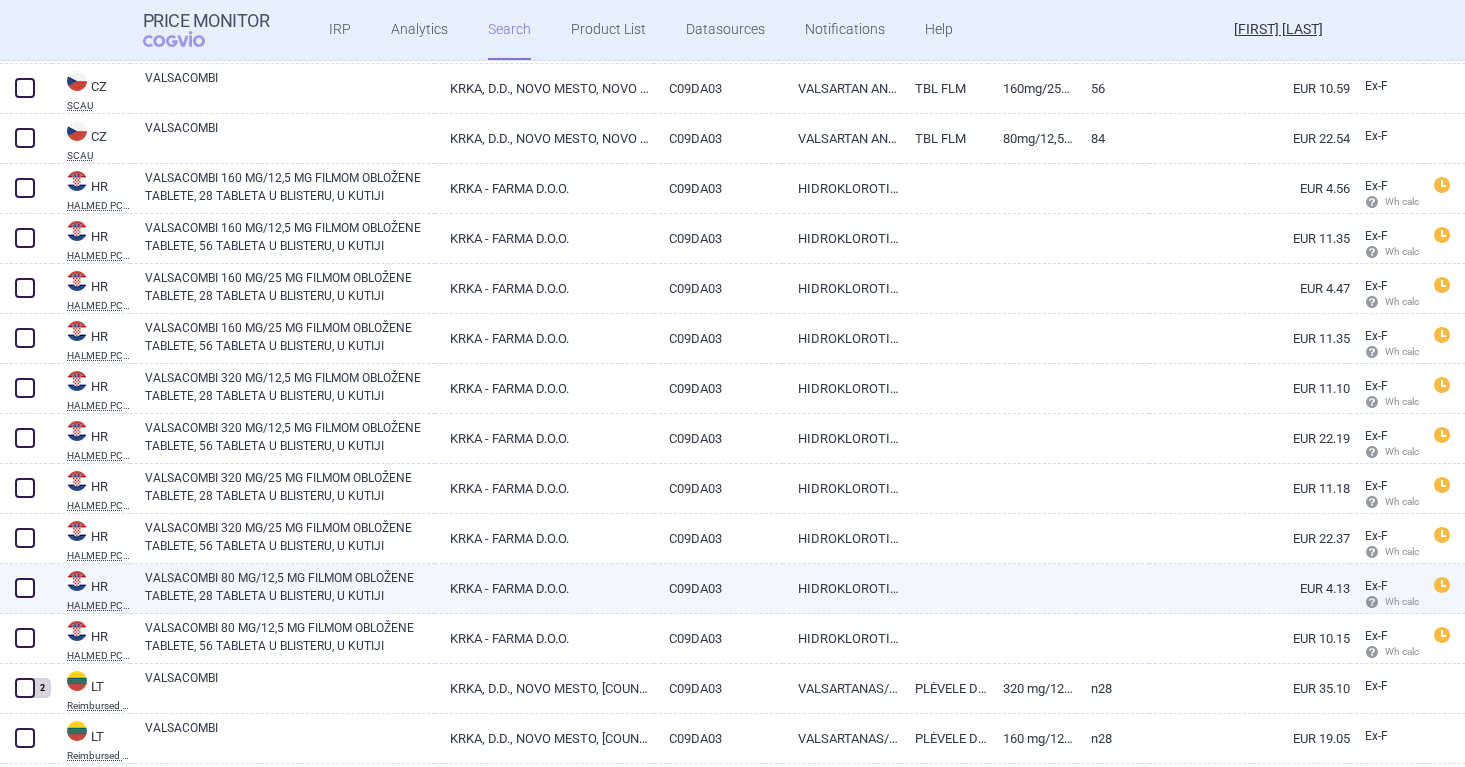 click at bounding box center [25, 588] 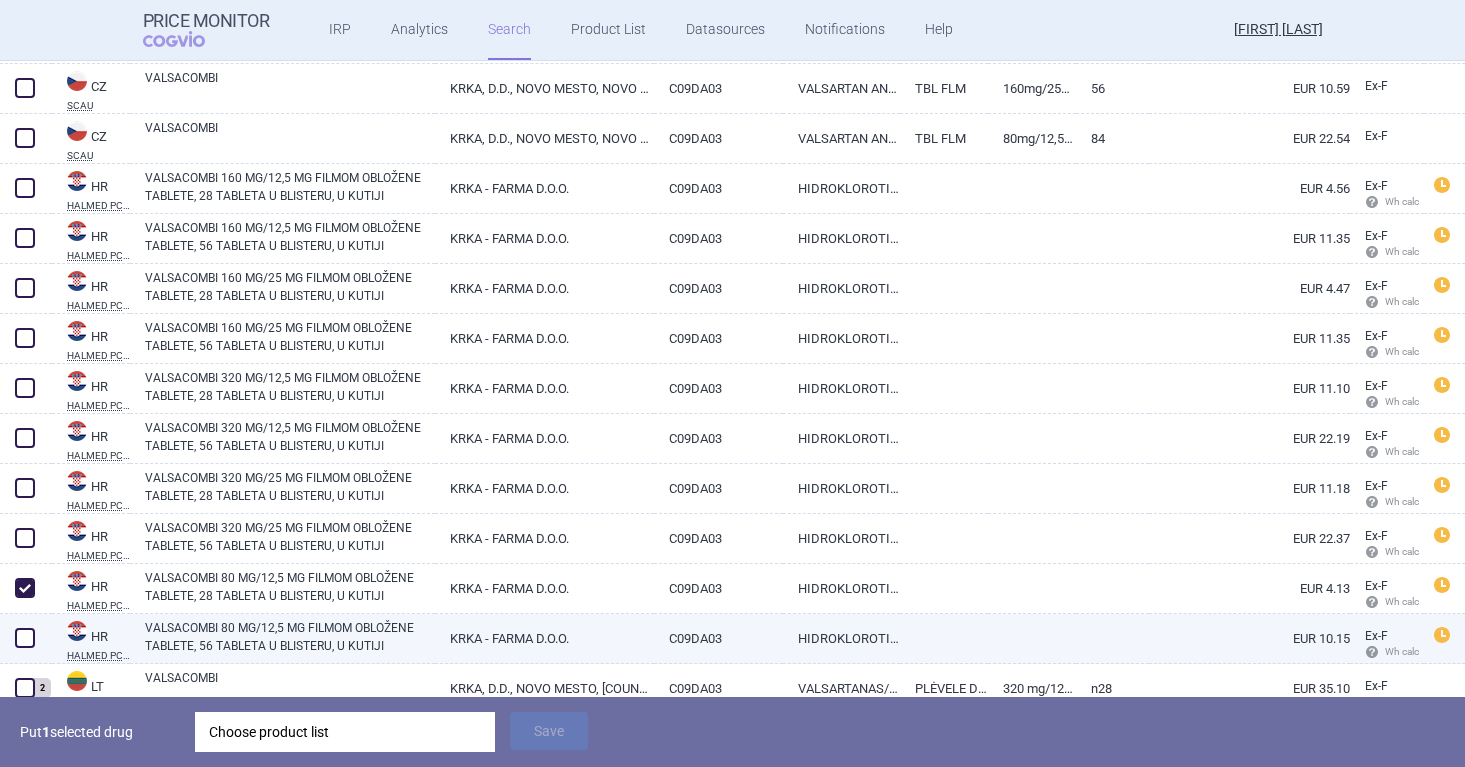 scroll, scrollTop: 844, scrollLeft: 0, axis: vertical 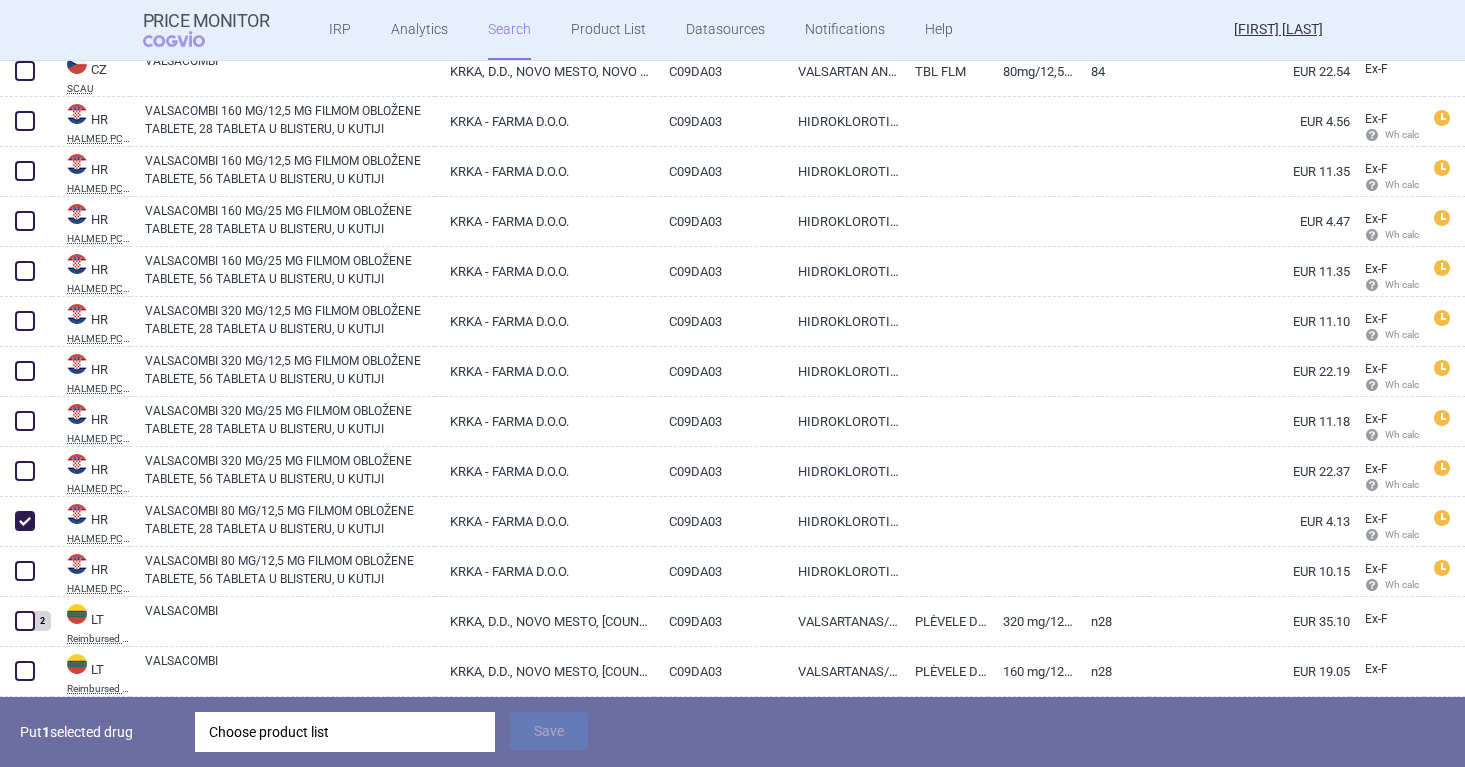 click on "Choose product list" at bounding box center (345, 732) 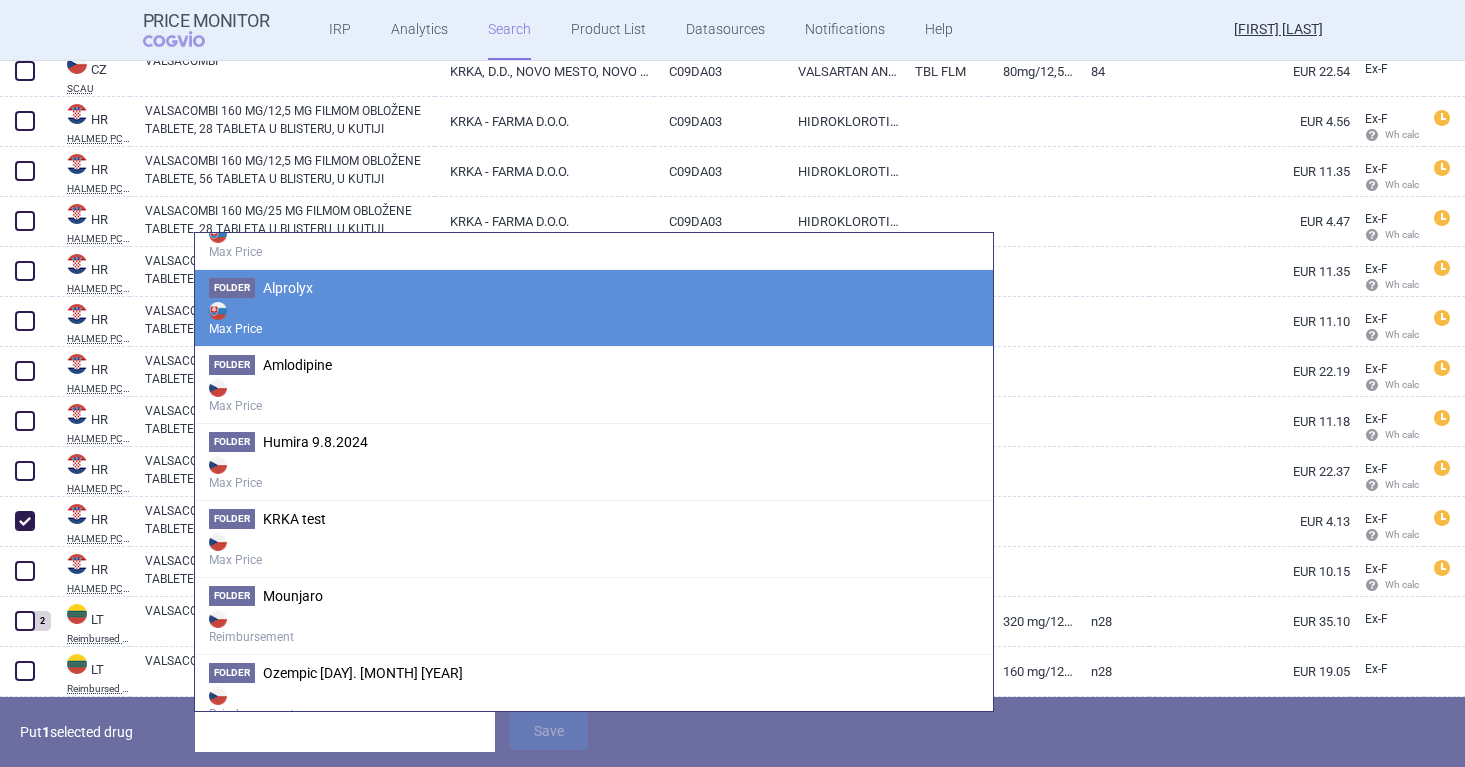 scroll, scrollTop: 191, scrollLeft: 0, axis: vertical 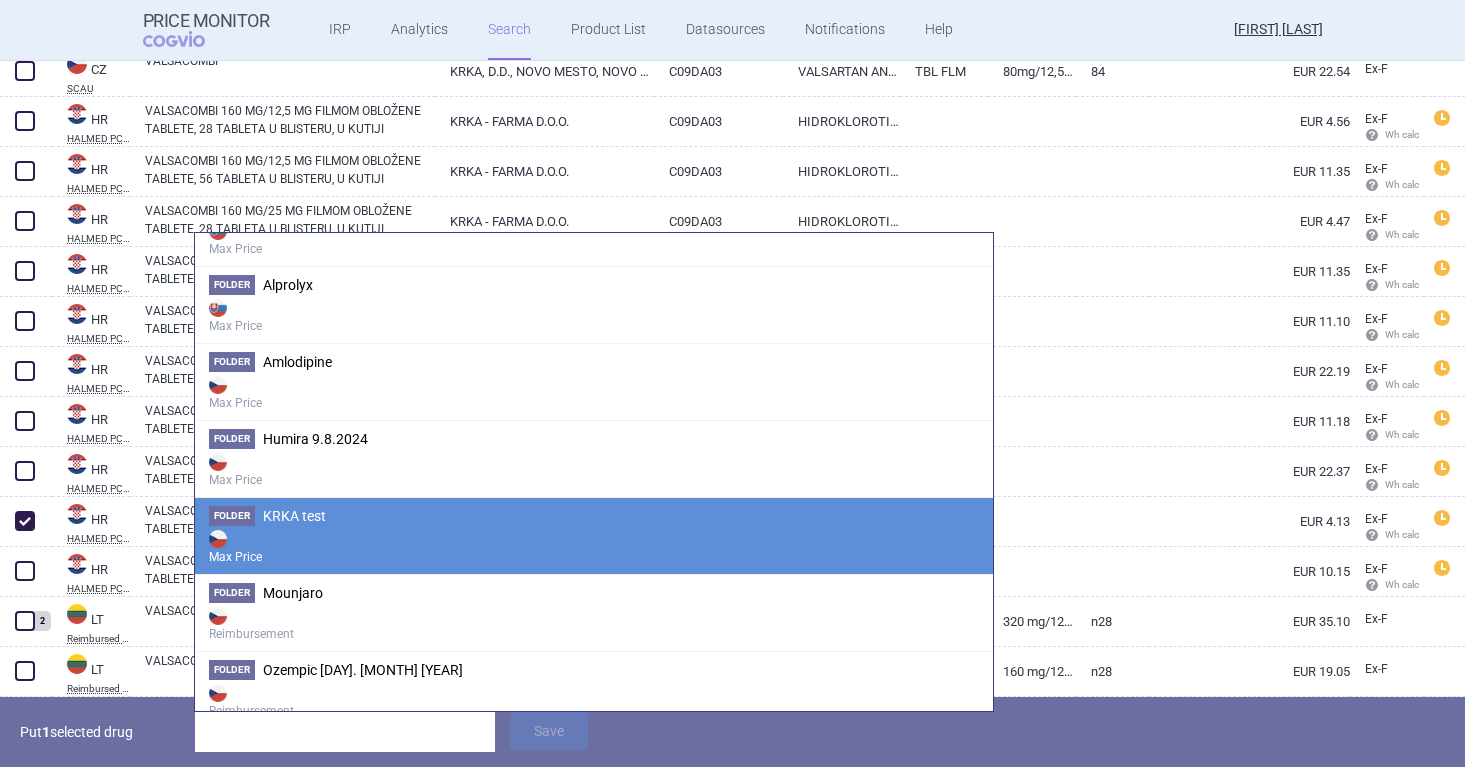 click on "Max Price" at bounding box center [594, 238] 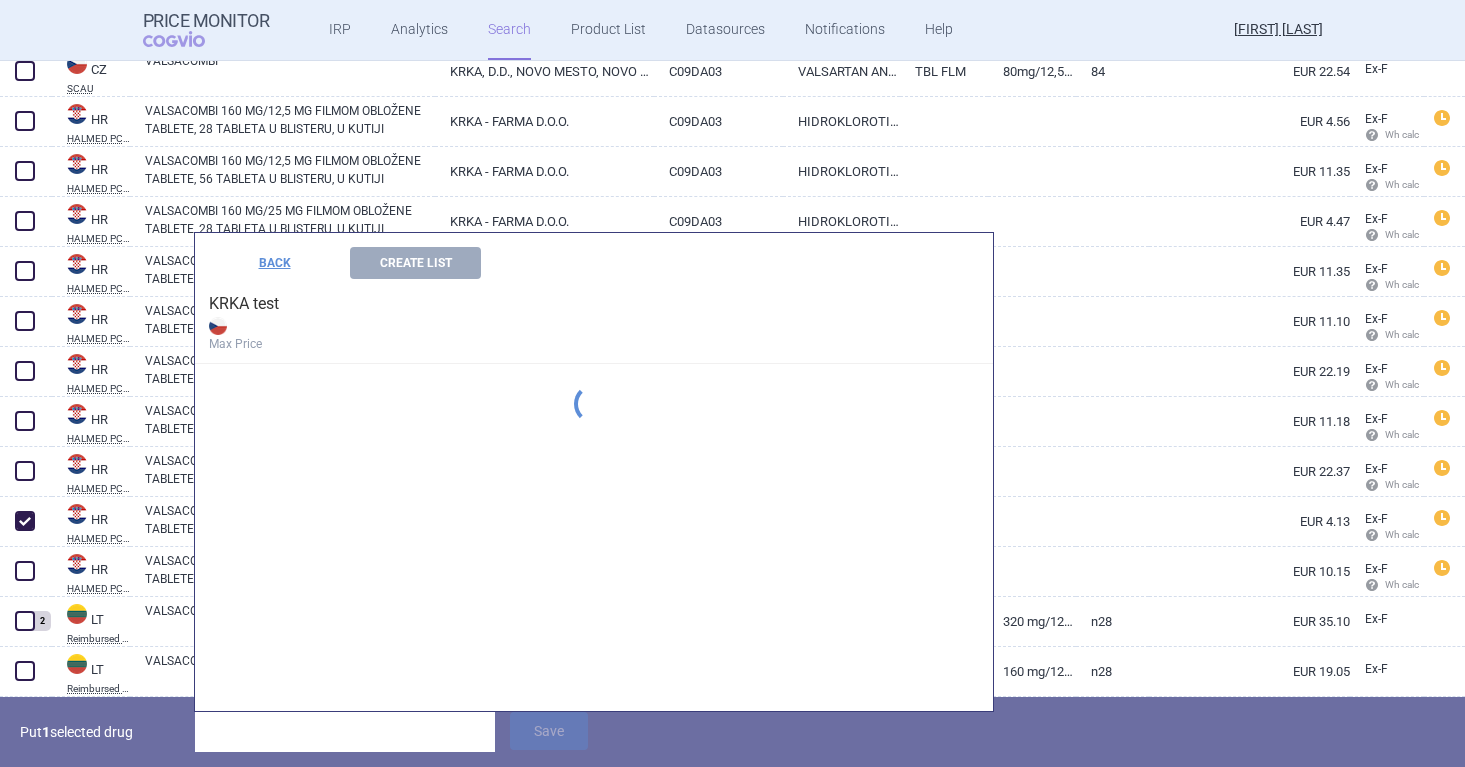 scroll, scrollTop: 0, scrollLeft: 0, axis: both 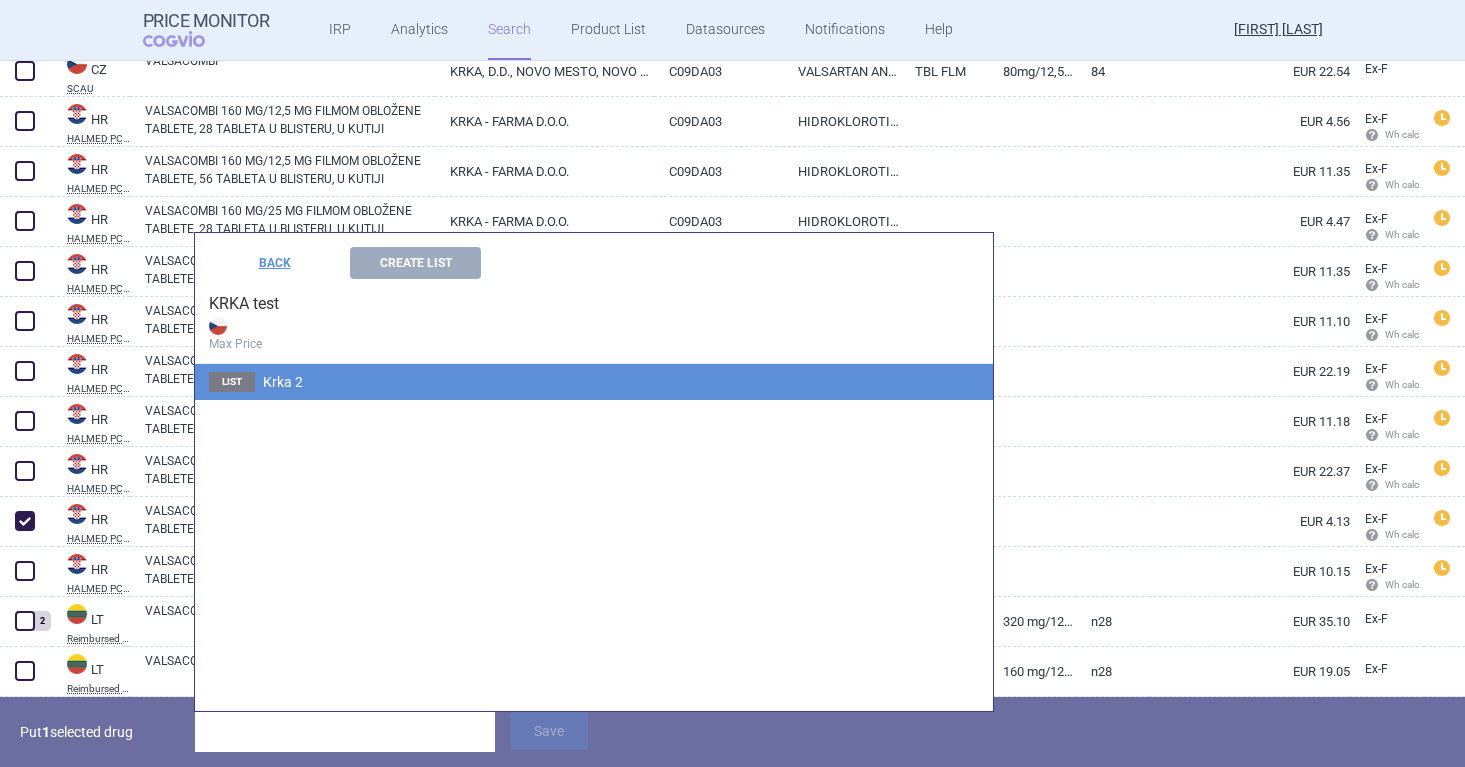 click on "List Krka 2" at bounding box center (-204, 330) 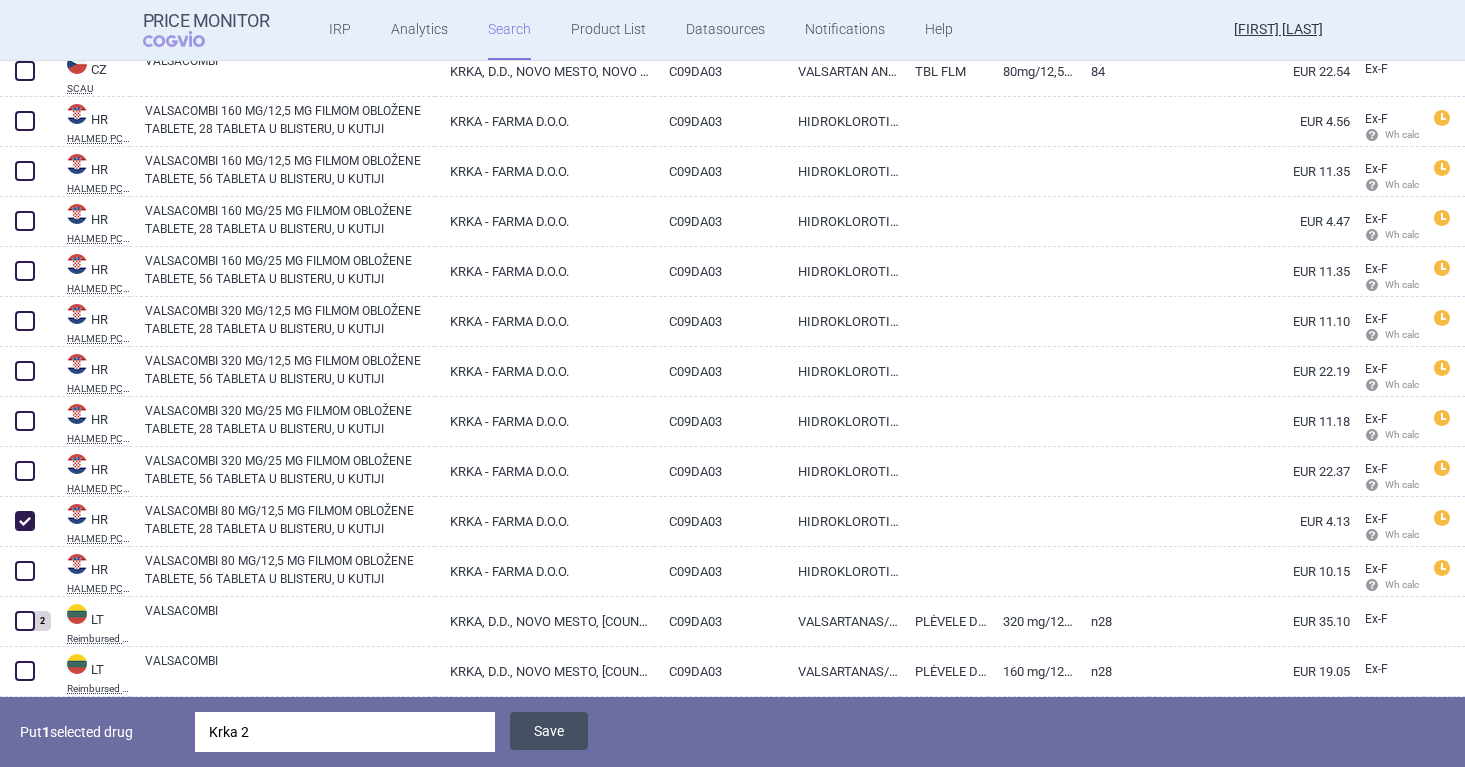 click on "Save" at bounding box center (549, 731) 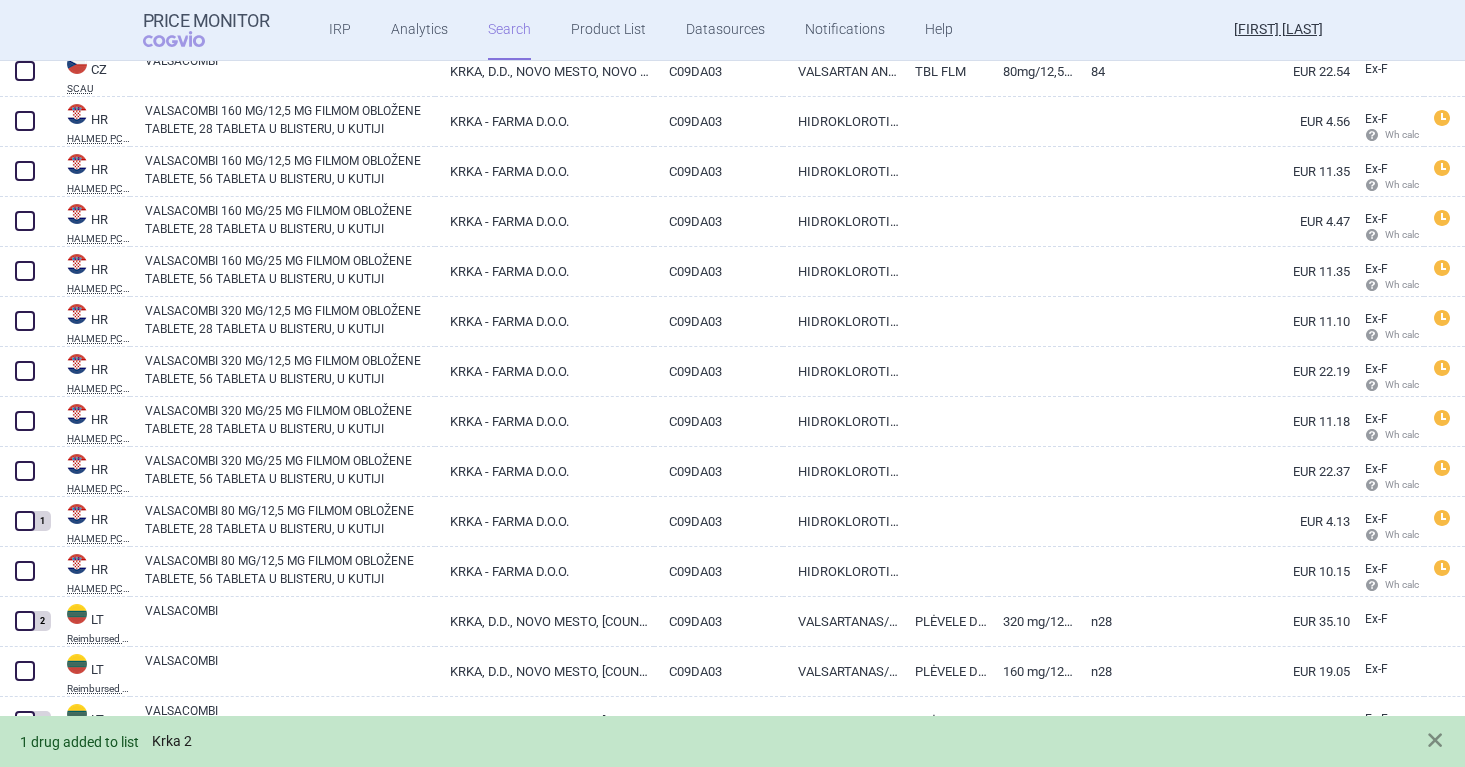 click on "Krka 2" at bounding box center (172, 741) 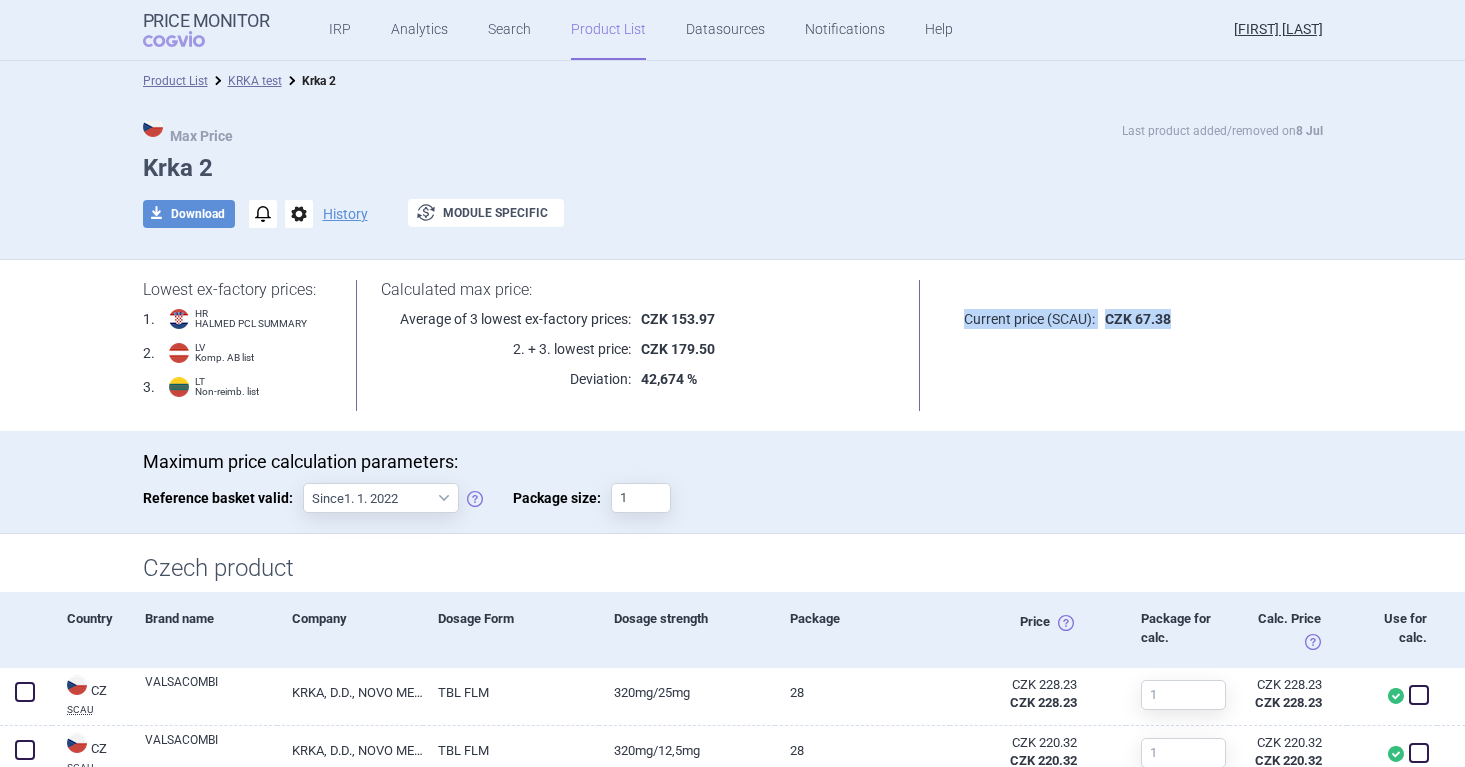 drag, startPoint x: 962, startPoint y: 317, endPoint x: 1181, endPoint y: 317, distance: 219 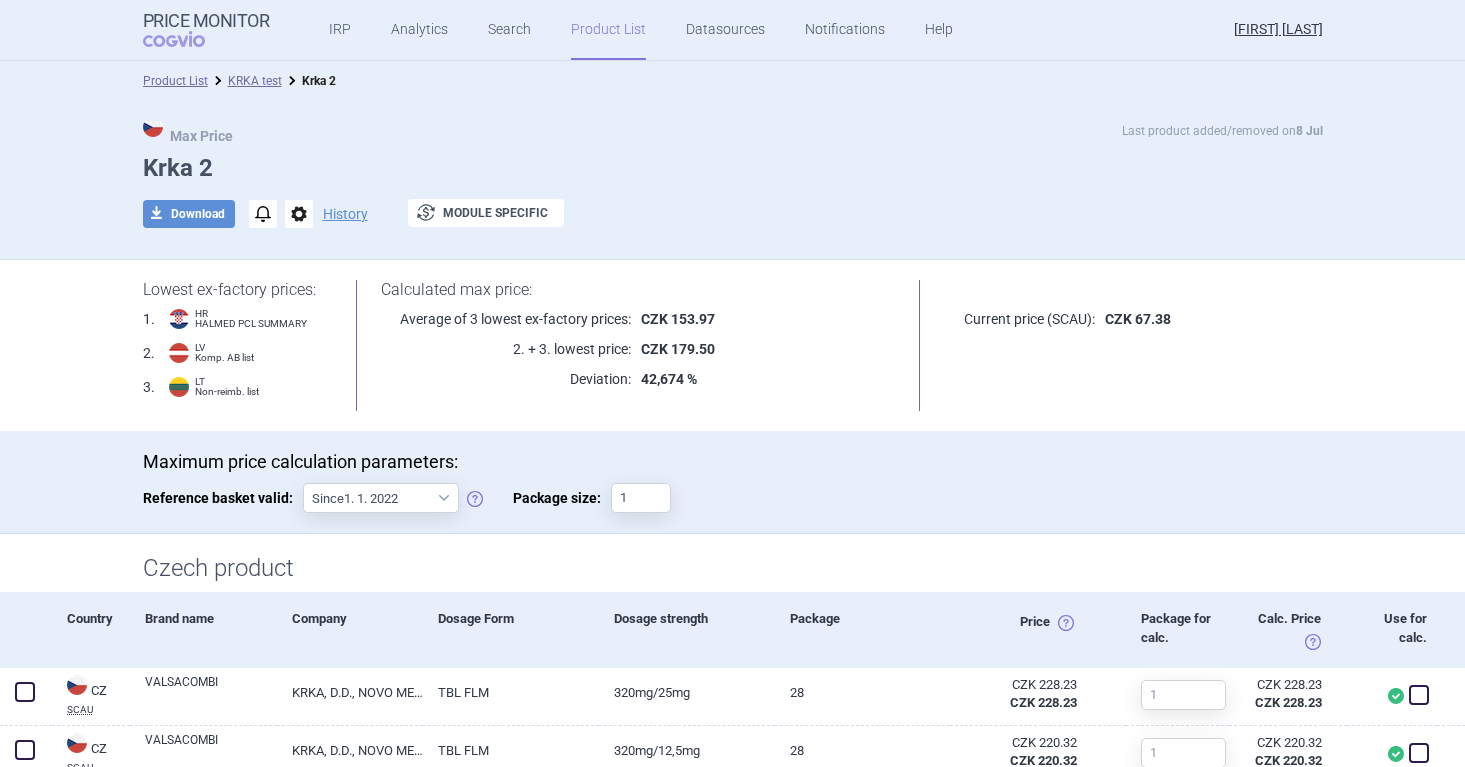click on "CZK 67.38" at bounding box center [1209, 319] 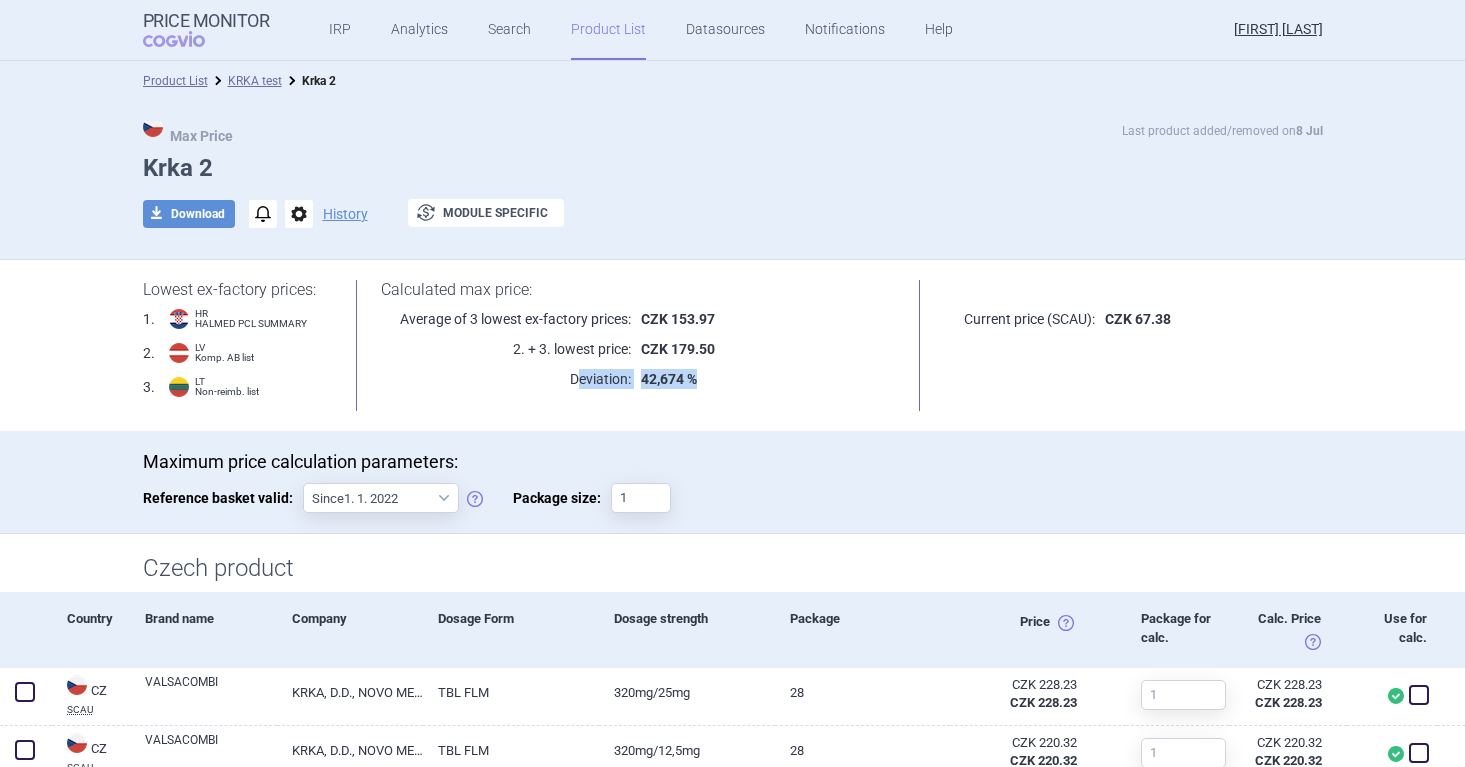 drag, startPoint x: 576, startPoint y: 377, endPoint x: 740, endPoint y: 377, distance: 164 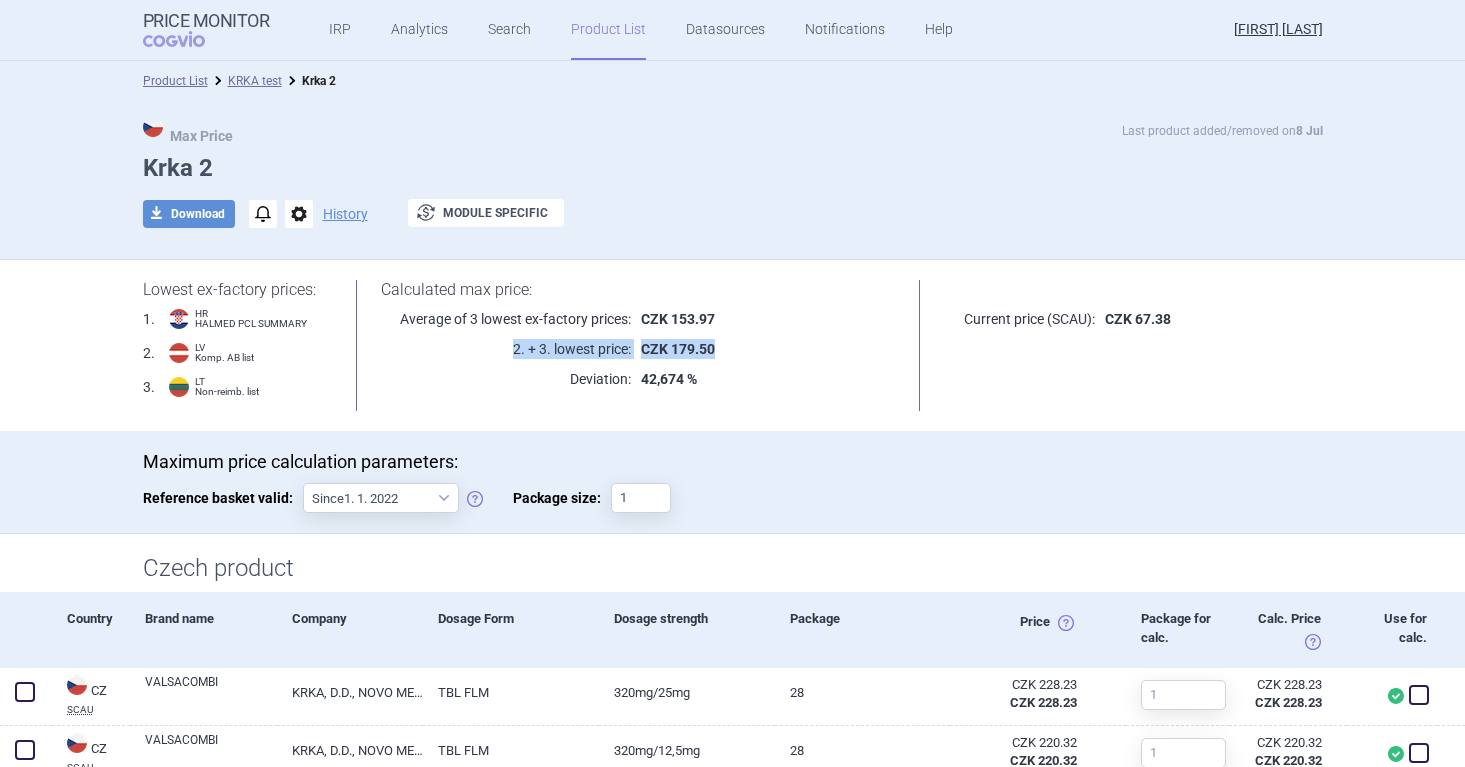 drag, startPoint x: 511, startPoint y: 350, endPoint x: 766, endPoint y: 350, distance: 255 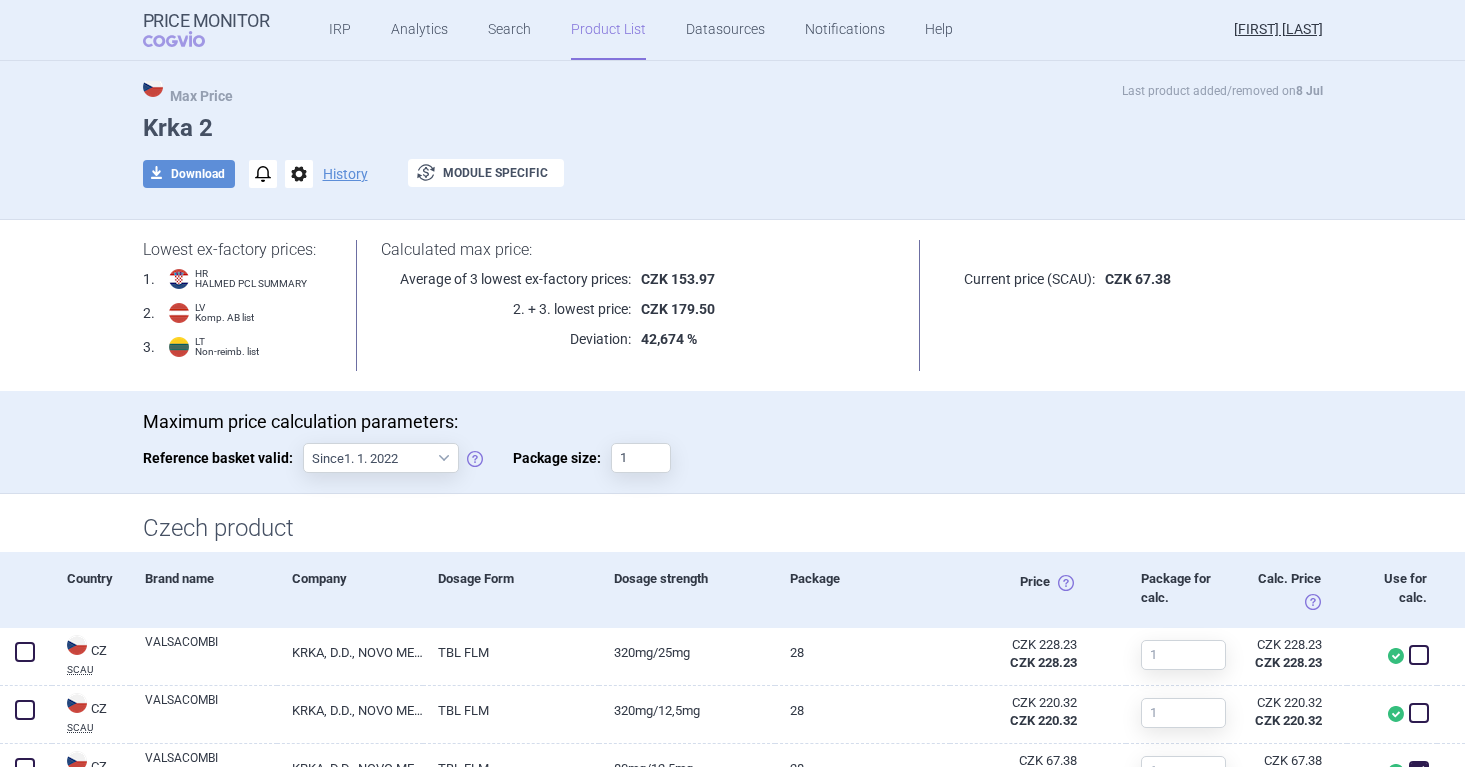 scroll, scrollTop: 42, scrollLeft: 0, axis: vertical 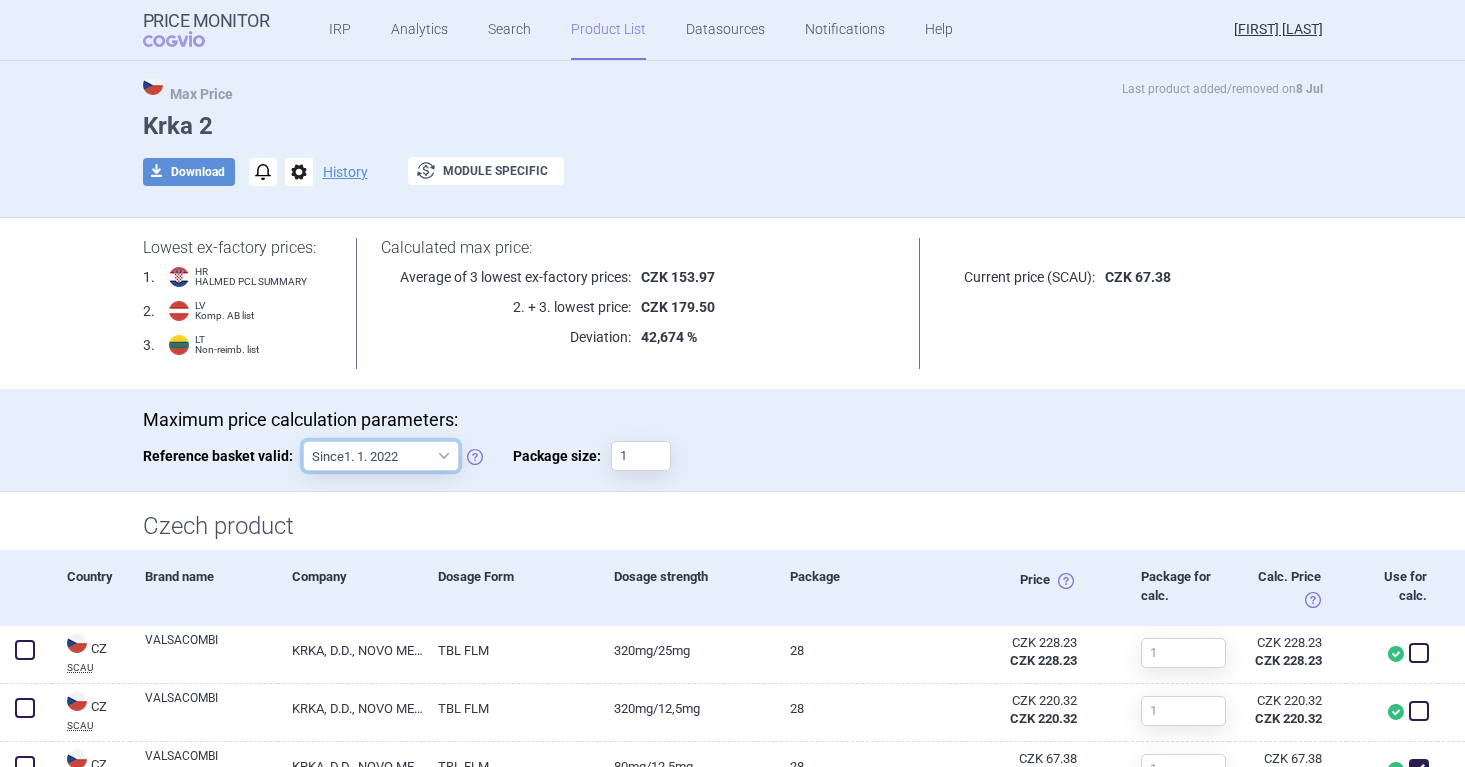 click on "Since  1. 1. 2022 Since  1. 2. 2020 Since  1. 1. 2018 Since  1. 4. 2012" at bounding box center (381, 456) 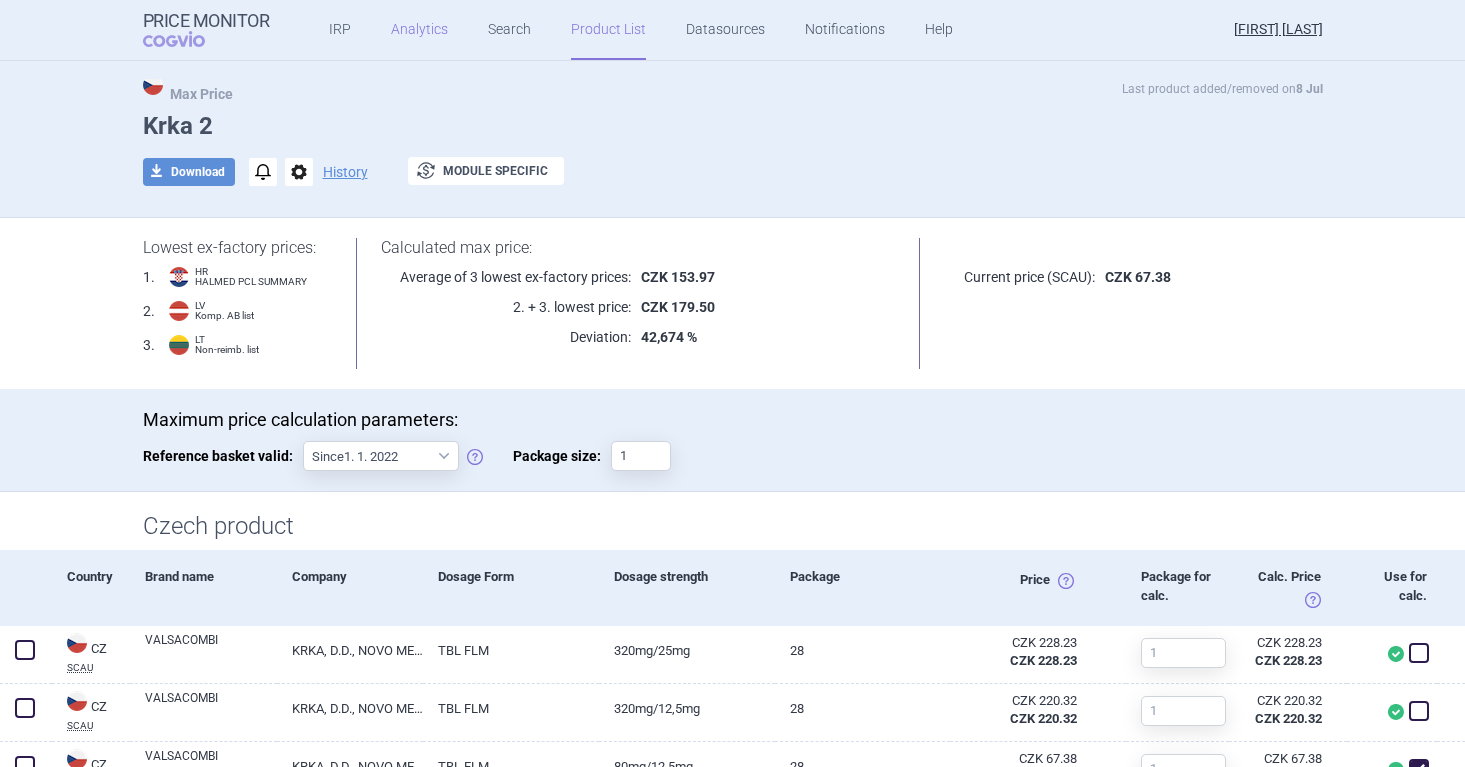 click on "Analytics" at bounding box center (419, 30) 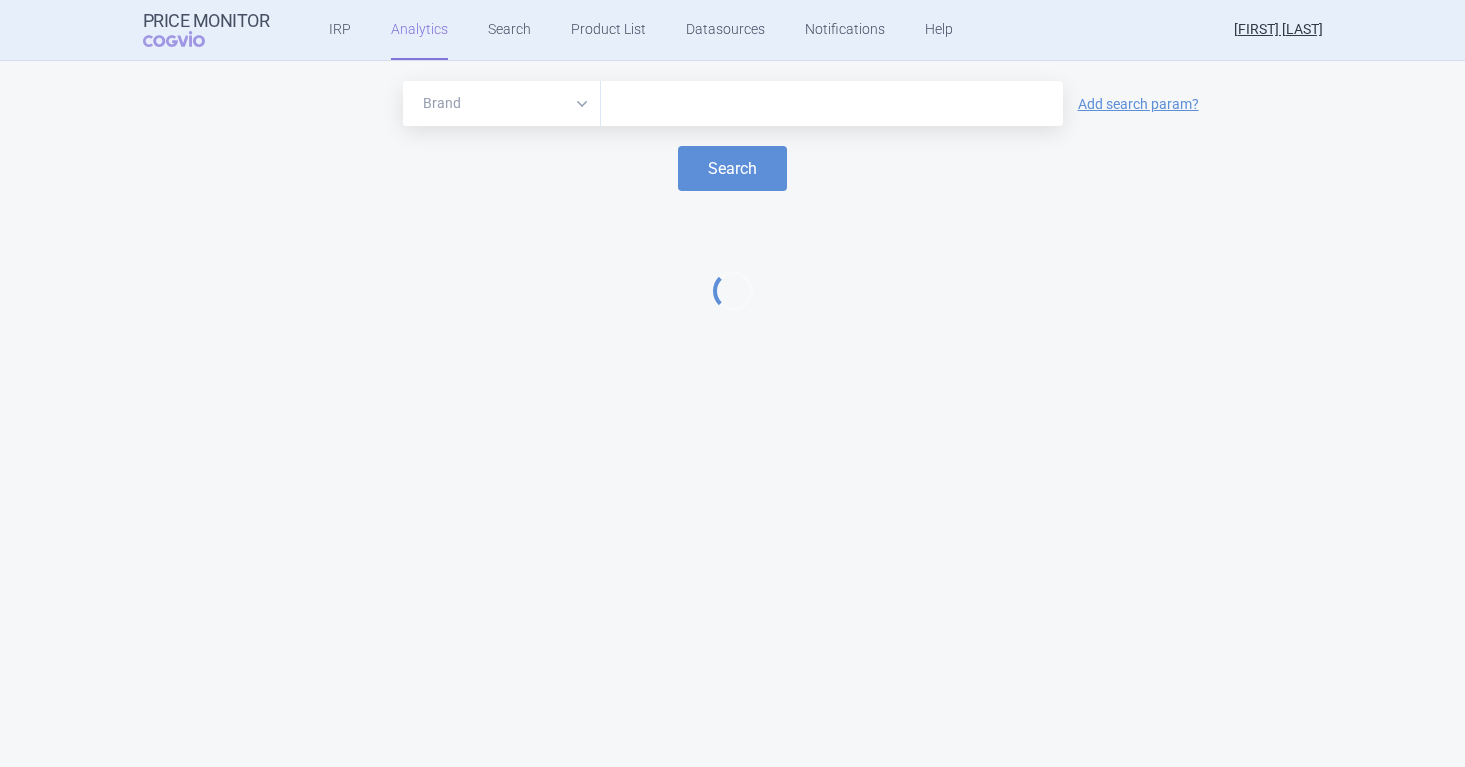 click on "Brand ATC/Active substance Therapeutic area" at bounding box center [502, 103] 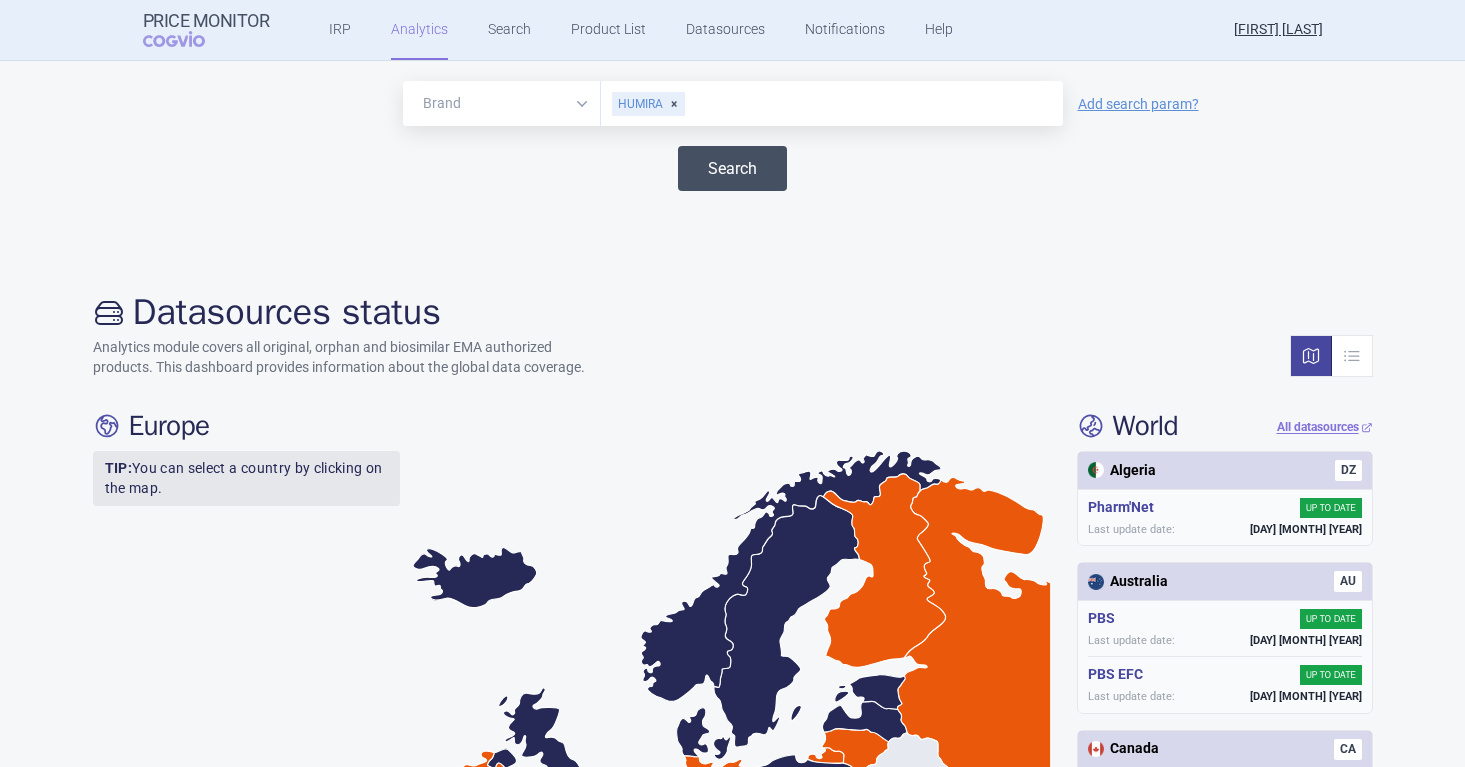 click on "Search" at bounding box center (732, 168) 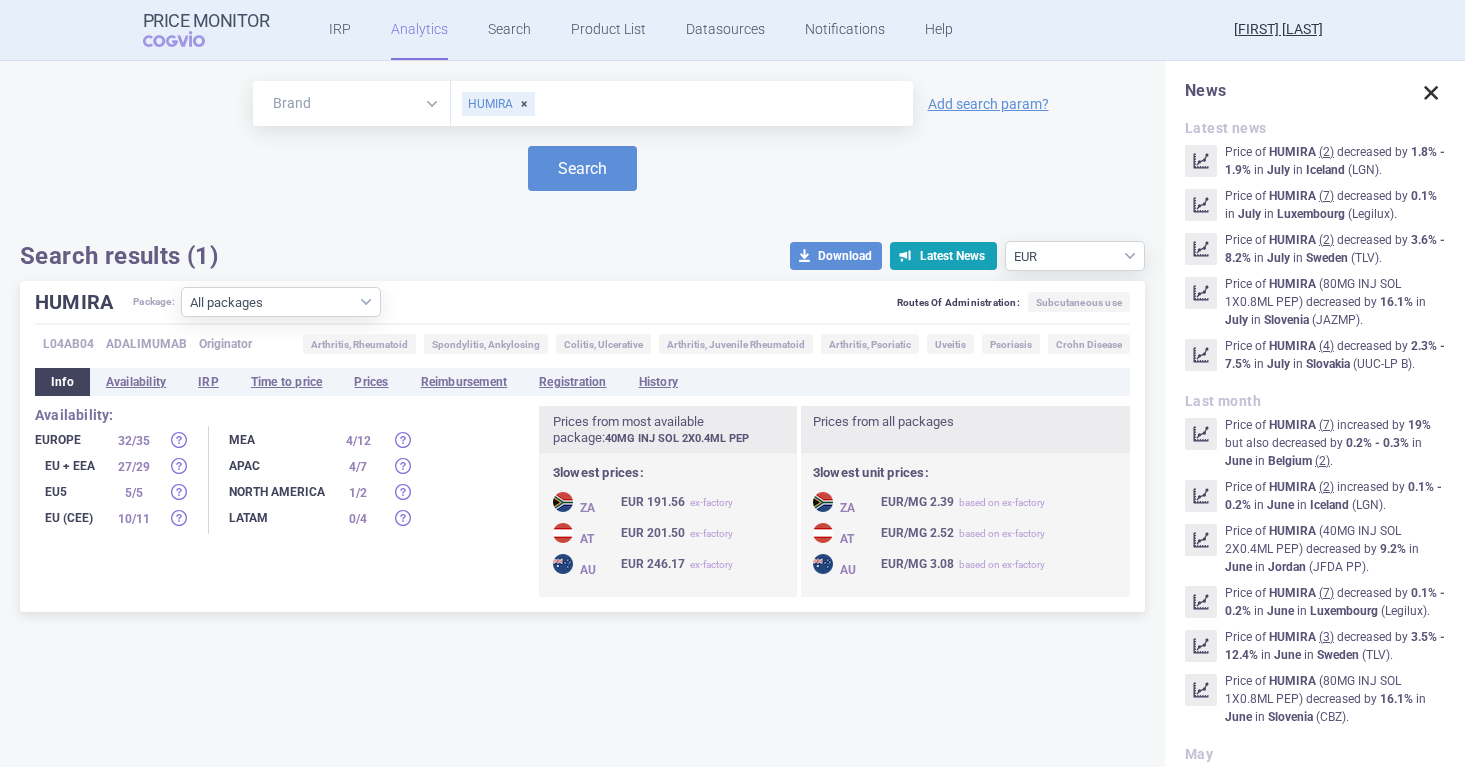 click at bounding box center [1431, 93] 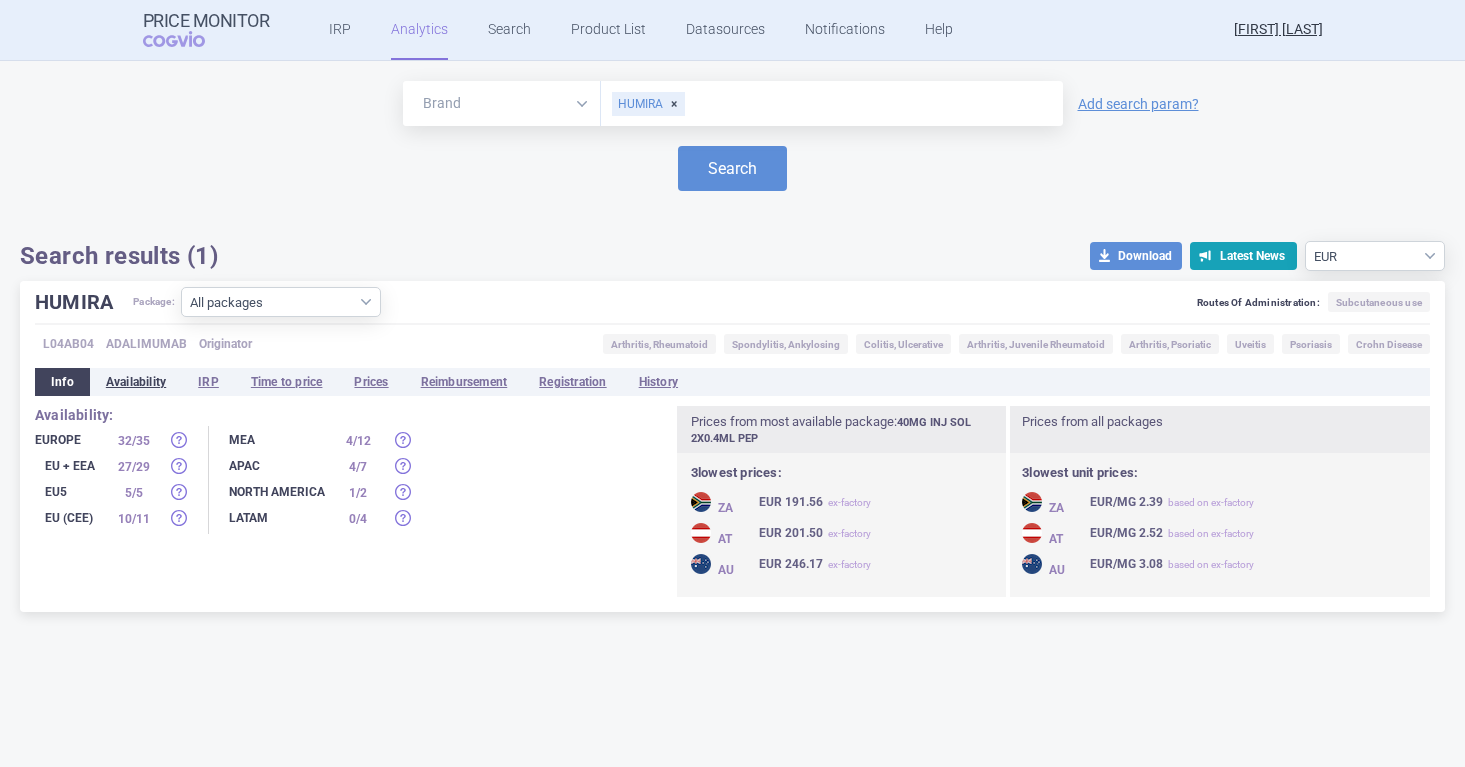 click on "Availability" at bounding box center [136, 382] 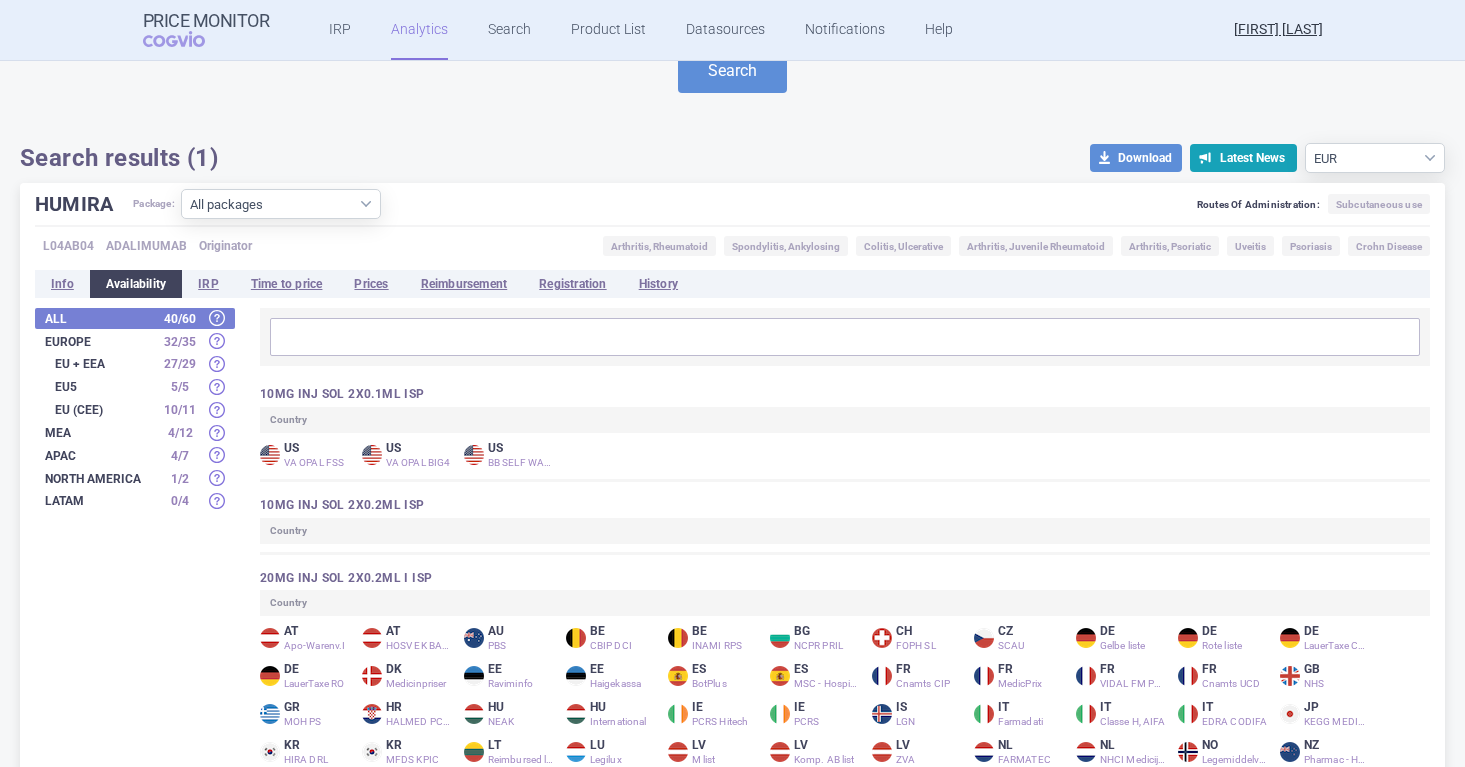 scroll, scrollTop: 105, scrollLeft: 0, axis: vertical 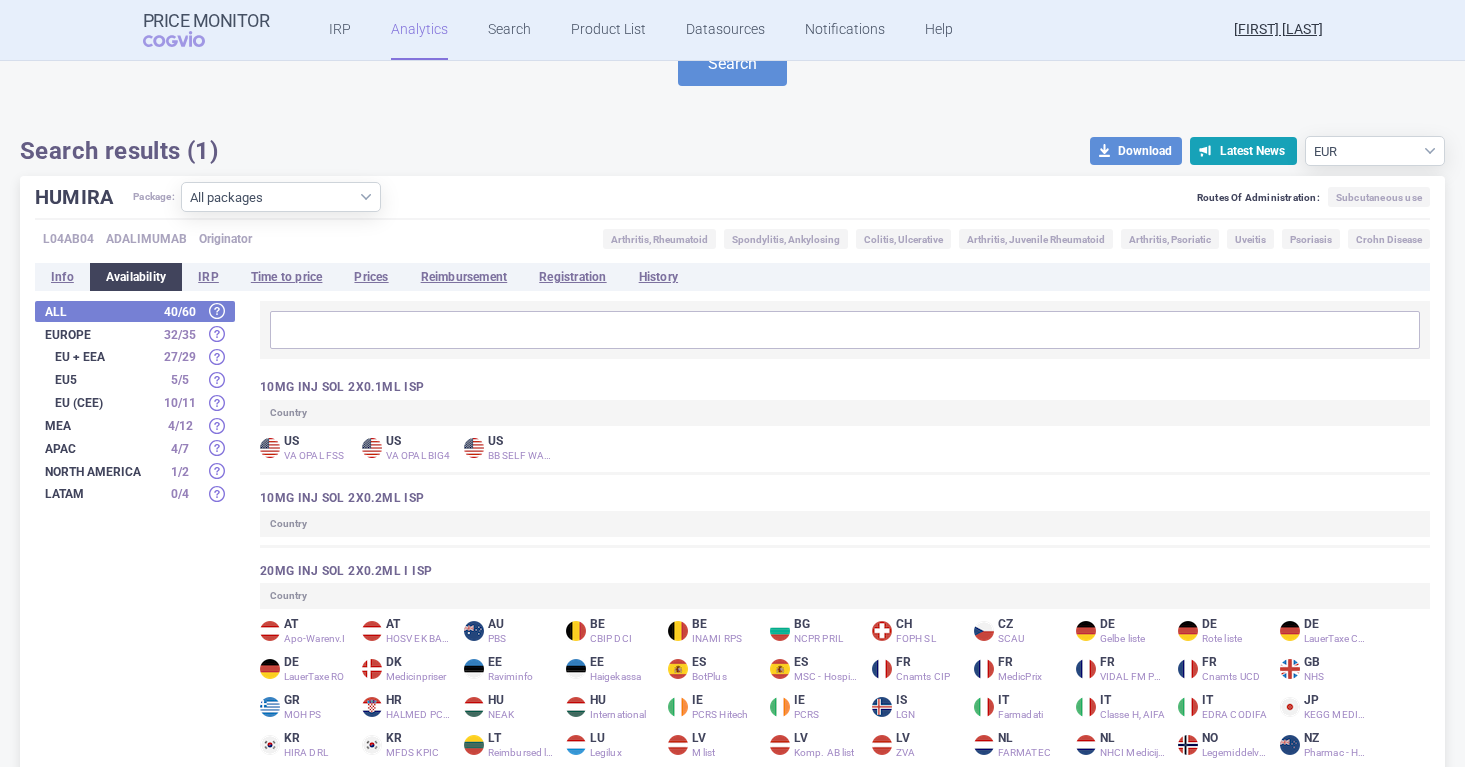click on "Europe" at bounding box center (100, 312) 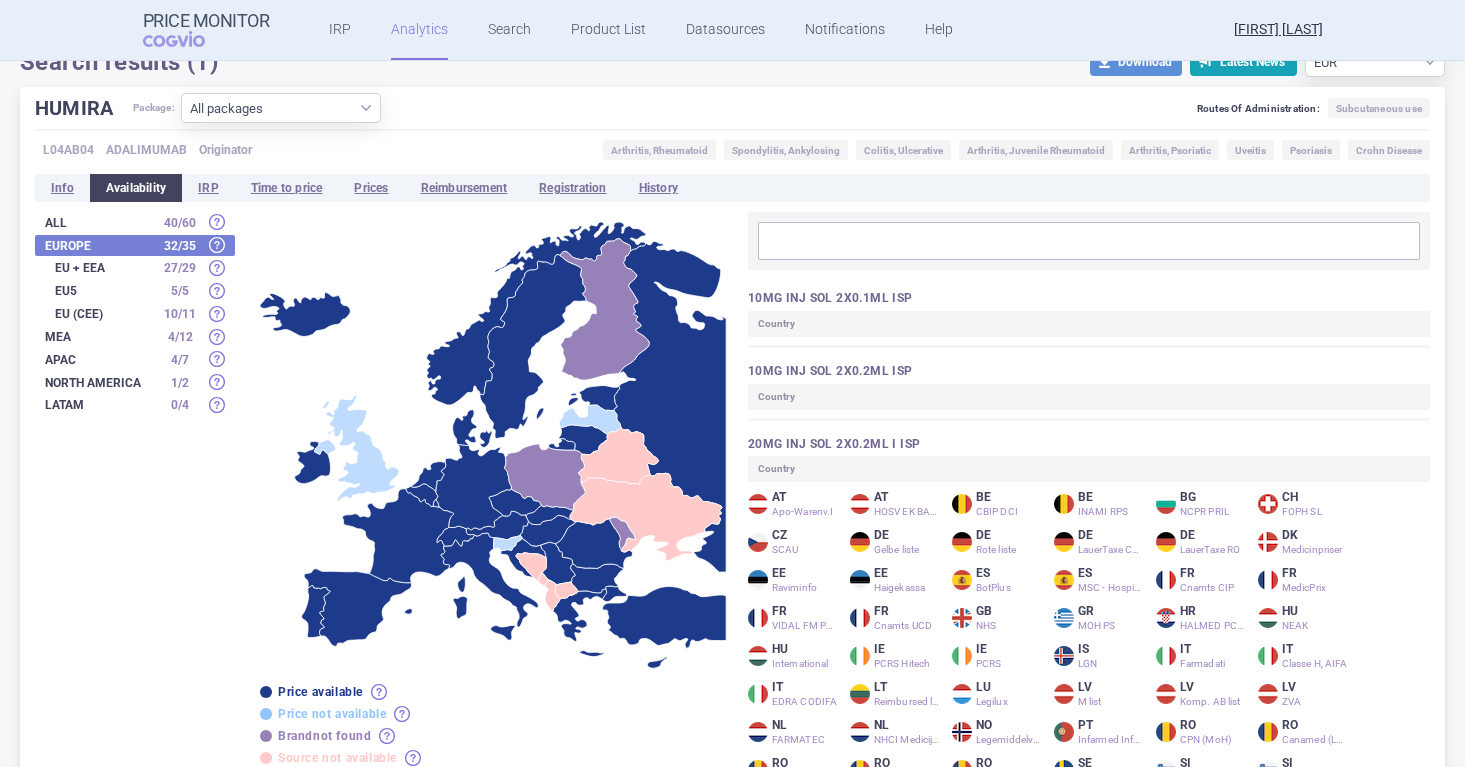 scroll, scrollTop: 213, scrollLeft: 0, axis: vertical 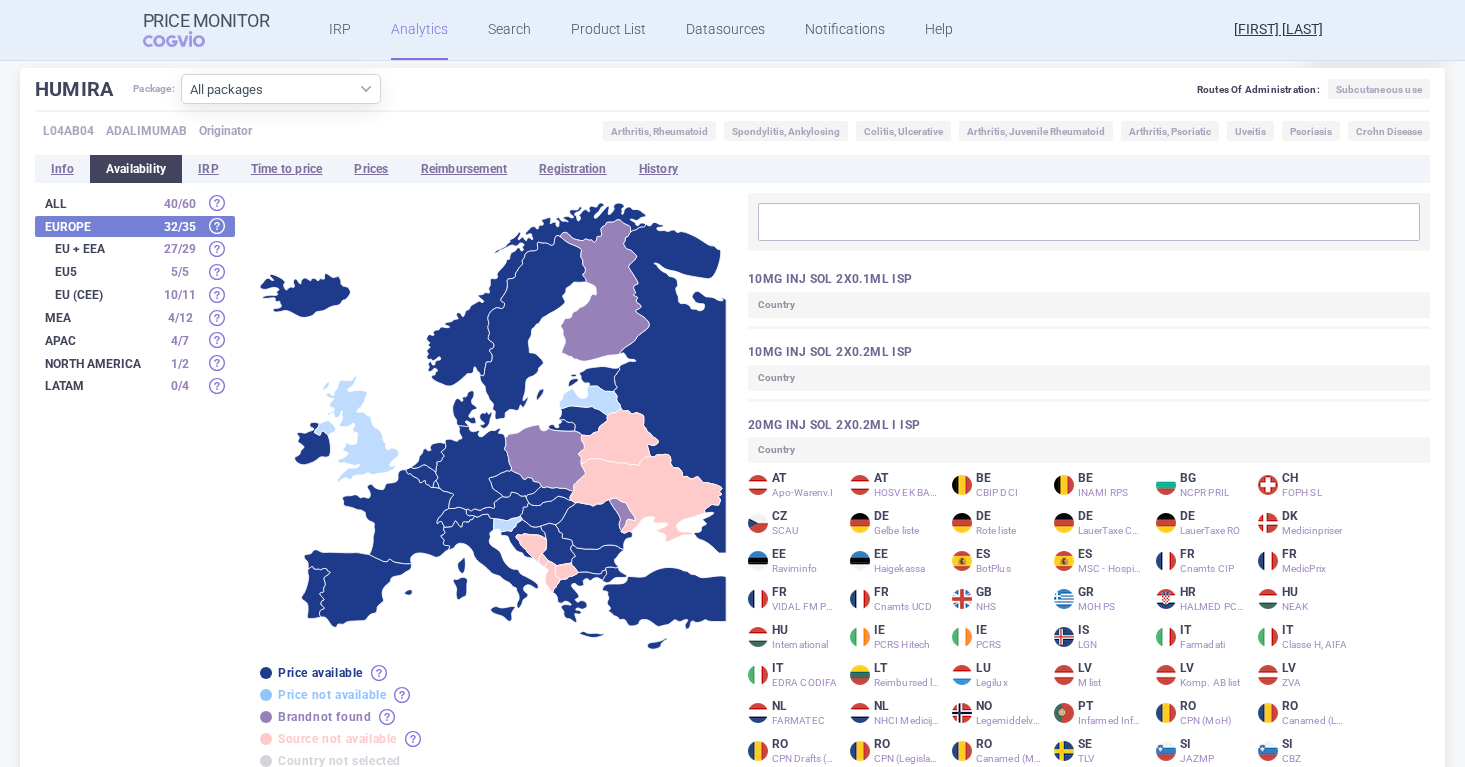 click at bounding box center [1089, 222] 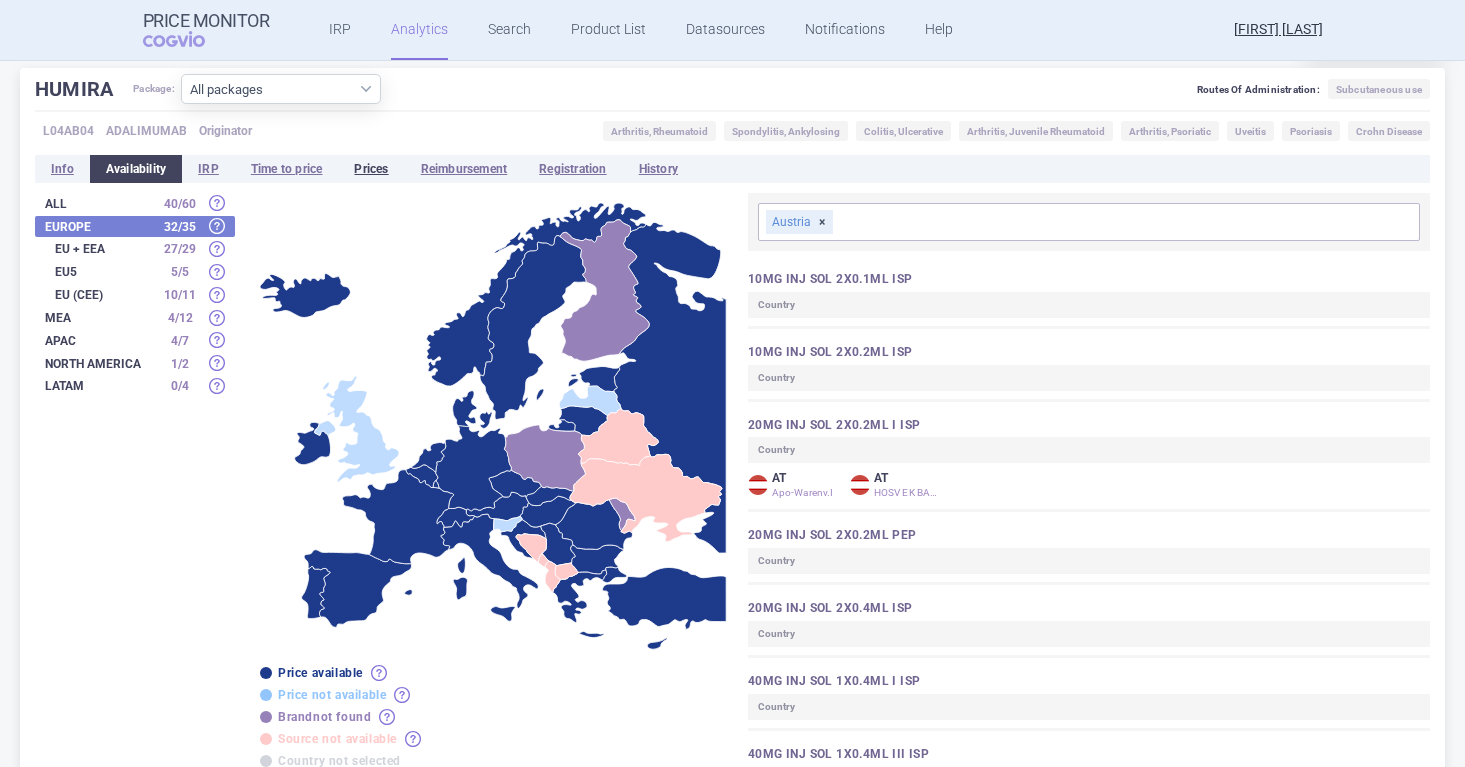 click on "Prices" at bounding box center (371, 169) 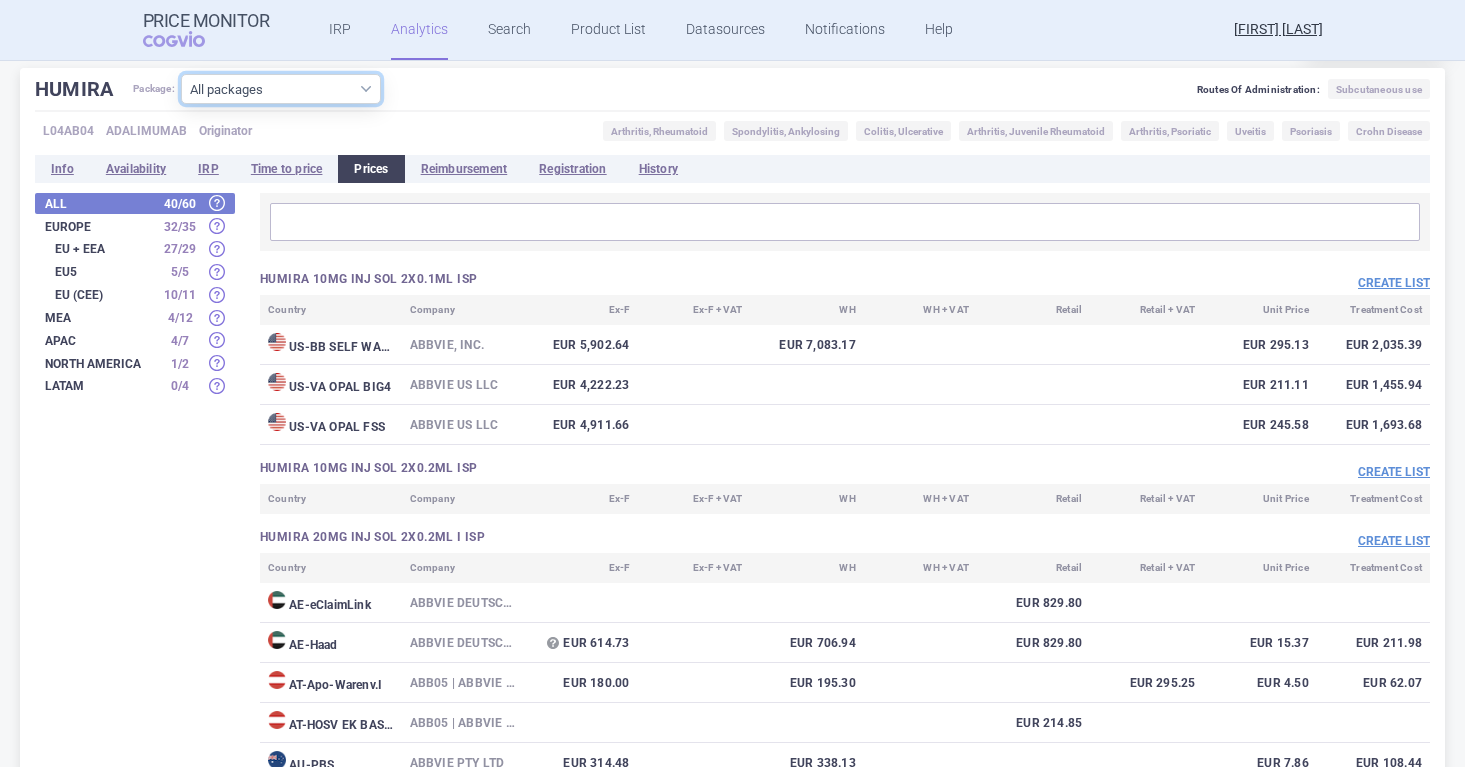 click on "All packages 10MG INJ SOL 2X0.1ML ISP  ( [NUMBER] ) 10MG INJ SOL 2X0.2ML ISP  ( [NUMBER] ) 20MG INJ SOL 2X0.2ML I ISP  ( [NUMBER] ) 20MG INJ SOL 2X0.2ML PEP  ( [NUMBER] ) 20MG INJ SOL 2X0.4ML ISP  ( [NUMBER] ) 40MG INJ SOL 1X0.4ML I ISP  ( [NUMBER] ) 40MG INJ SOL 1X0.4ML III ISP  ( [NUMBER] ) 40MG INJ SOL 1X0.4ML PEP  ( [NUMBER] ) 40MG INJ SOL 1X0.8ML I ISP  ( [NUMBER] ) 40MG INJ SOL 1X0.8ML II ISP  ( [NUMBER] ) 40MG INJ SOL 1X0.8ML PEP  ( [NUMBER] ) 40MG INJ SOL 1X0.8ML VIA  ( [NUMBER] ) 40MG INJ SOL 2X0.4ML I ISP  ( [NUMBER] ) 40MG INJ SOL 2X0.4ML III ISP  ( [NUMBER] ) 40MG INJ SOL 2X0.4ML PEP  ( [NUMBER] ) 40MG INJ SOL 2X0.8ML I ISP  ( [NUMBER] ) 40MG INJ SOL 2X0.8ML PEP  ( [NUMBER] ) 40MG INJ SOL 3X0.8ML ISP  ( [NUMBER] ) 40MG INJ SOL 4X0.4ML I ISP  ( [NUMBER] ) 40MG INJ SOL 4X0.4ML PEP  ( [NUMBER] ) 40MG INJ SOL 4X0.8ML I ISP  ( [NUMBER] ) 40MG INJ SOL 4X0.8ML PEP  ( [NUMBER] ) 40MG INJ SOL 6X0.4ML I ISP  ( [NUMBER] ) 40MG INJ SOL 6X0.4ML III ISP  ( [NUMBER] ) 40MG INJ SOL 6X0.4ML PEP  ( [NUMBER] ) 40MG INJ SOL 6X0.8ML I ISP  ( [NUMBER] ) 40MG INJ SOL 6X0.8ML PEP  ( [NUMBER] ) 40MG/0.8ML INJ SOL 2X(0.8ML+SYR+1N+AD) VIA ; HUMIRA FOR PEDIATRIC USE  ( [NUMBER] )  ( [NUMBER] )  ( [NUMBER] )  ( [NUMBER] )" at bounding box center [281, 89] 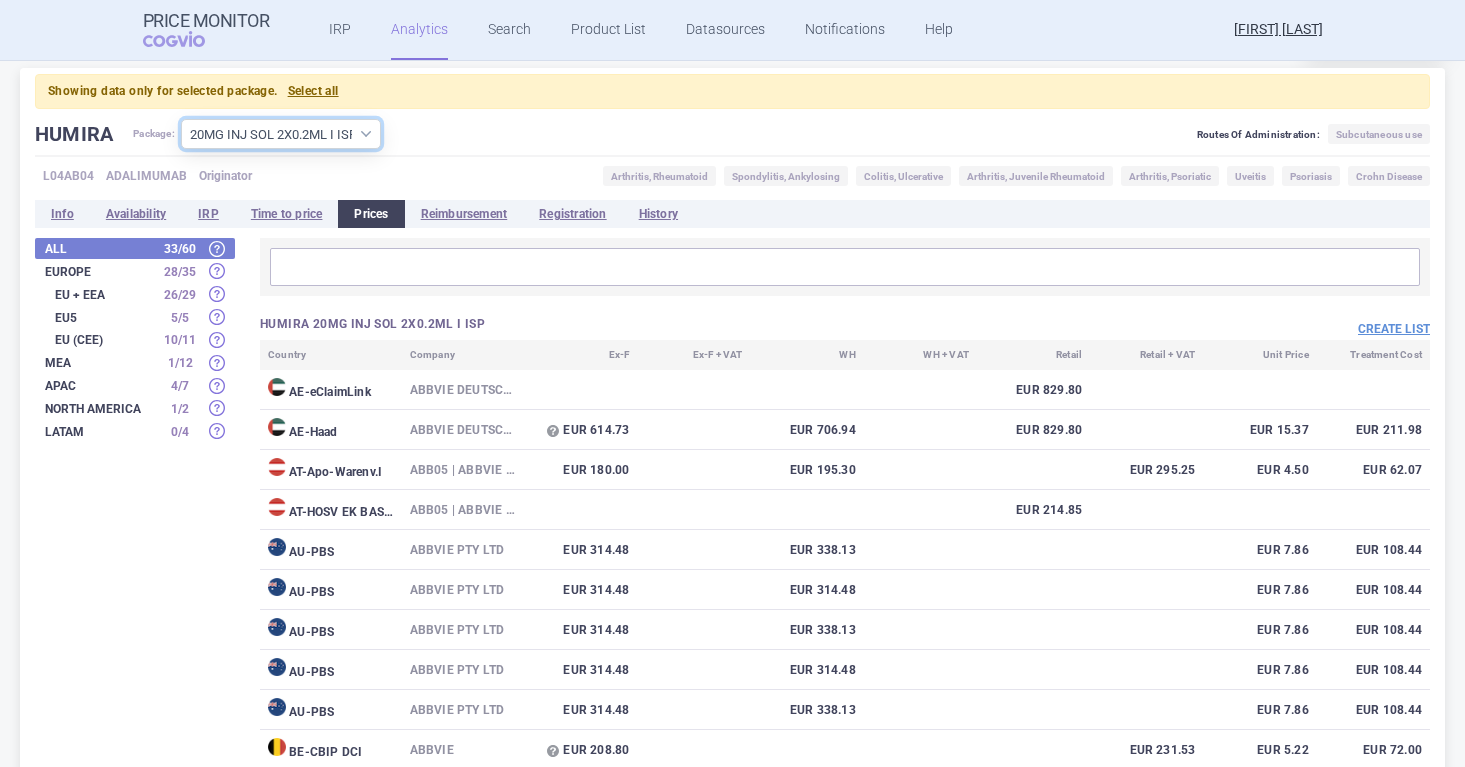 scroll, scrollTop: 258, scrollLeft: 0, axis: vertical 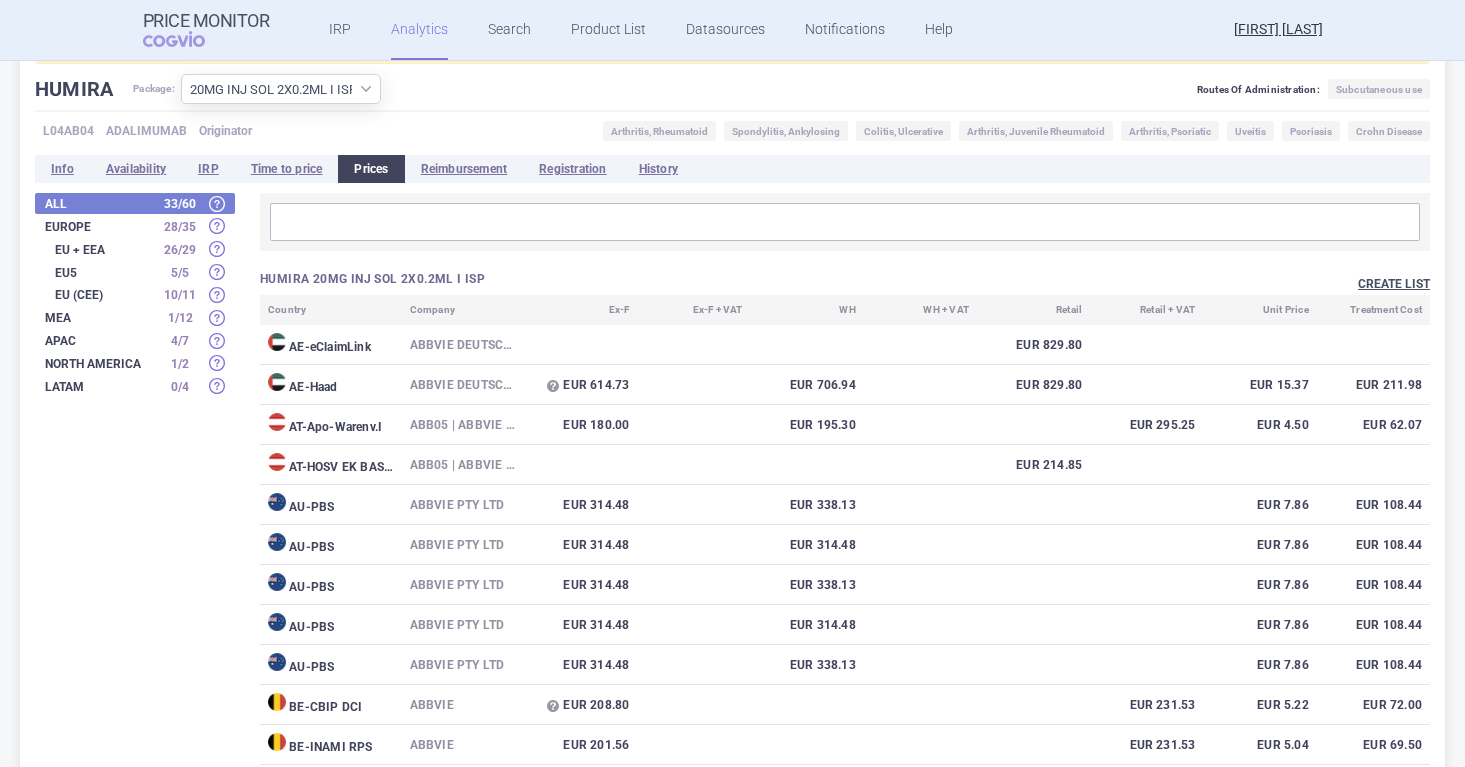 click on "Create list" at bounding box center (1394, 284) 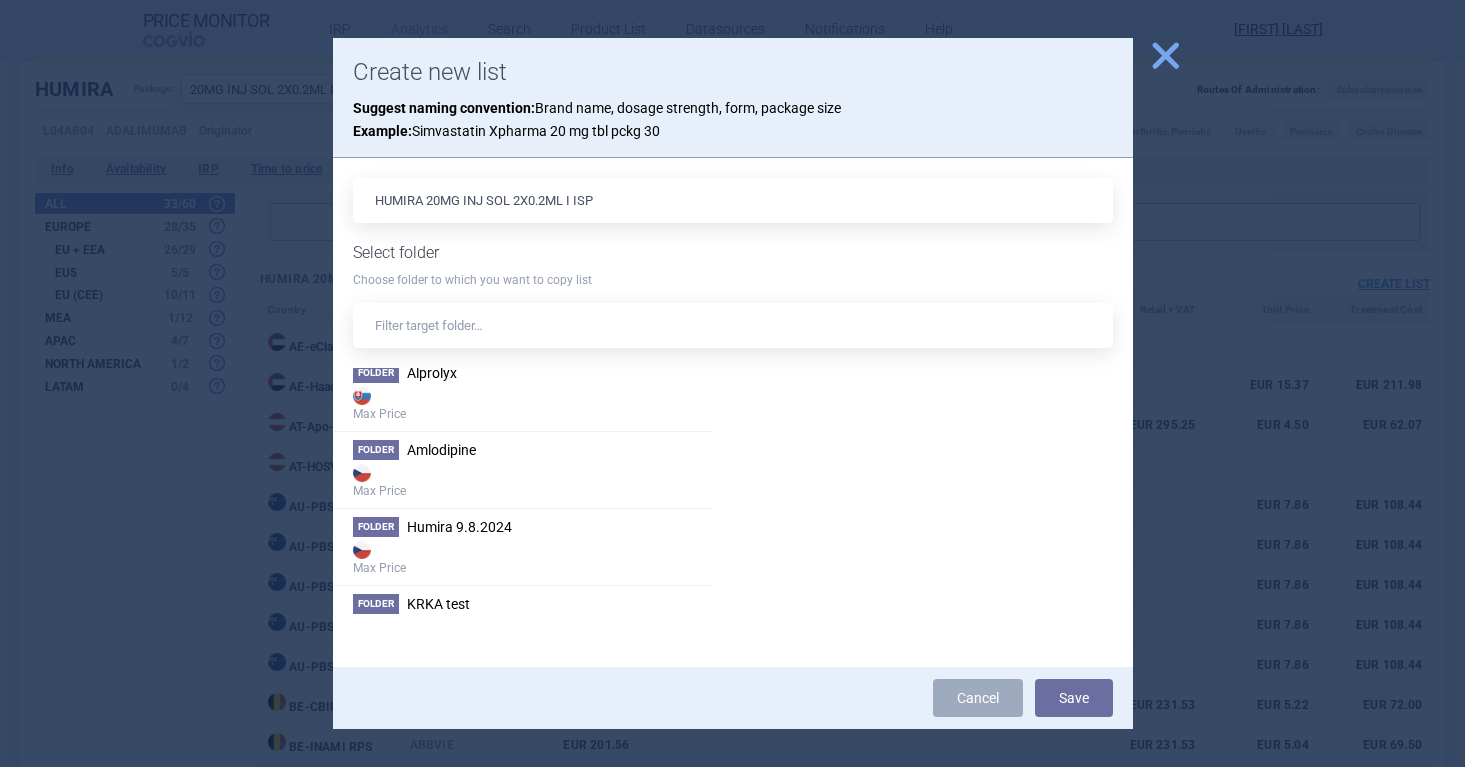scroll, scrollTop: 91, scrollLeft: 0, axis: vertical 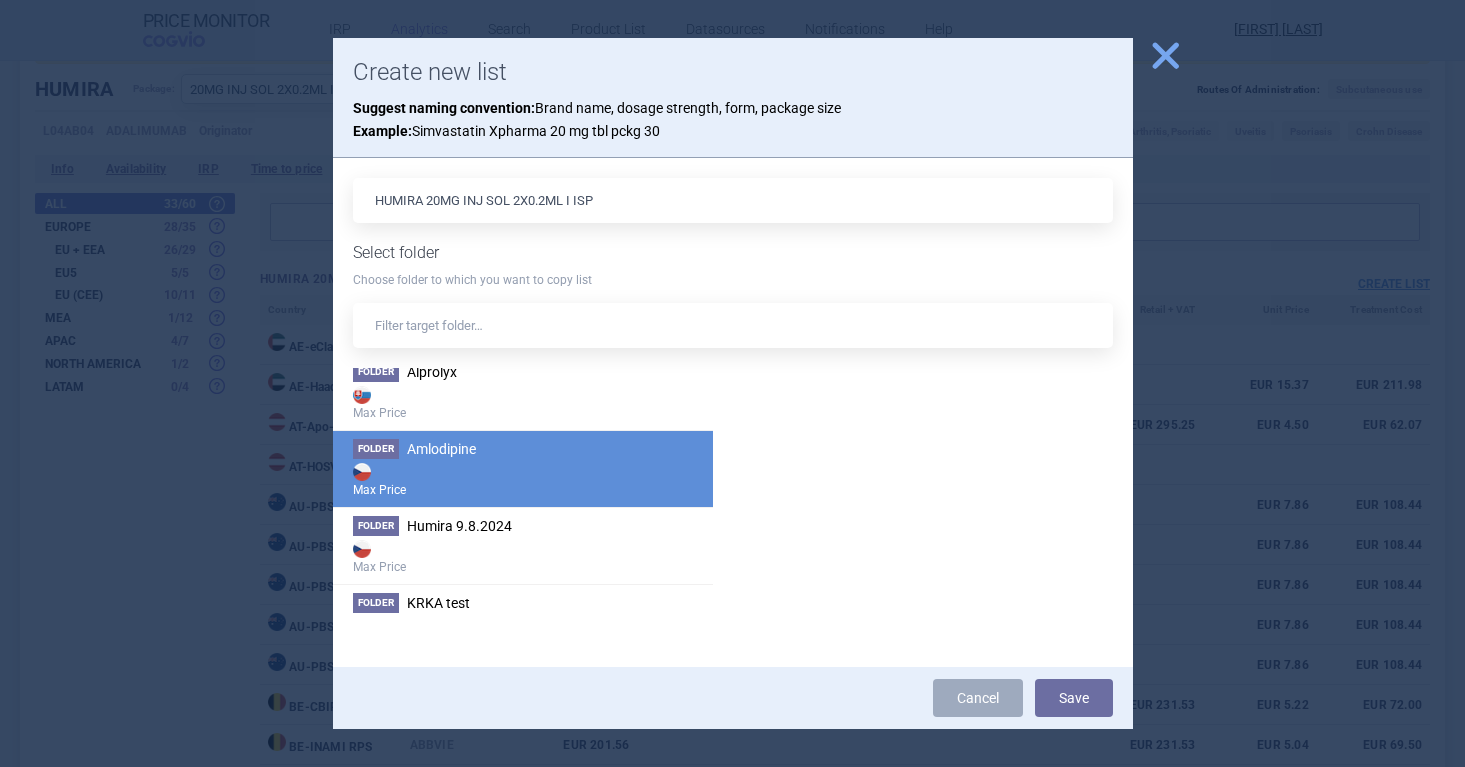 click on "Folder Amlodipine  Max Price" at bounding box center (523, 468) 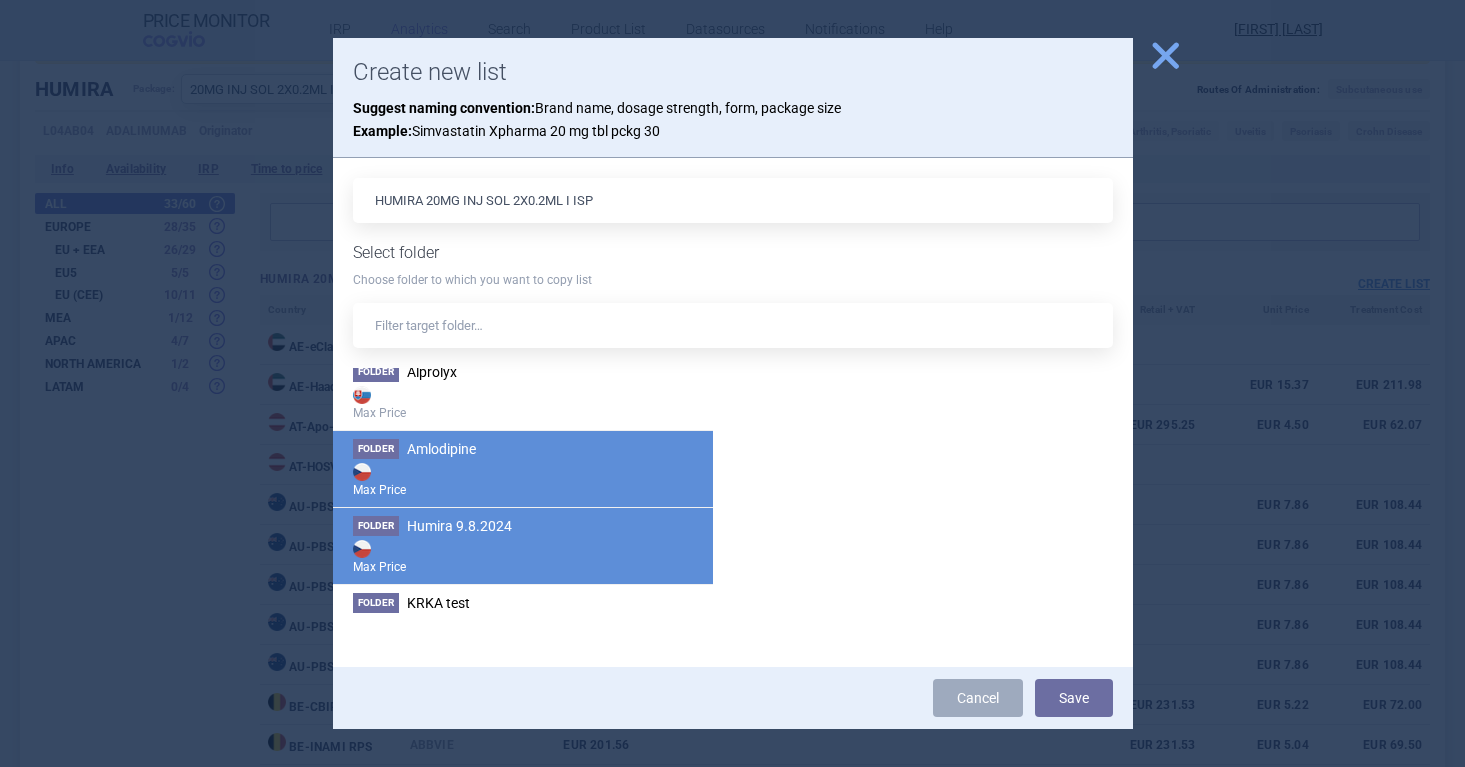 click on "Max Price" at bounding box center (523, 325) 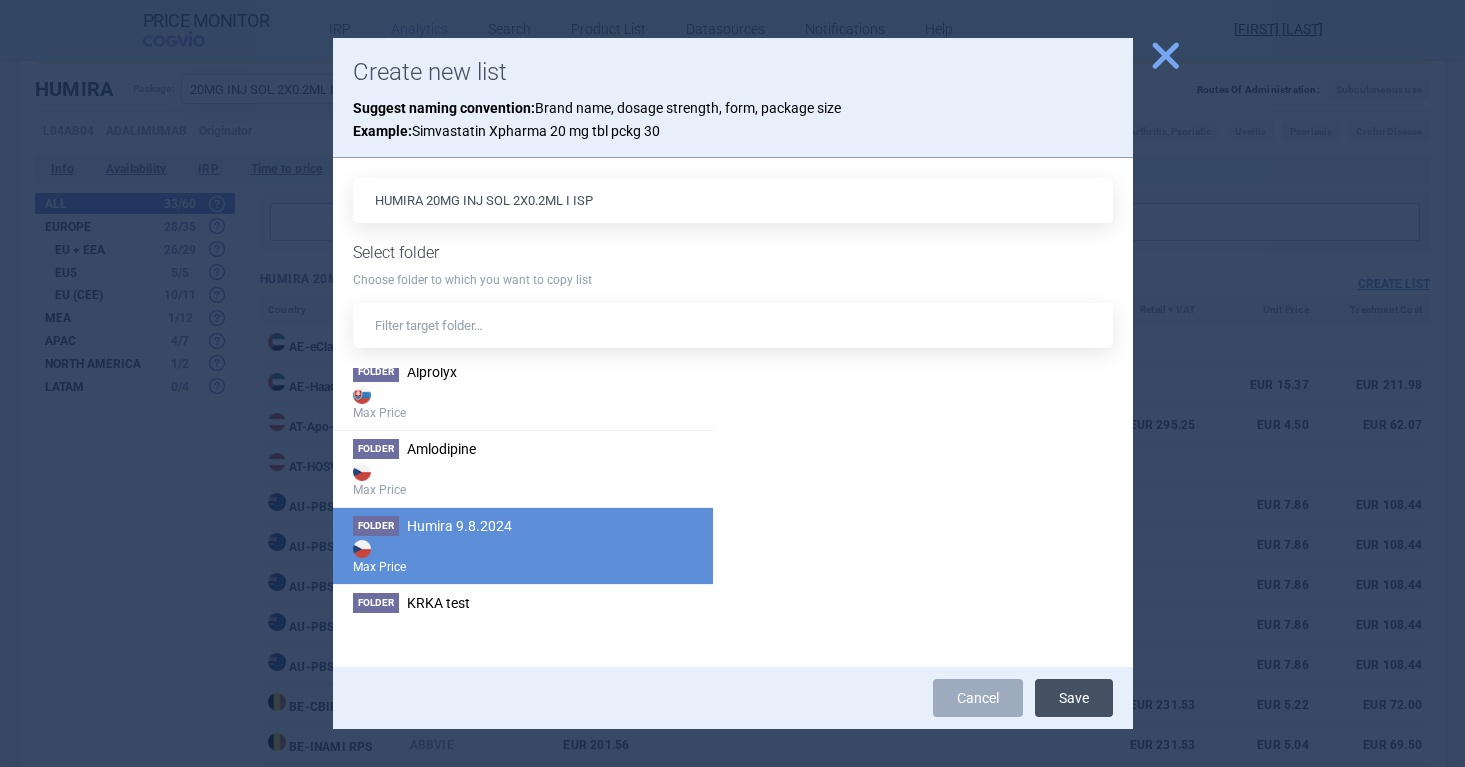 click on "Save" at bounding box center [1074, 698] 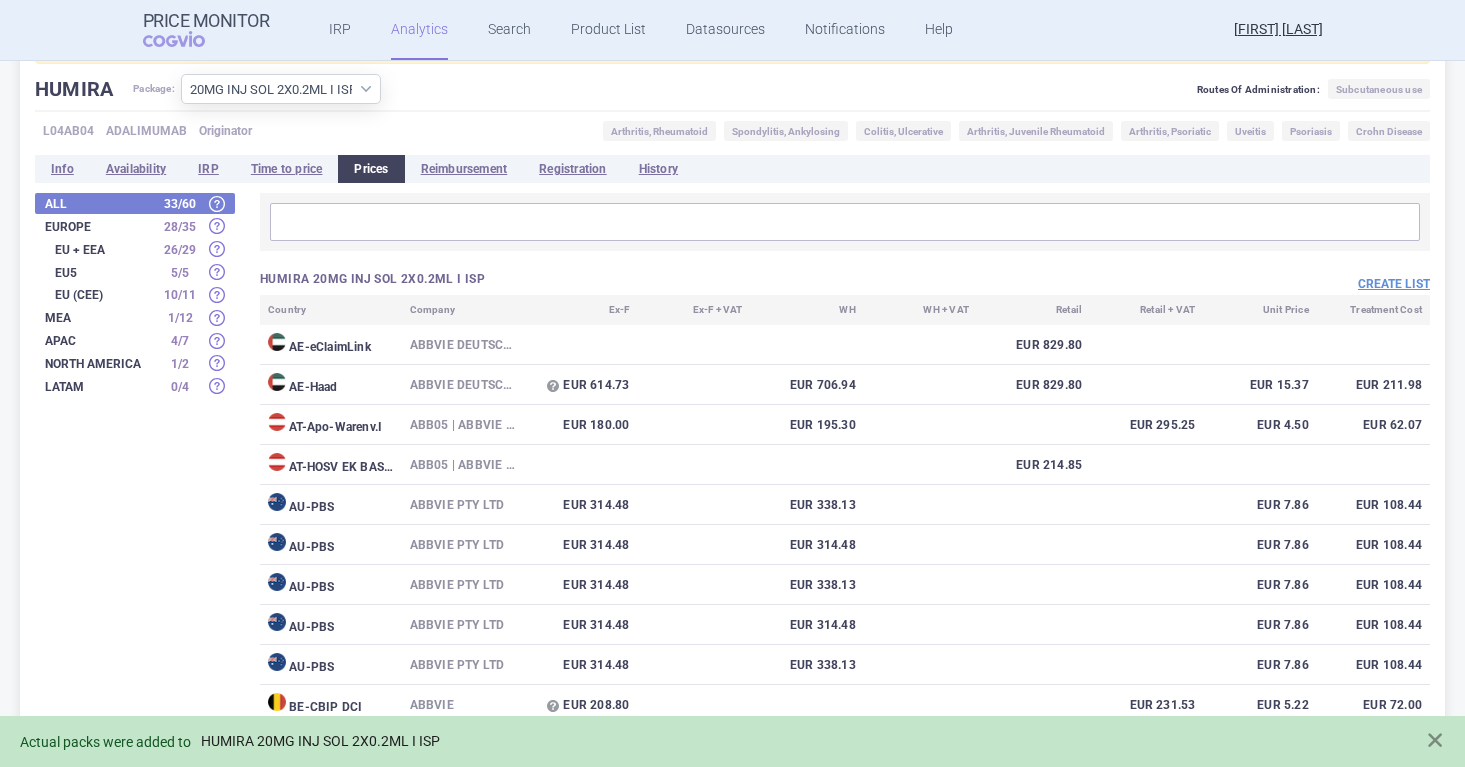 click on "HUMIRA 20MG INJ SOL 2X0.2ML I ISP" at bounding box center (320, 741) 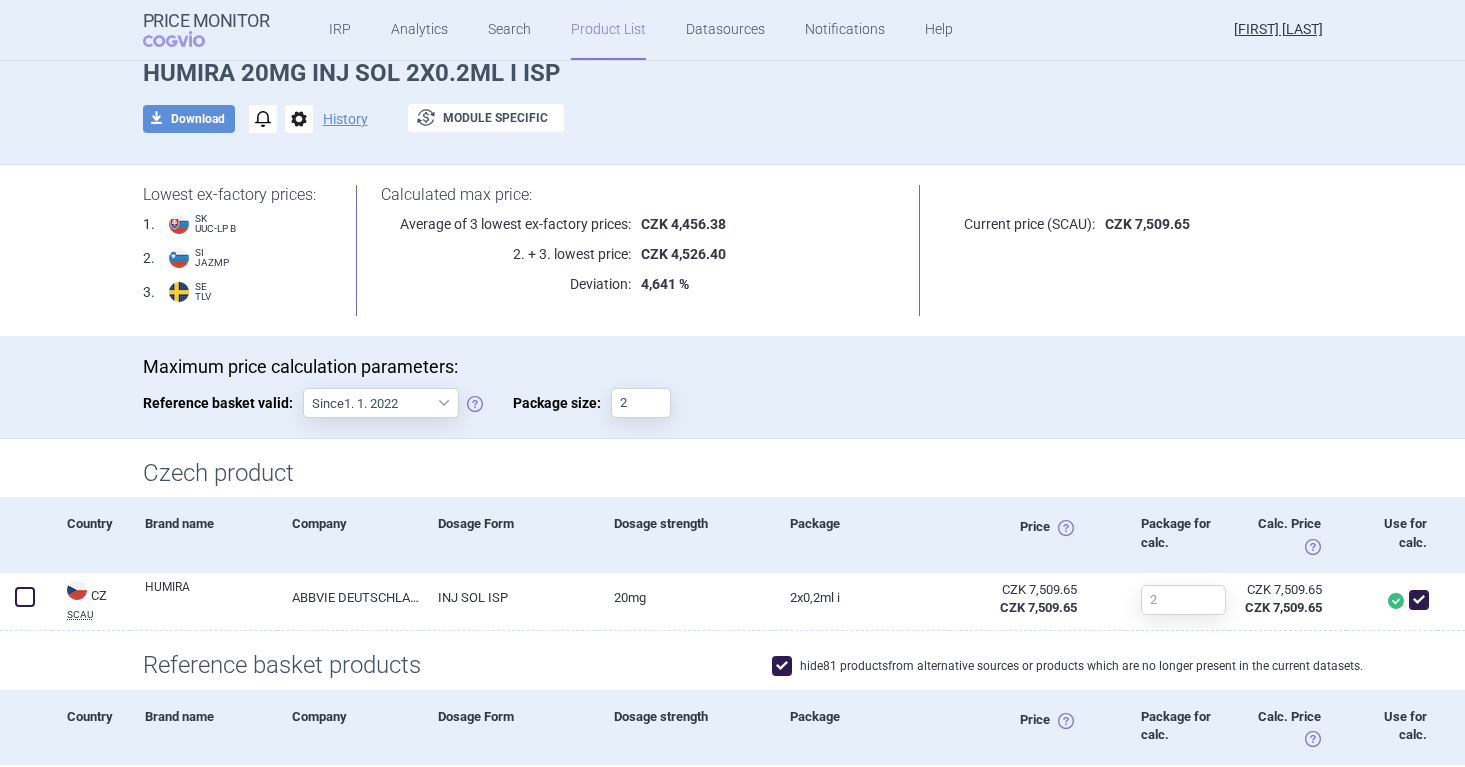 scroll, scrollTop: 0, scrollLeft: 0, axis: both 